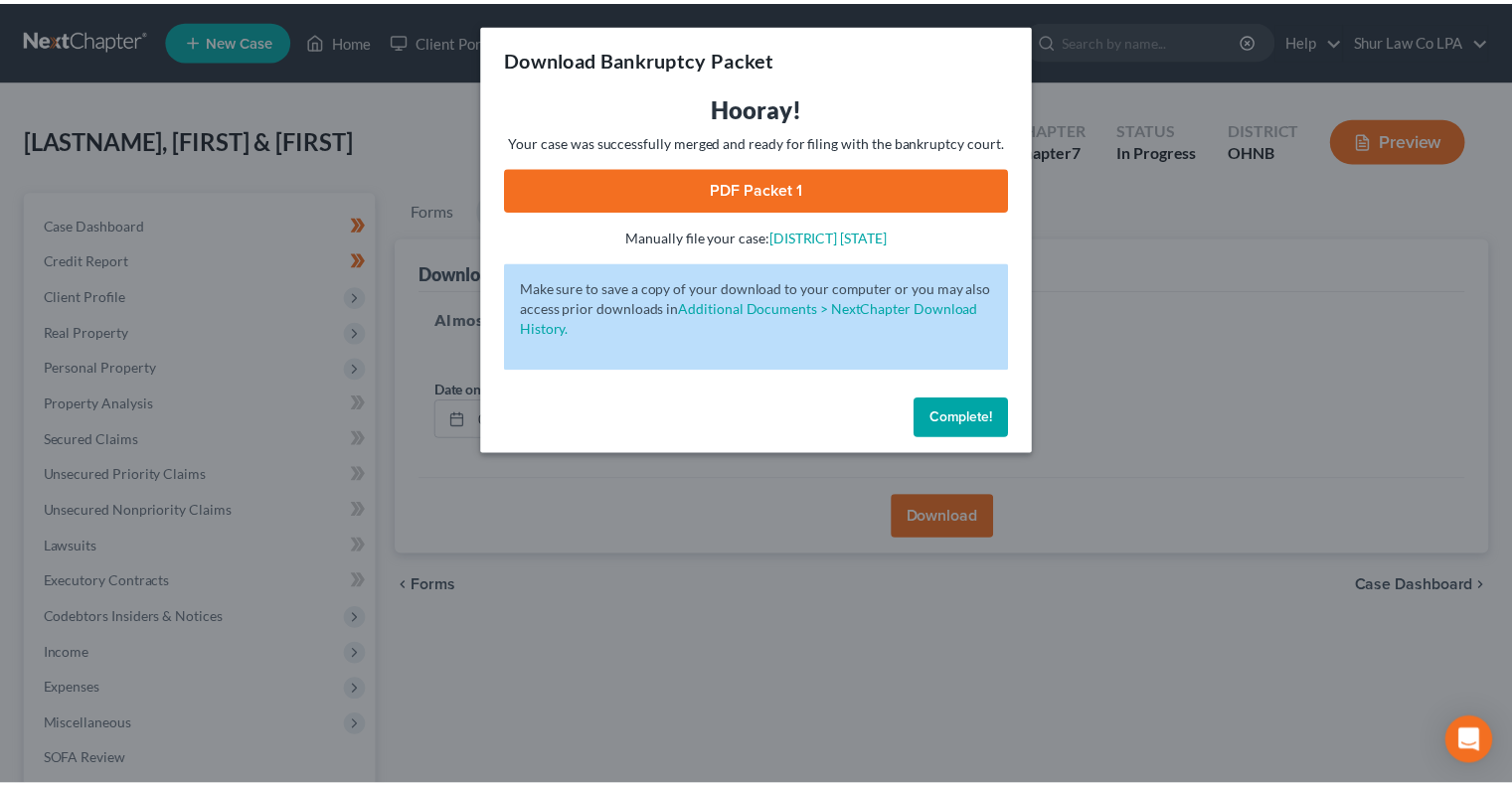 scroll, scrollTop: 268, scrollLeft: 0, axis: vertical 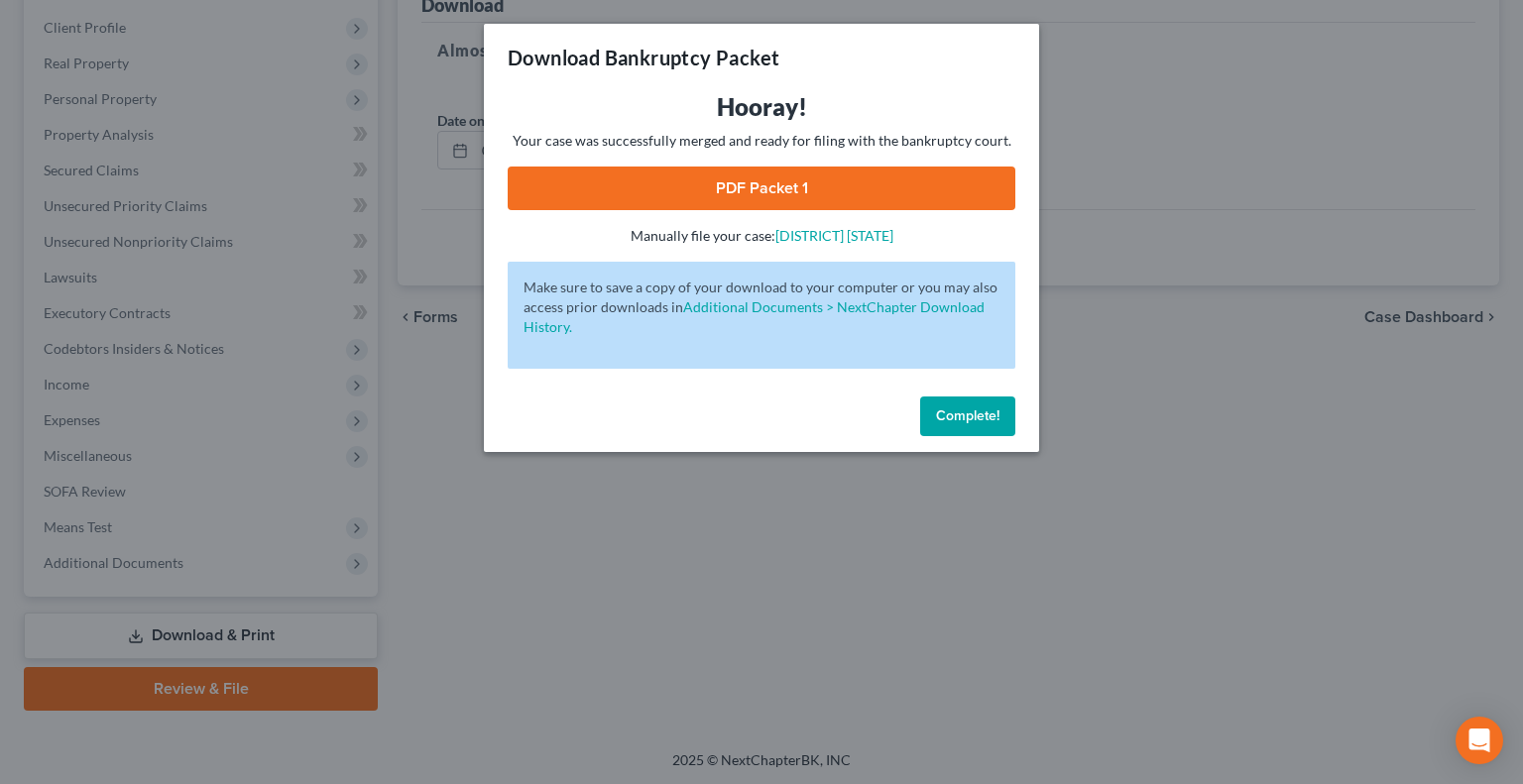 click on "Complete!" at bounding box center (968, 416) 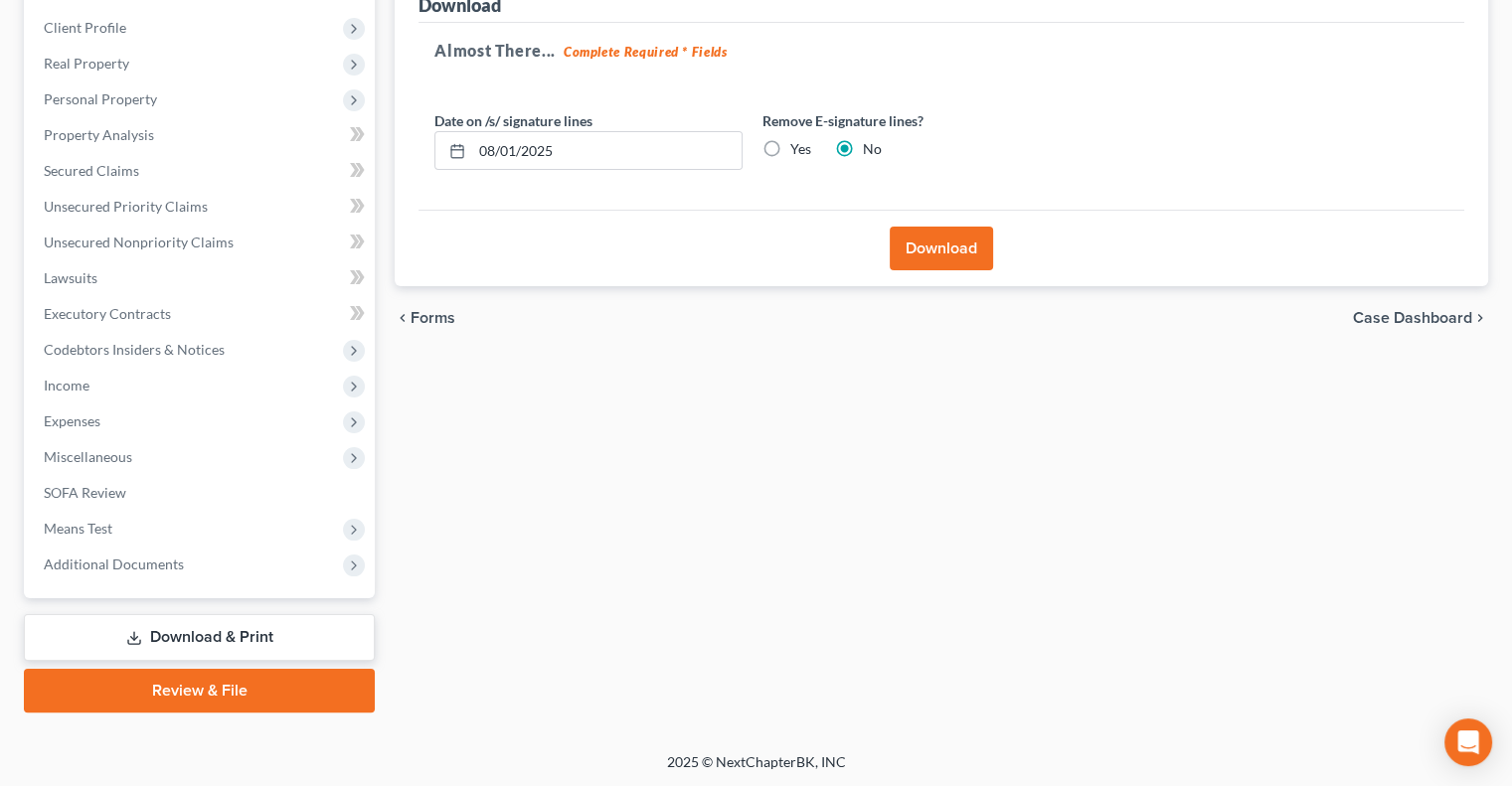 scroll, scrollTop: 0, scrollLeft: 0, axis: both 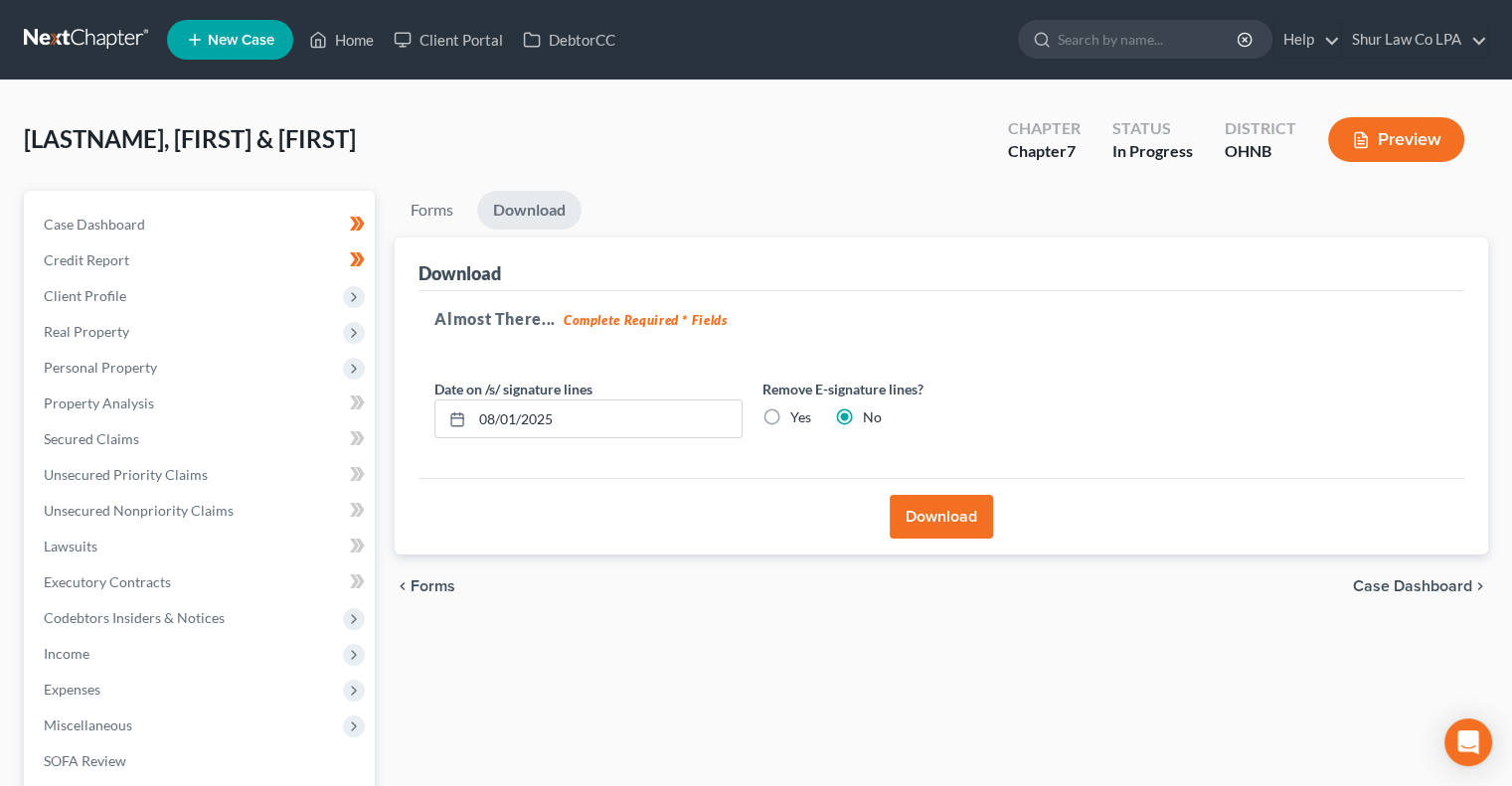 click at bounding box center (87, 40) 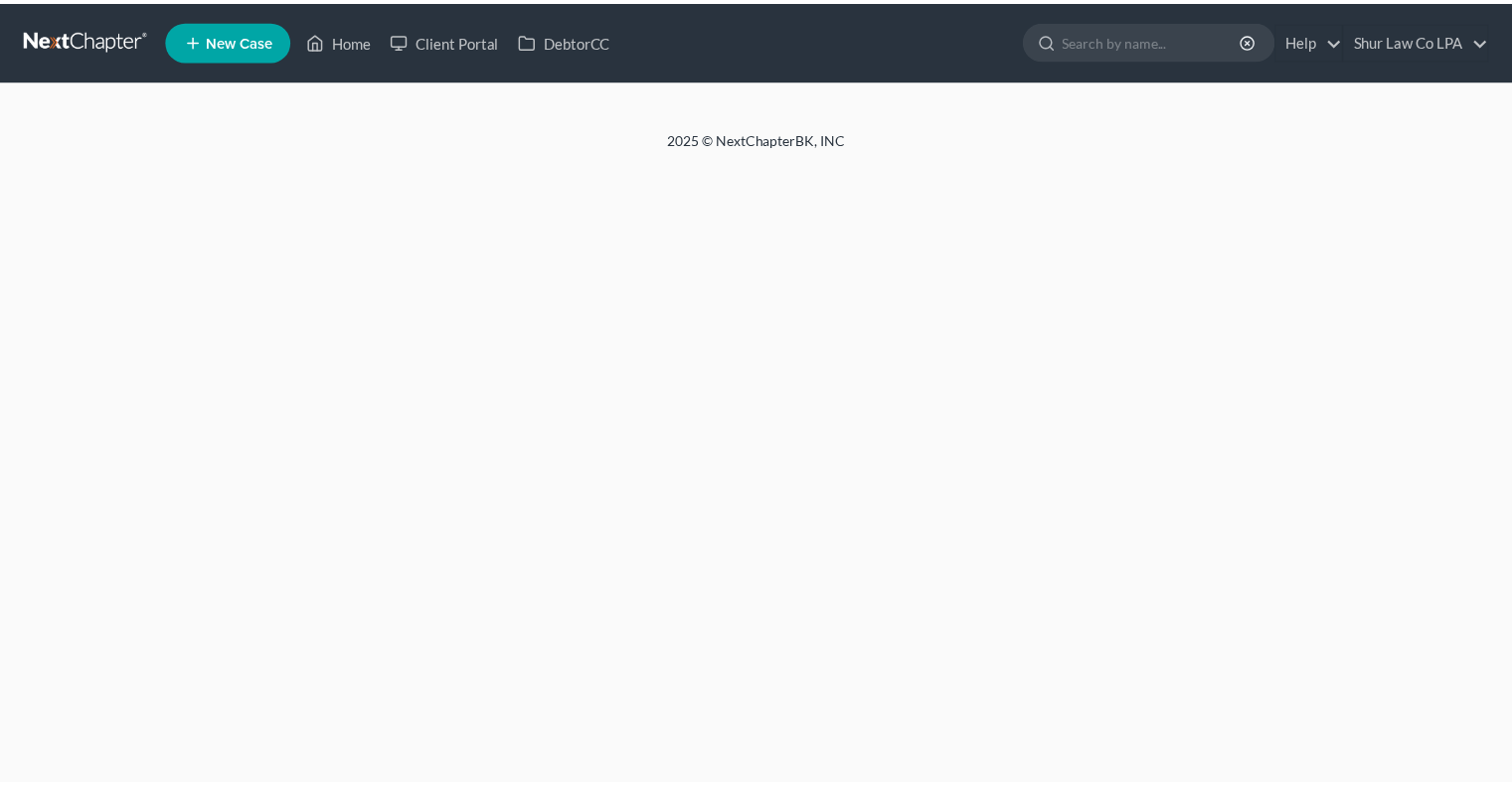scroll, scrollTop: 0, scrollLeft: 0, axis: both 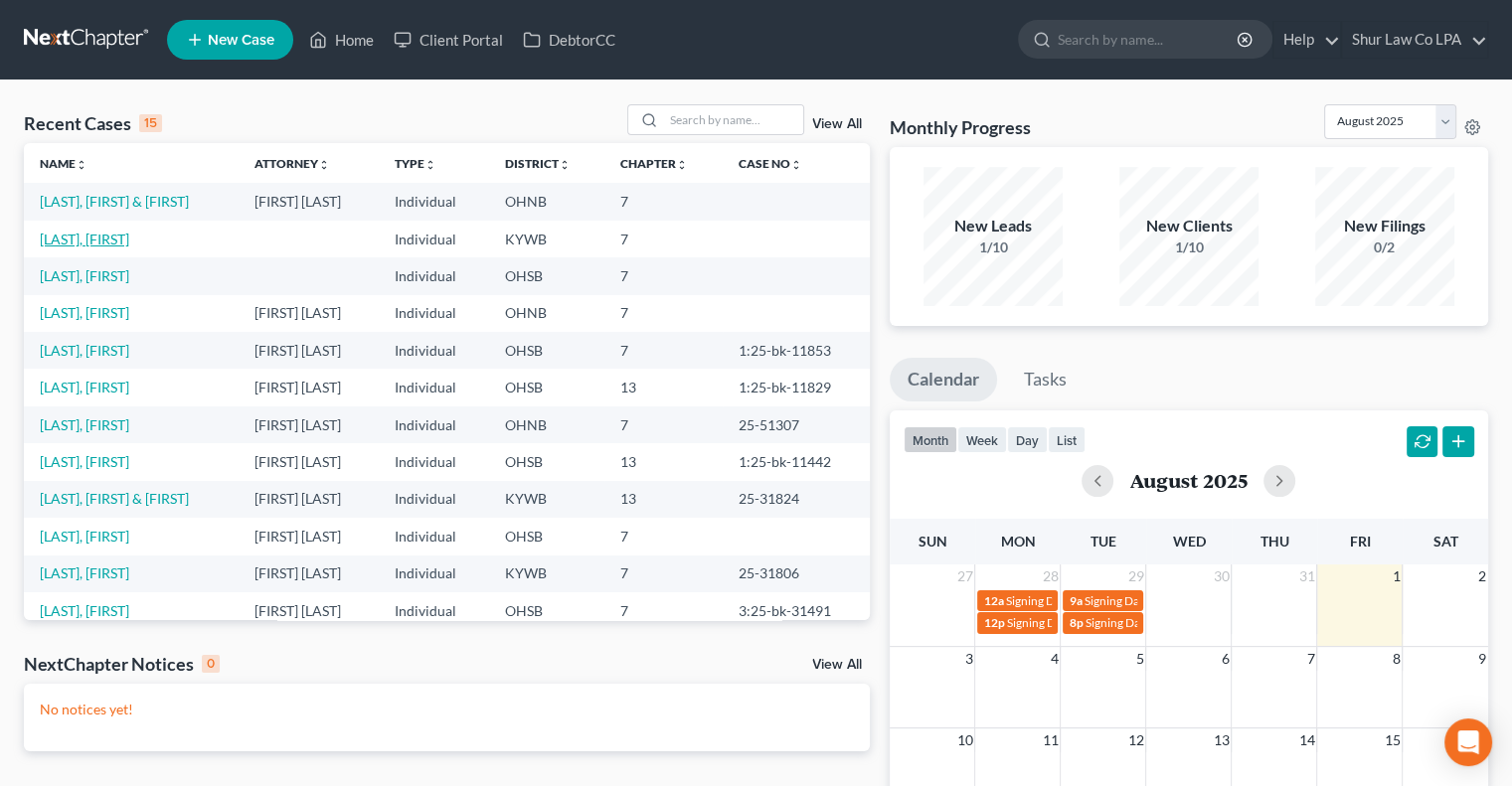 click on "[LAST], [FIRST]" at bounding box center [84, 238] 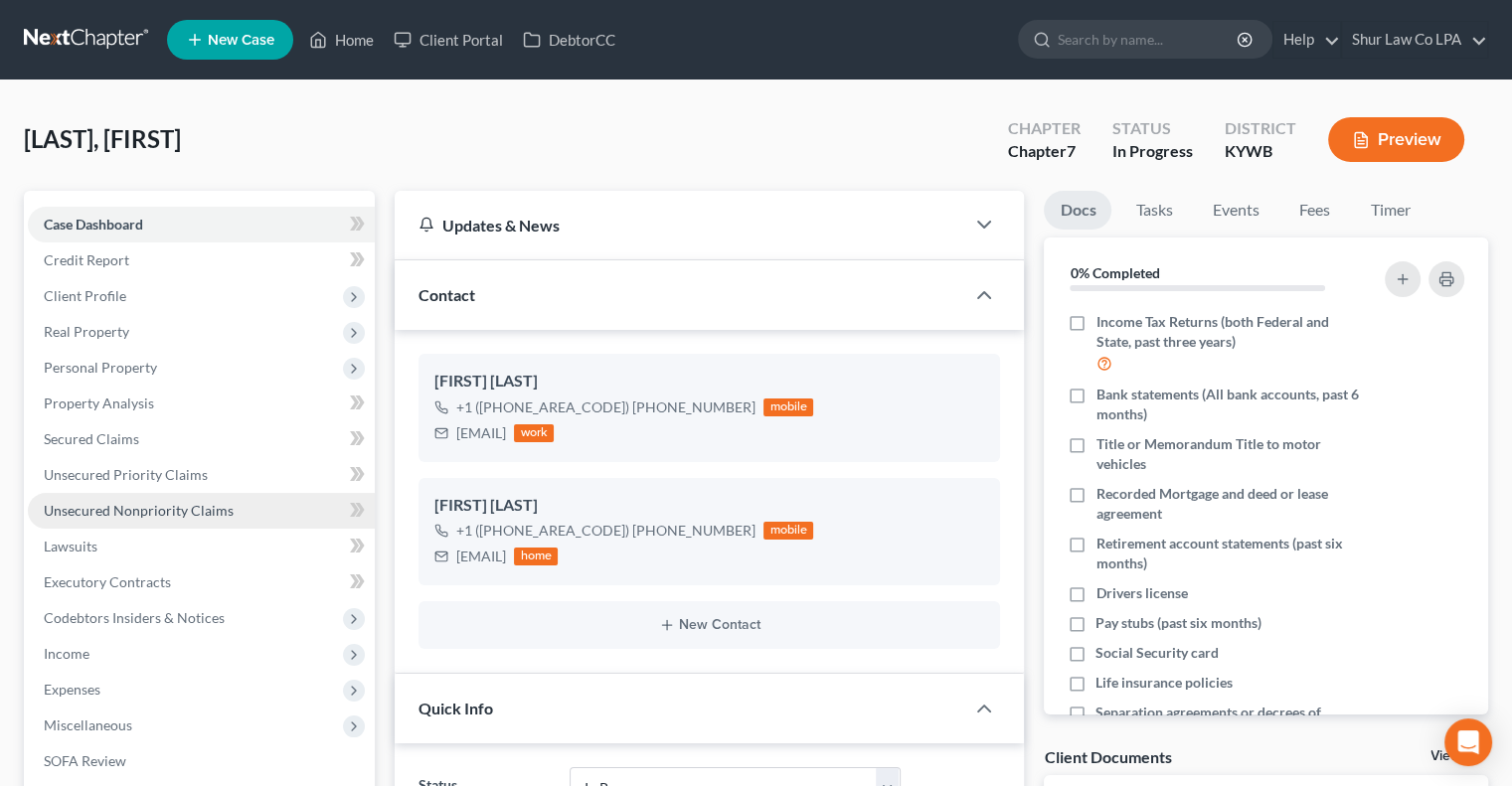 click on "Unsecured Nonpriority Claims" at bounding box center (138, 510) 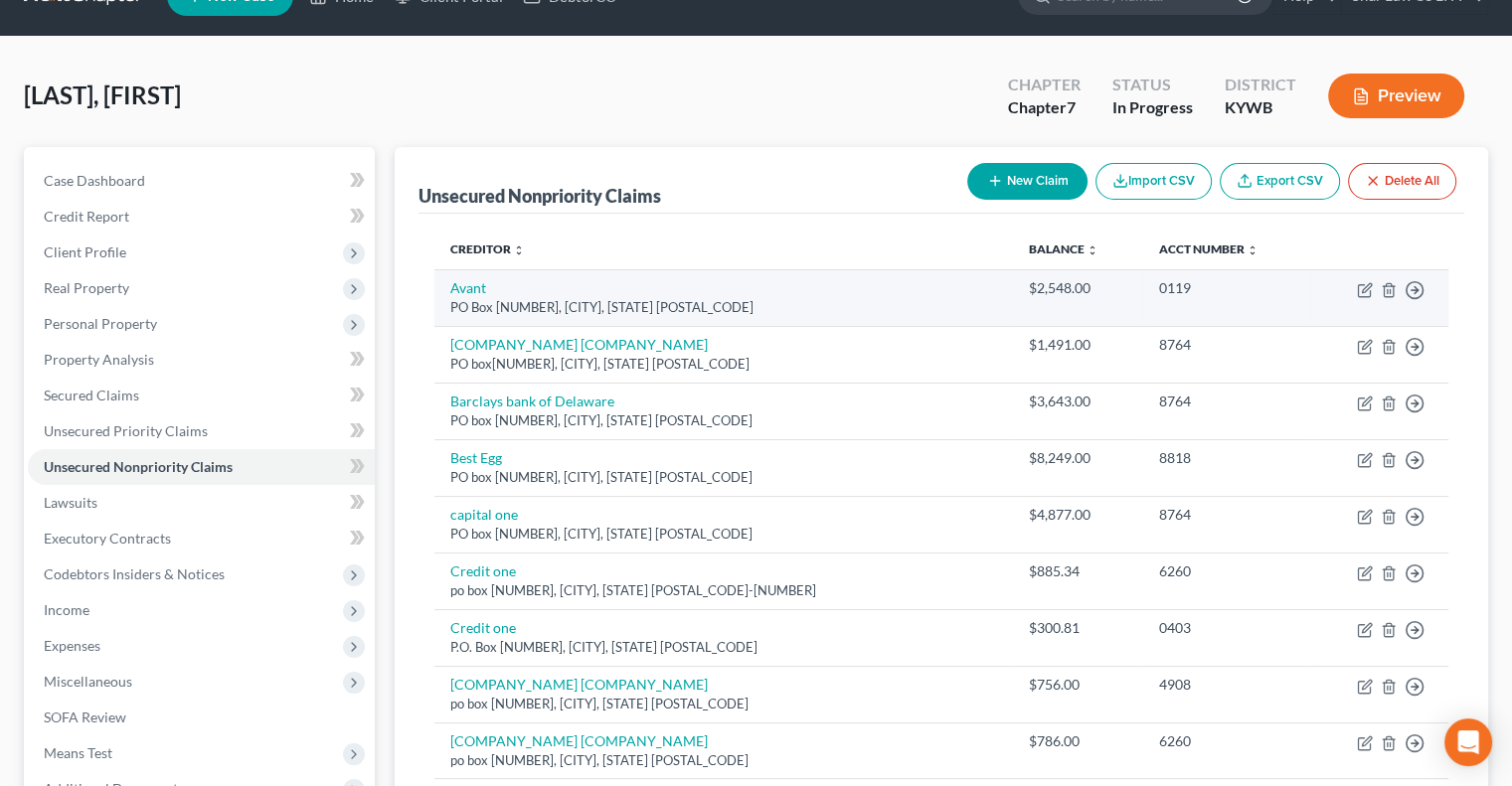scroll, scrollTop: 0, scrollLeft: 0, axis: both 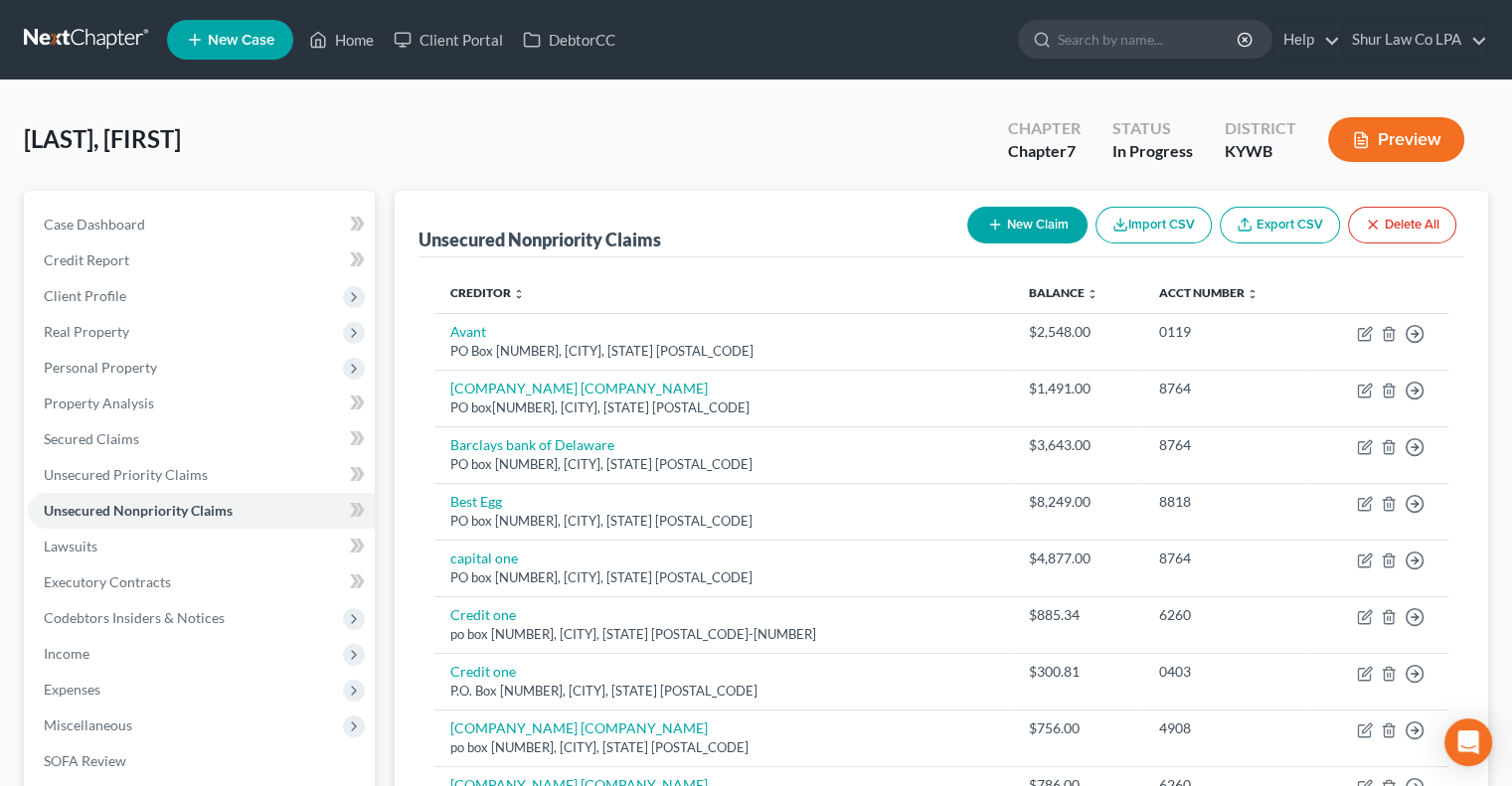 click on "New Claim" at bounding box center [1027, 225] 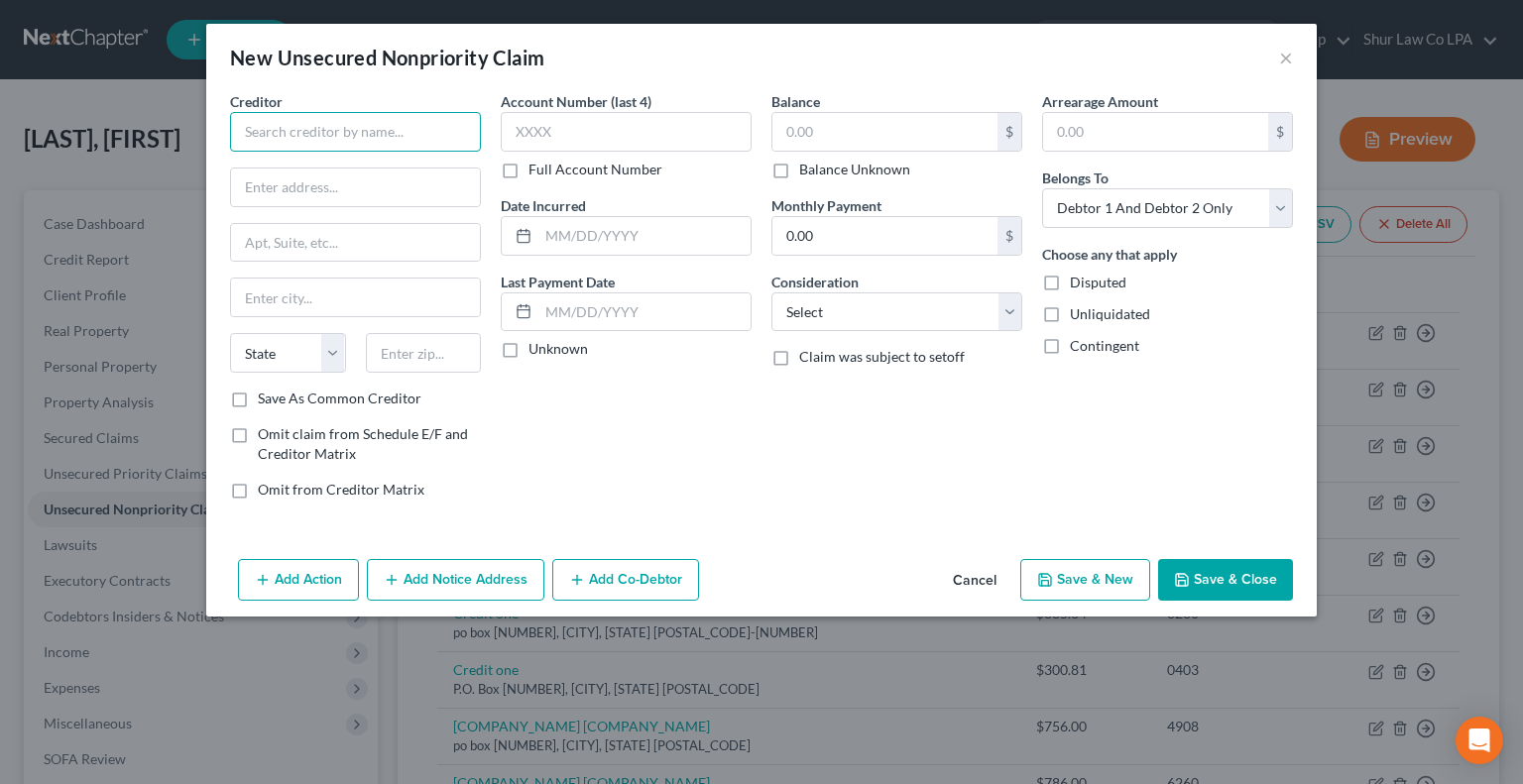 click at bounding box center (355, 132) 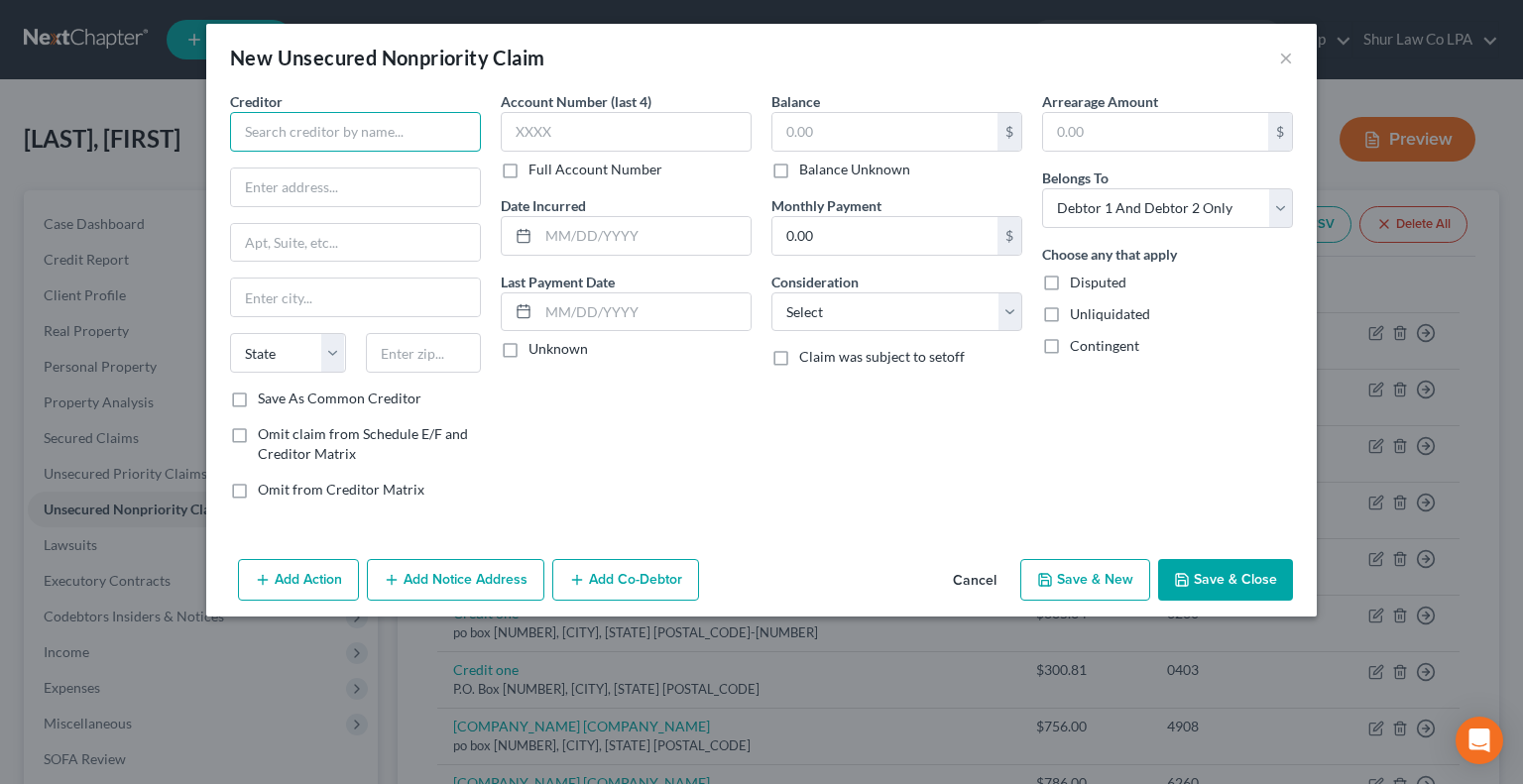 click at bounding box center [355, 132] 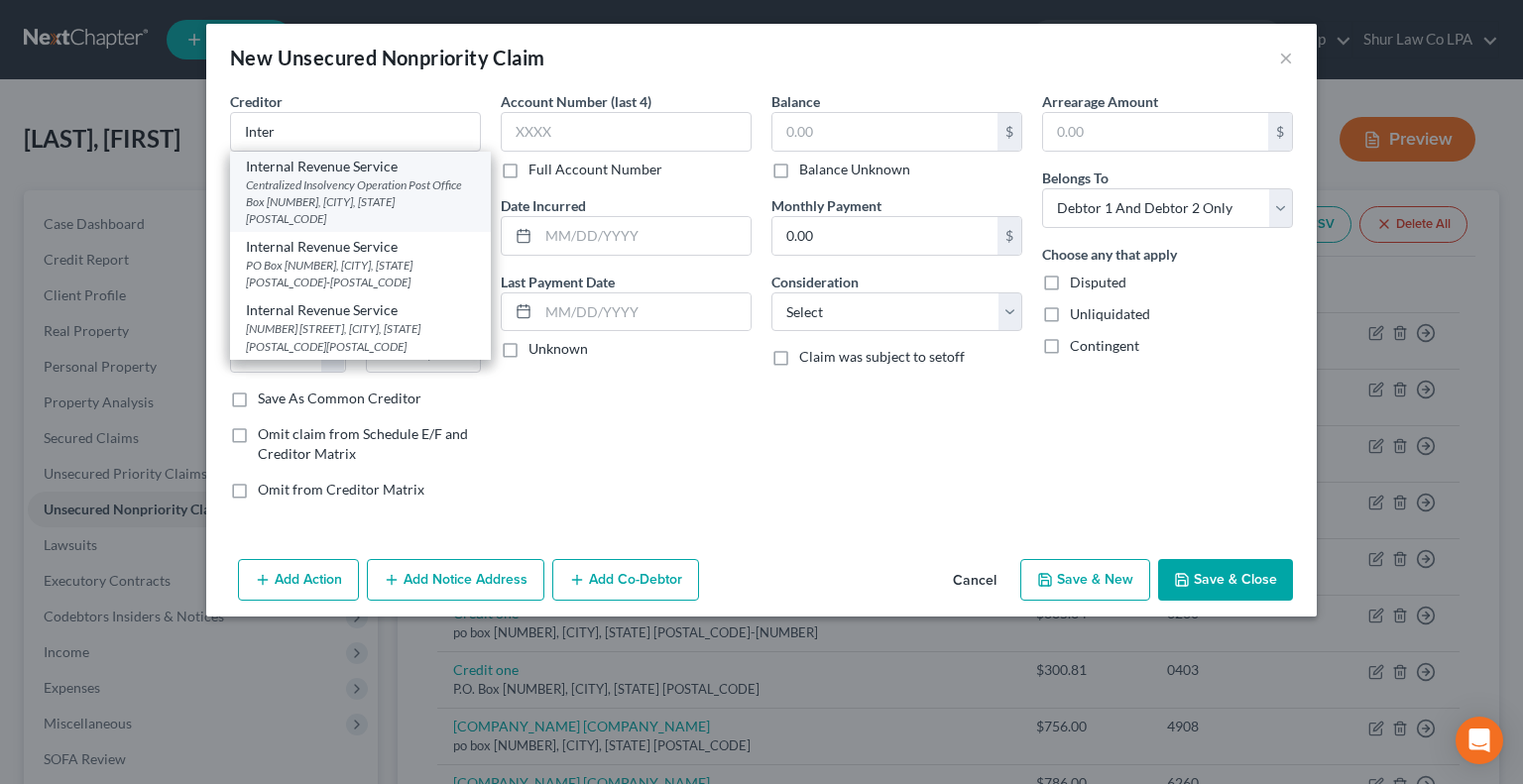 click on "Centralized Insolvency Operation Post Office Box 7346, Philadelphia, PA 19101" at bounding box center [360, 201] 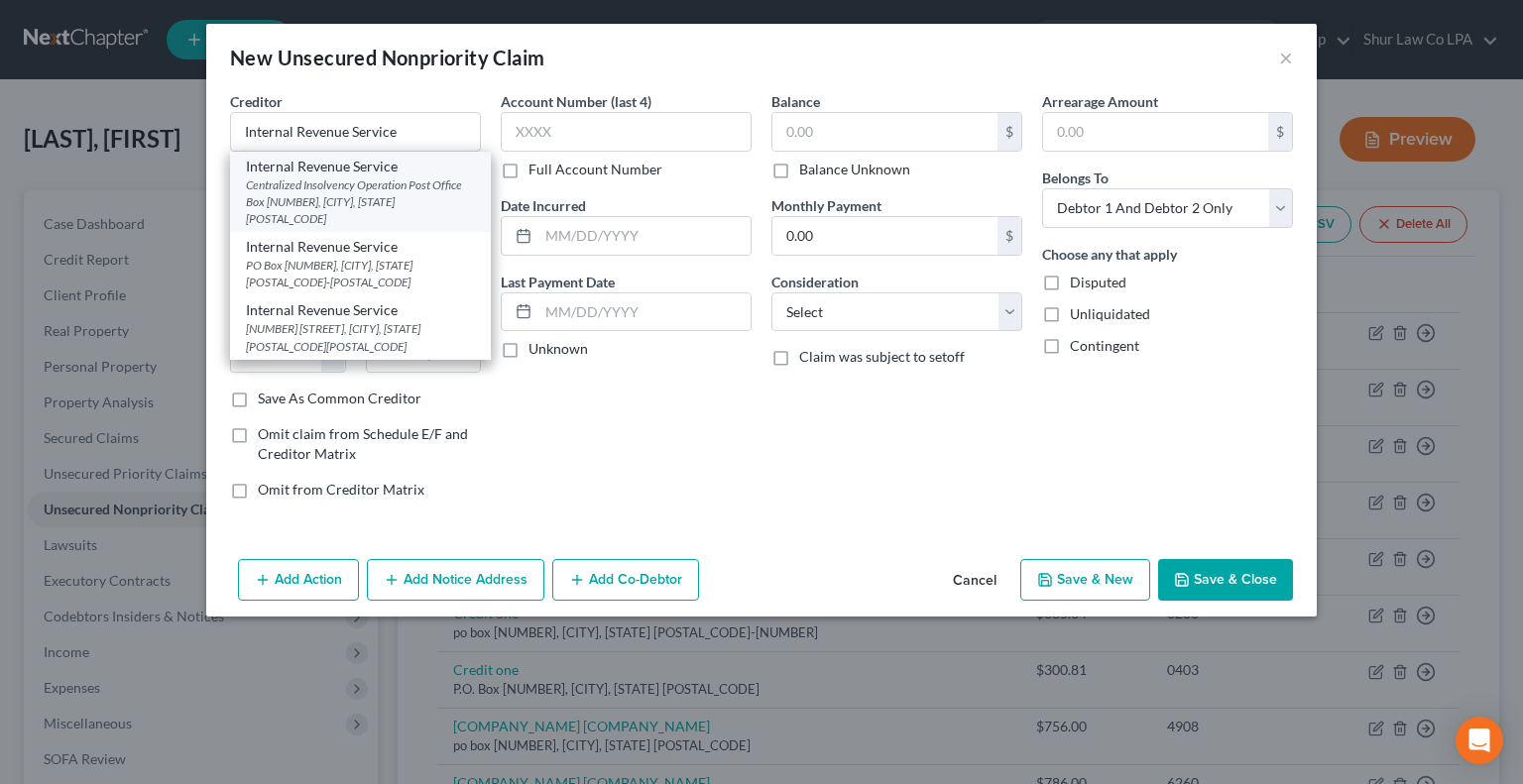 type on "Philadelphia" 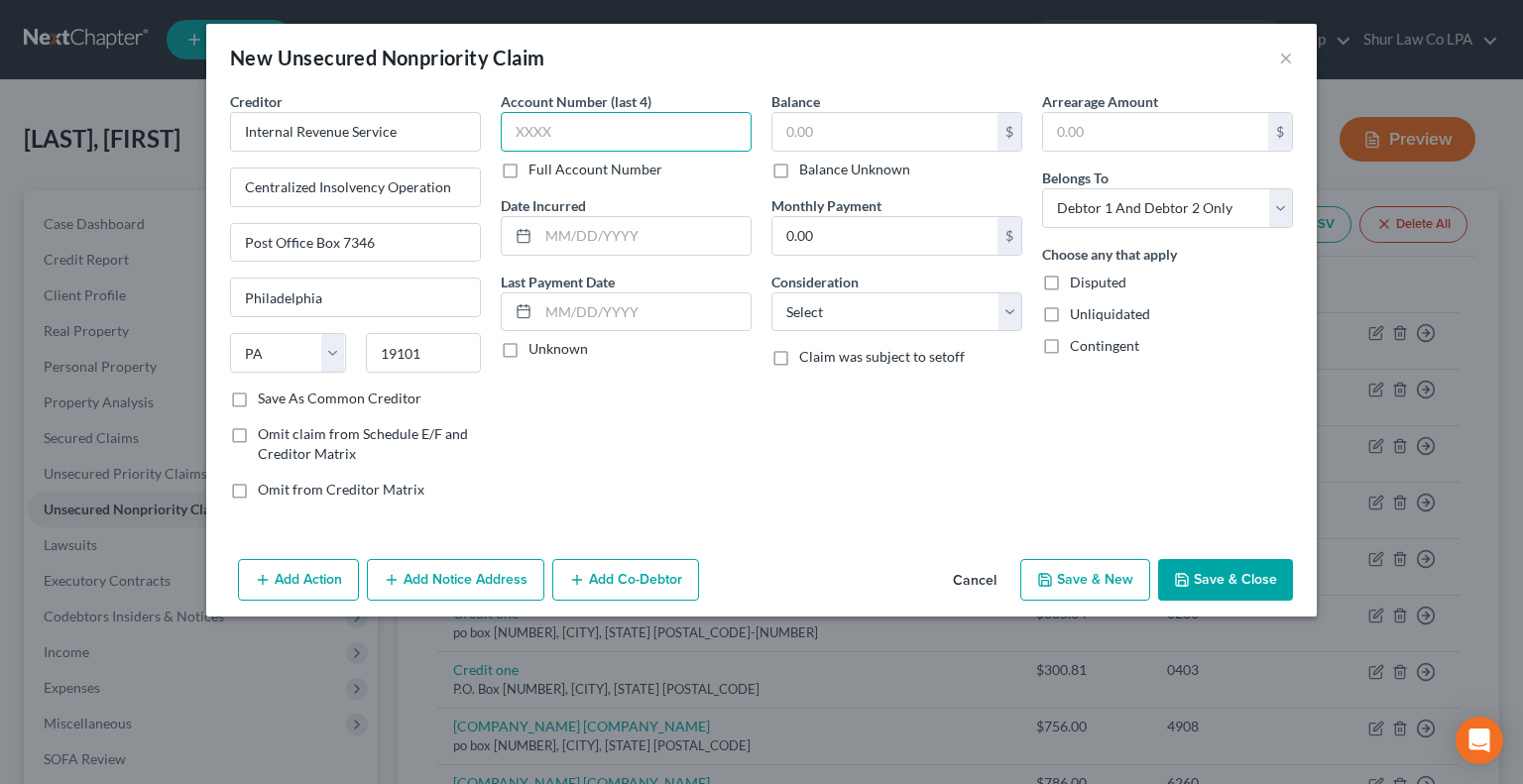 click at bounding box center (626, 132) 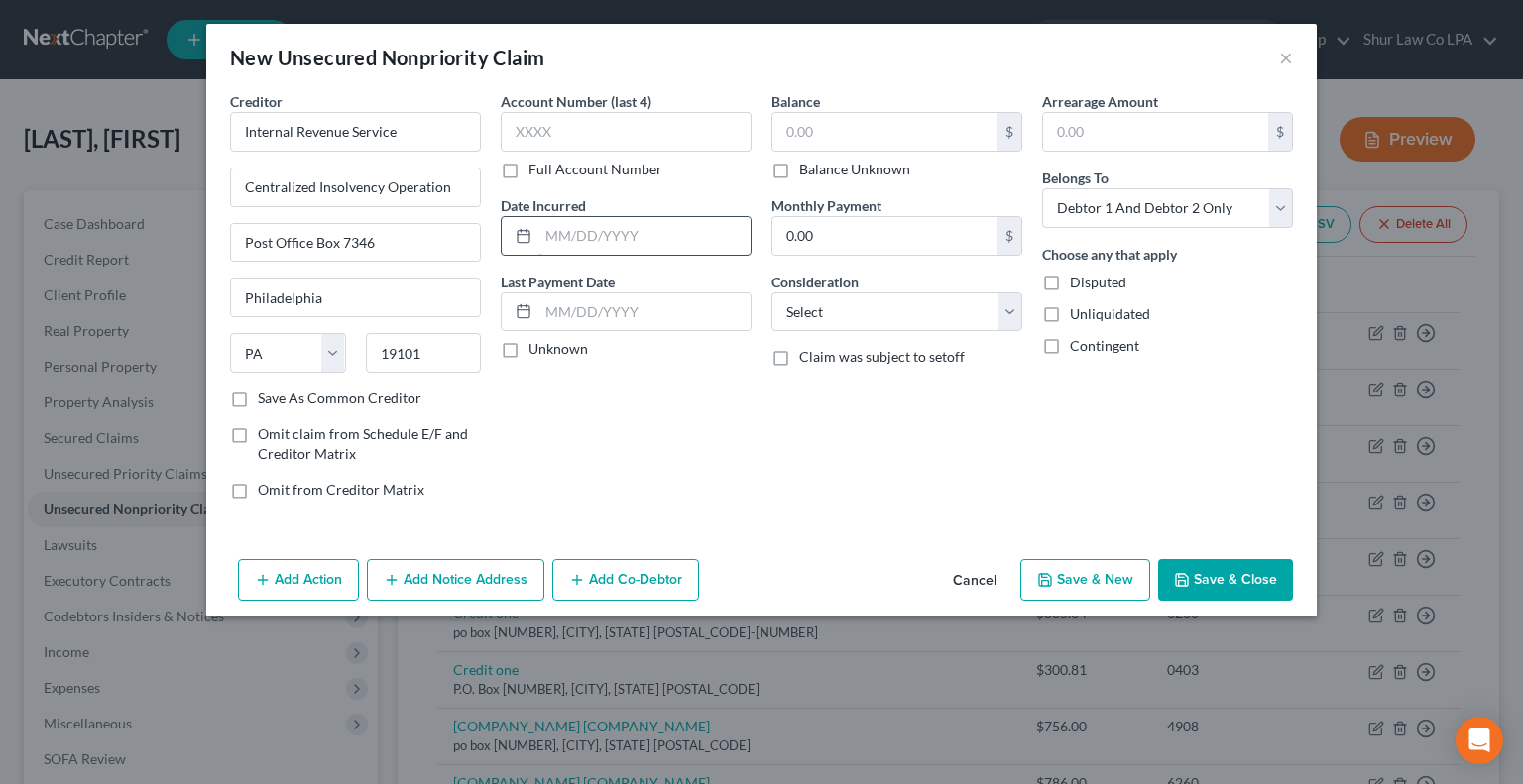 click at bounding box center [644, 236] 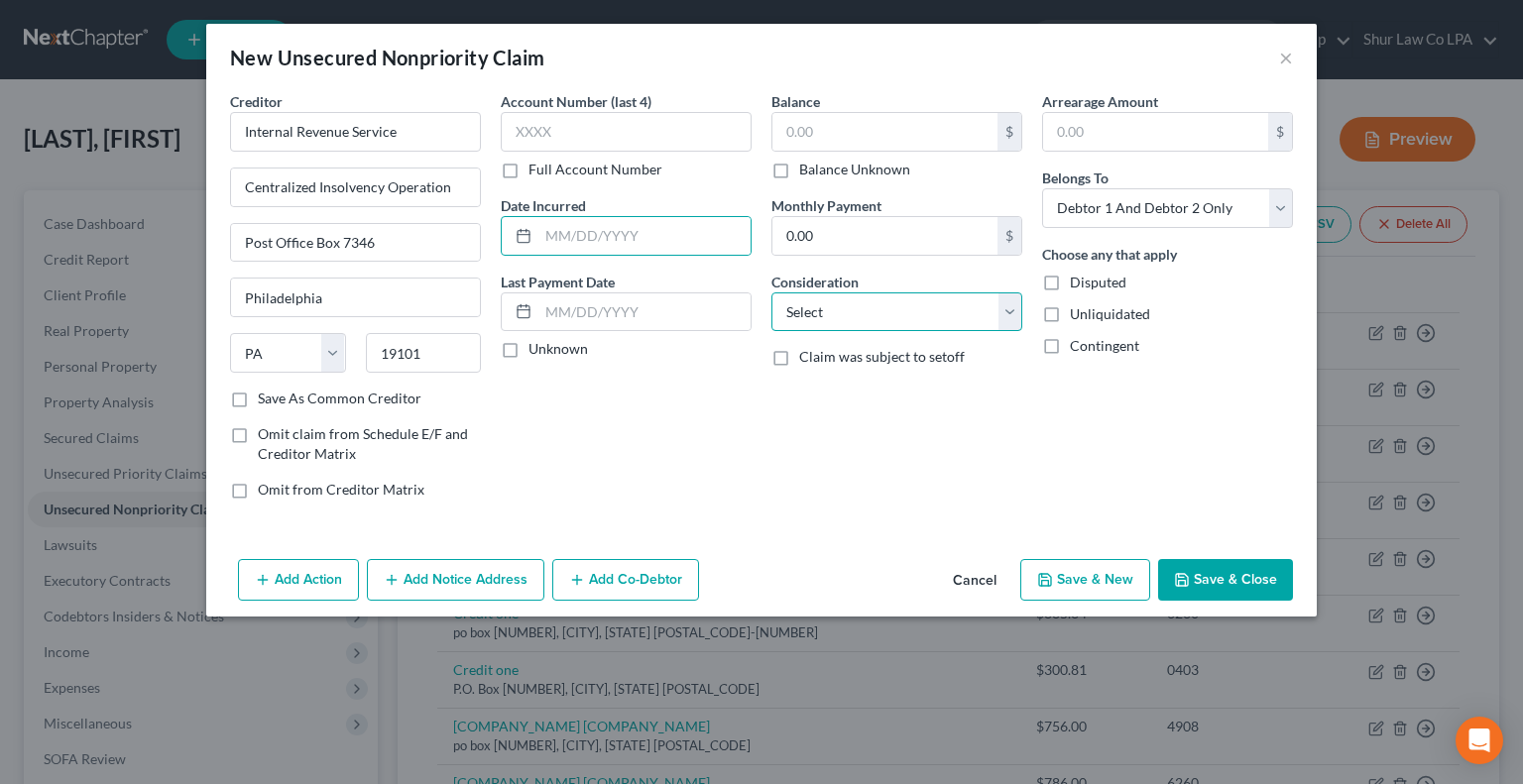 click on "Select Cable / Satellite Services Collection Agency Credit Card Debt Debt Counseling / Attorneys Deficiency Balance Domestic Support Obligations Home / Car Repairs Income Taxes Judgment Liens Medical Services Monies Loaned / Advanced Mortgage Obligation From Divorce Or Separation Obligation To Pensions Other Overdrawn Bank Account Promised To Help Pay Creditors Student Loans Suppliers And Vendors Telephone / Internet Services Utility Services" at bounding box center [896, 312] 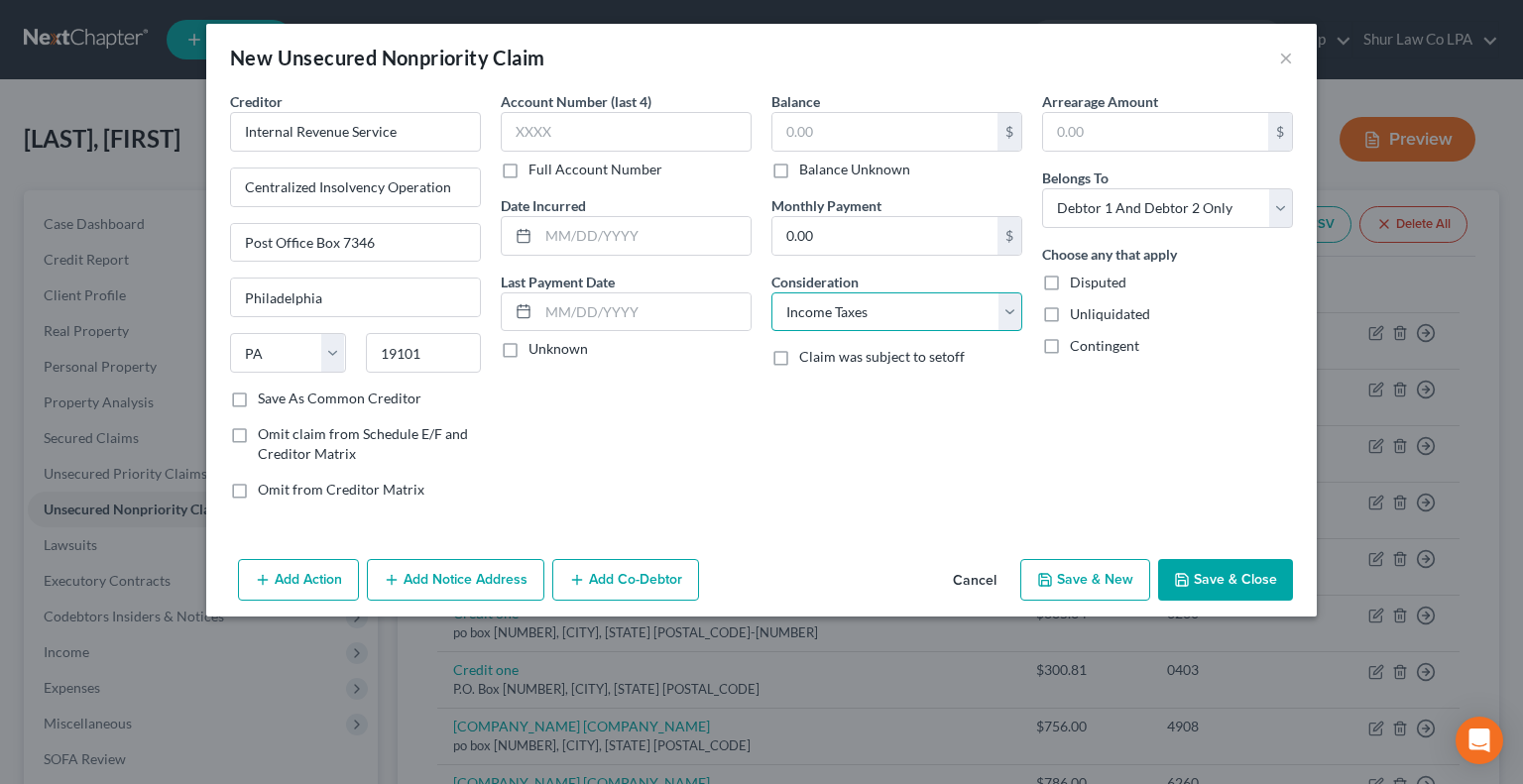 click on "Select Cable / Satellite Services Collection Agency Credit Card Debt Debt Counseling / Attorneys Deficiency Balance Domestic Support Obligations Home / Car Repairs Income Taxes Judgment Liens Medical Services Monies Loaned / Advanced Mortgage Obligation From Divorce Or Separation Obligation To Pensions Other Overdrawn Bank Account Promised To Help Pay Creditors Student Loans Suppliers And Vendors Telephone / Internet Services Utility Services" at bounding box center [896, 312] 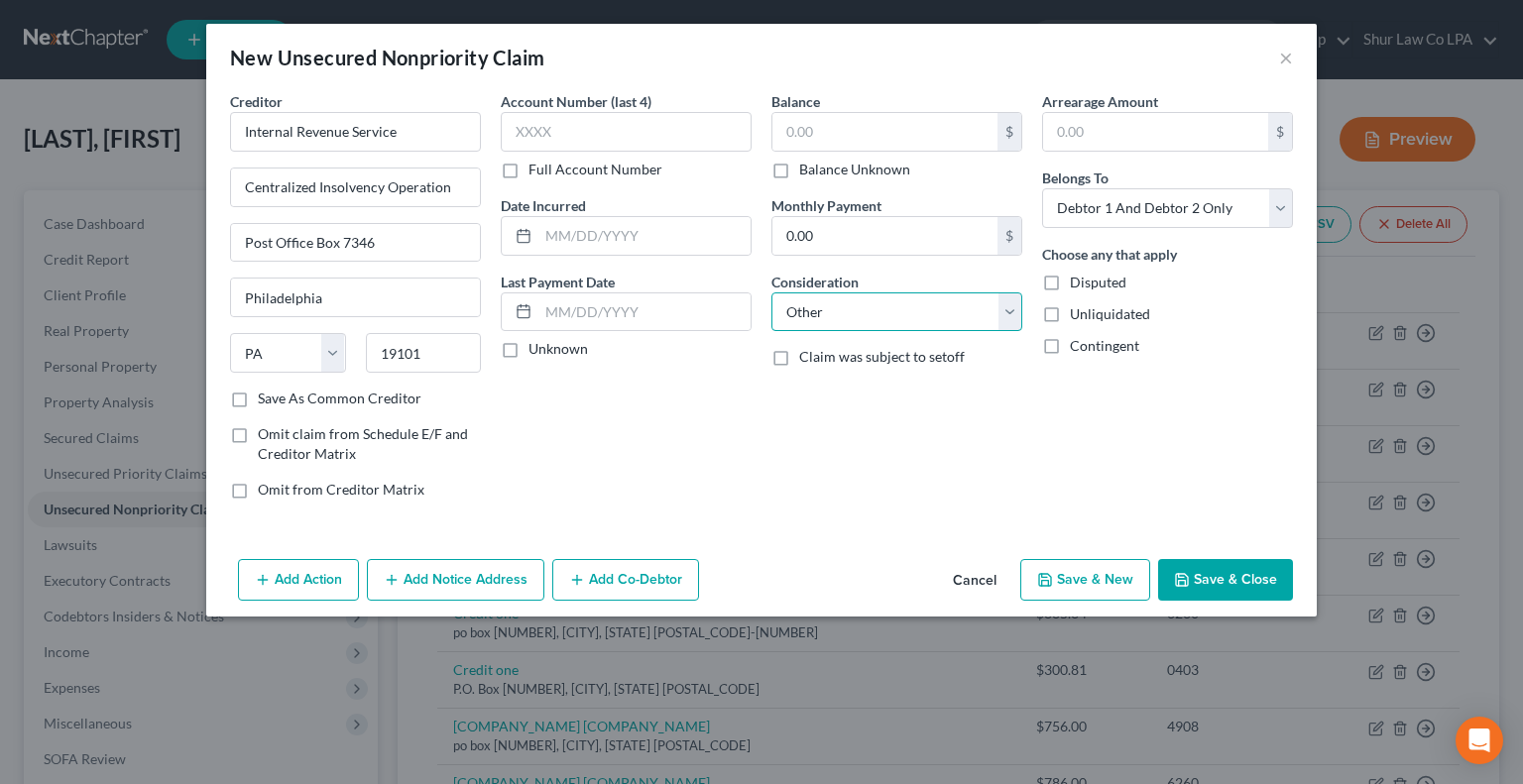 click on "Select Cable / Satellite Services Collection Agency Credit Card Debt Debt Counseling / Attorneys Deficiency Balance Domestic Support Obligations Home / Car Repairs Income Taxes Judgment Liens Medical Services Monies Loaned / Advanced Mortgage Obligation From Divorce Or Separation Obligation To Pensions Other Overdrawn Bank Account Promised To Help Pay Creditors Student Loans Suppliers And Vendors Telephone / Internet Services Utility Services" at bounding box center (896, 312) 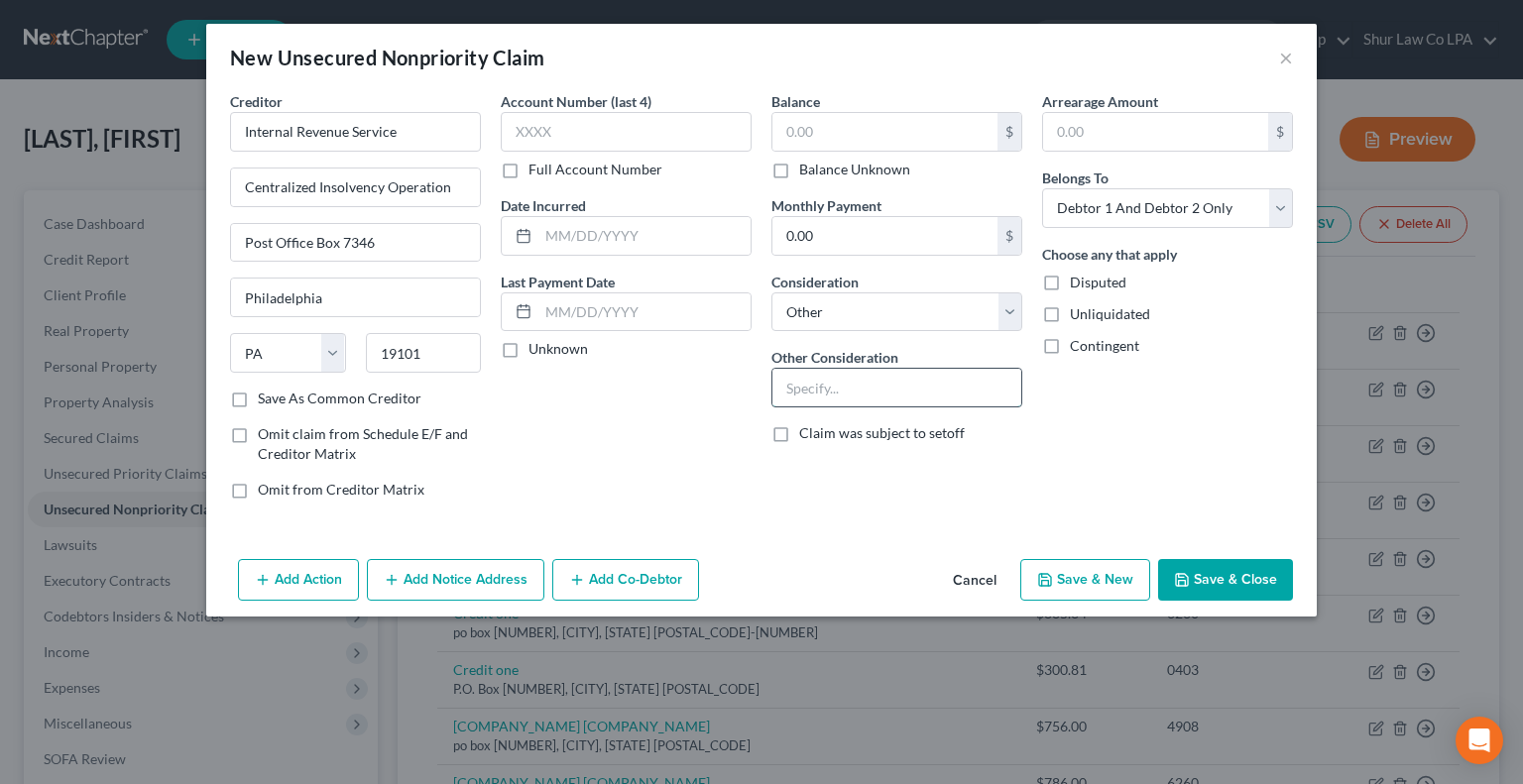 click at bounding box center [896, 388] 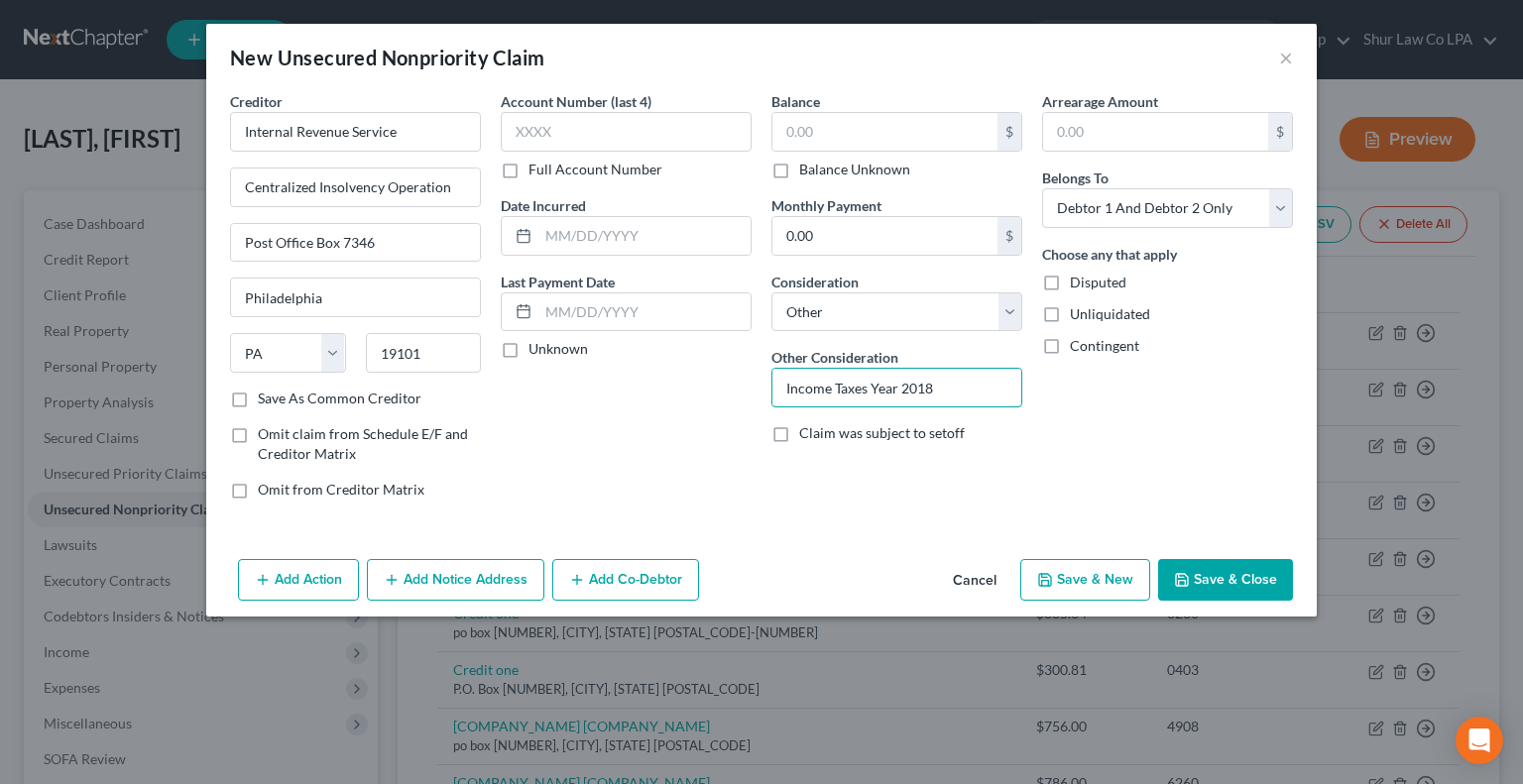 type on "Income Taxes Year 2018" 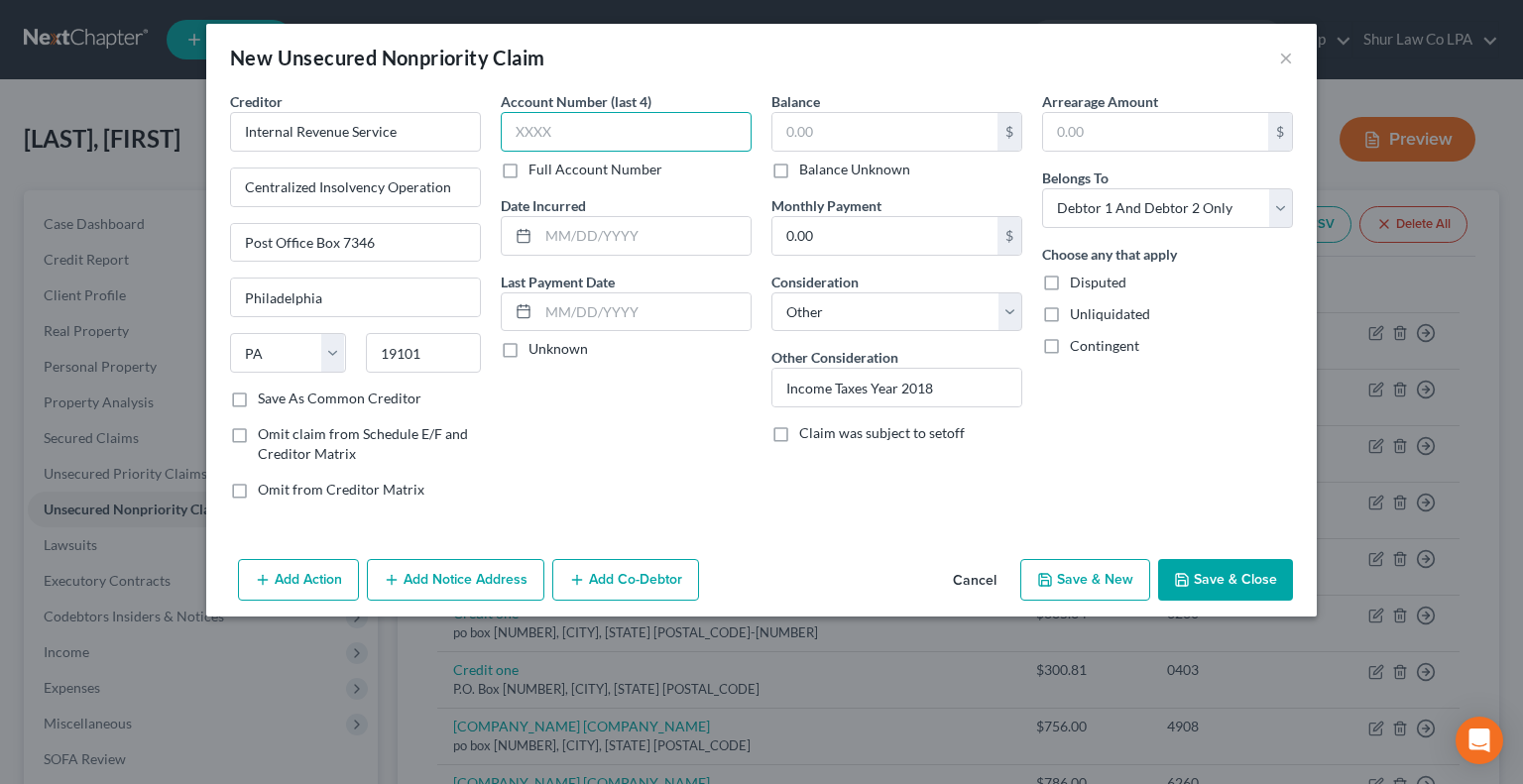 click at bounding box center (626, 132) 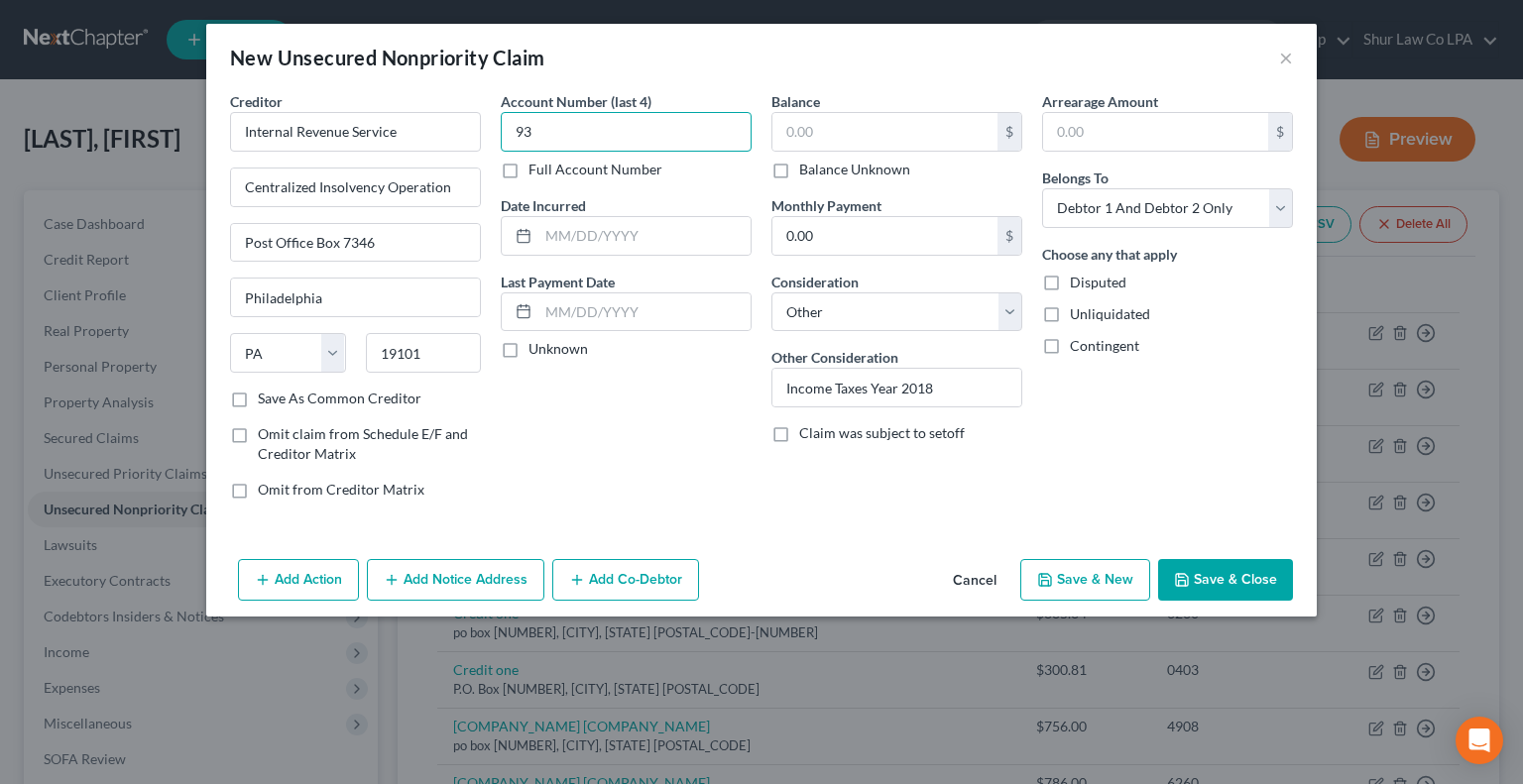 type on "9" 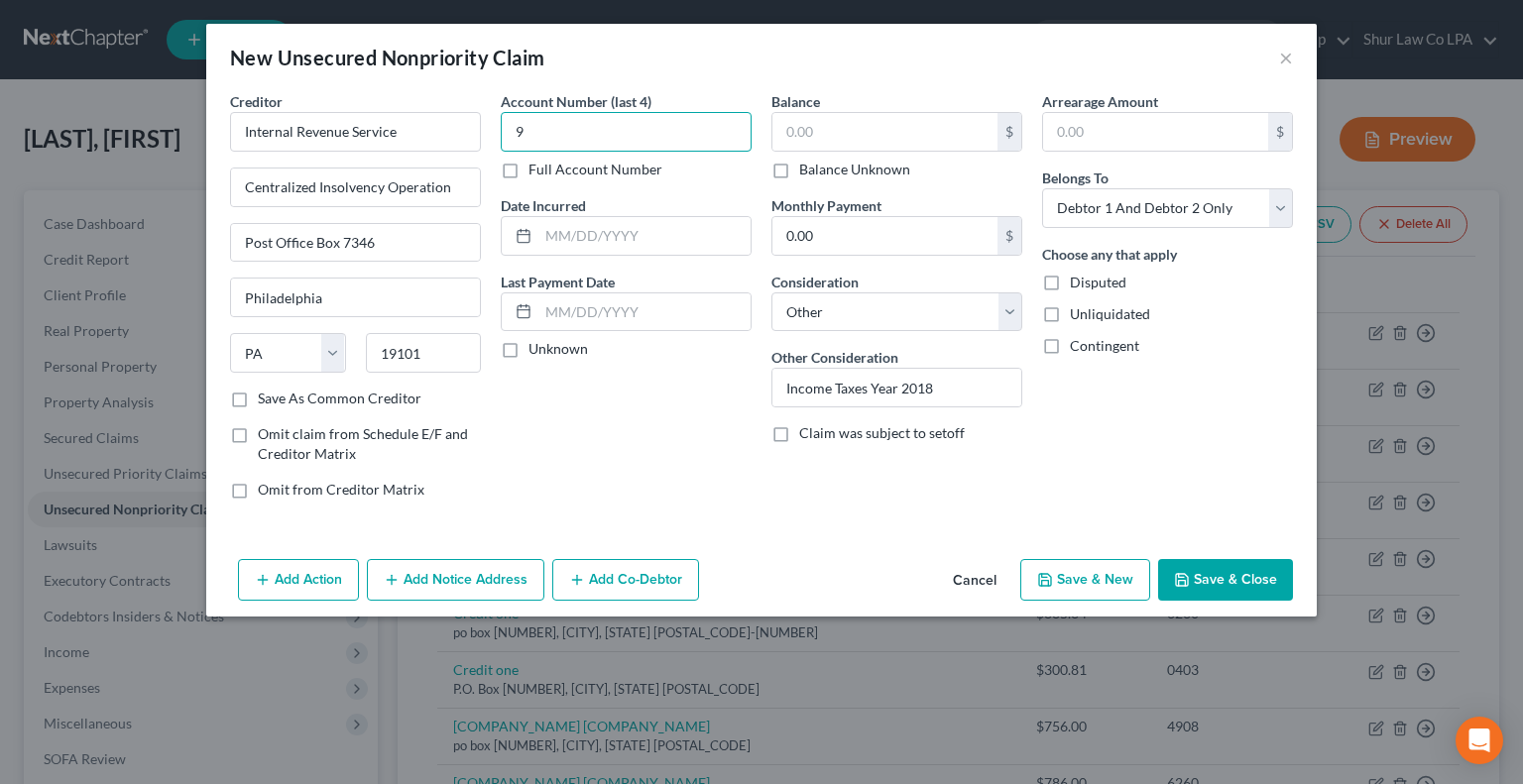 type 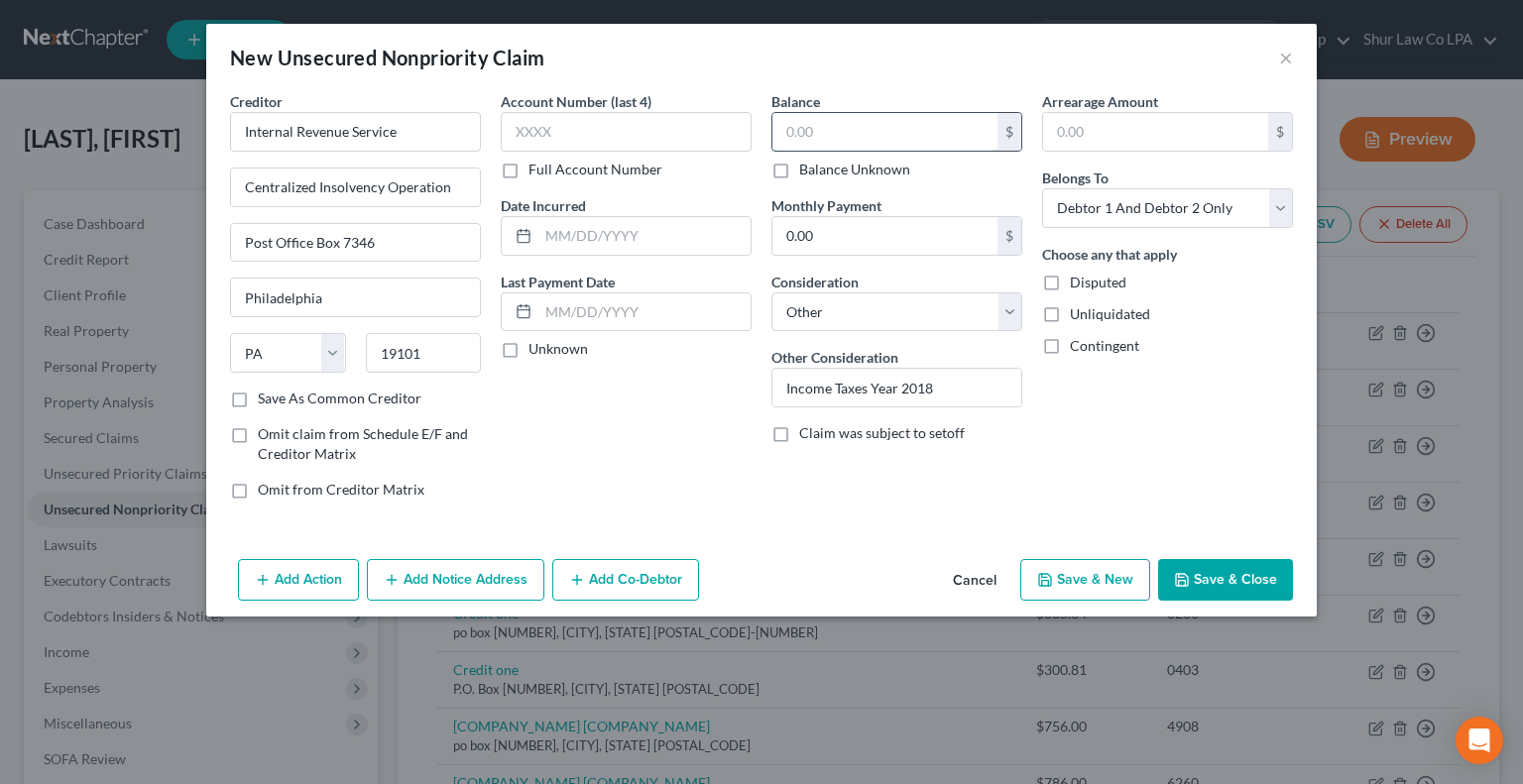 click at bounding box center (884, 132) 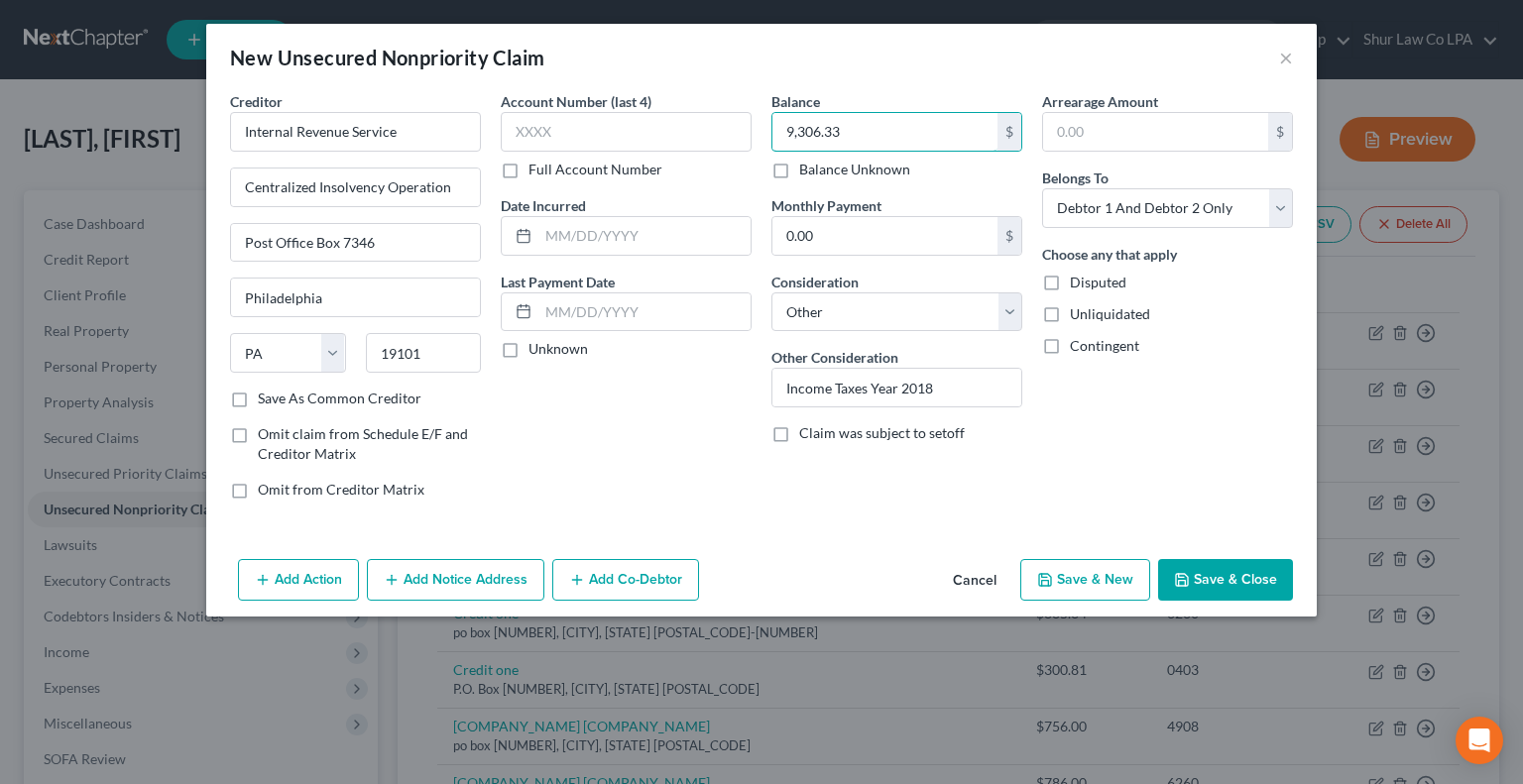 type on "9,306.33" 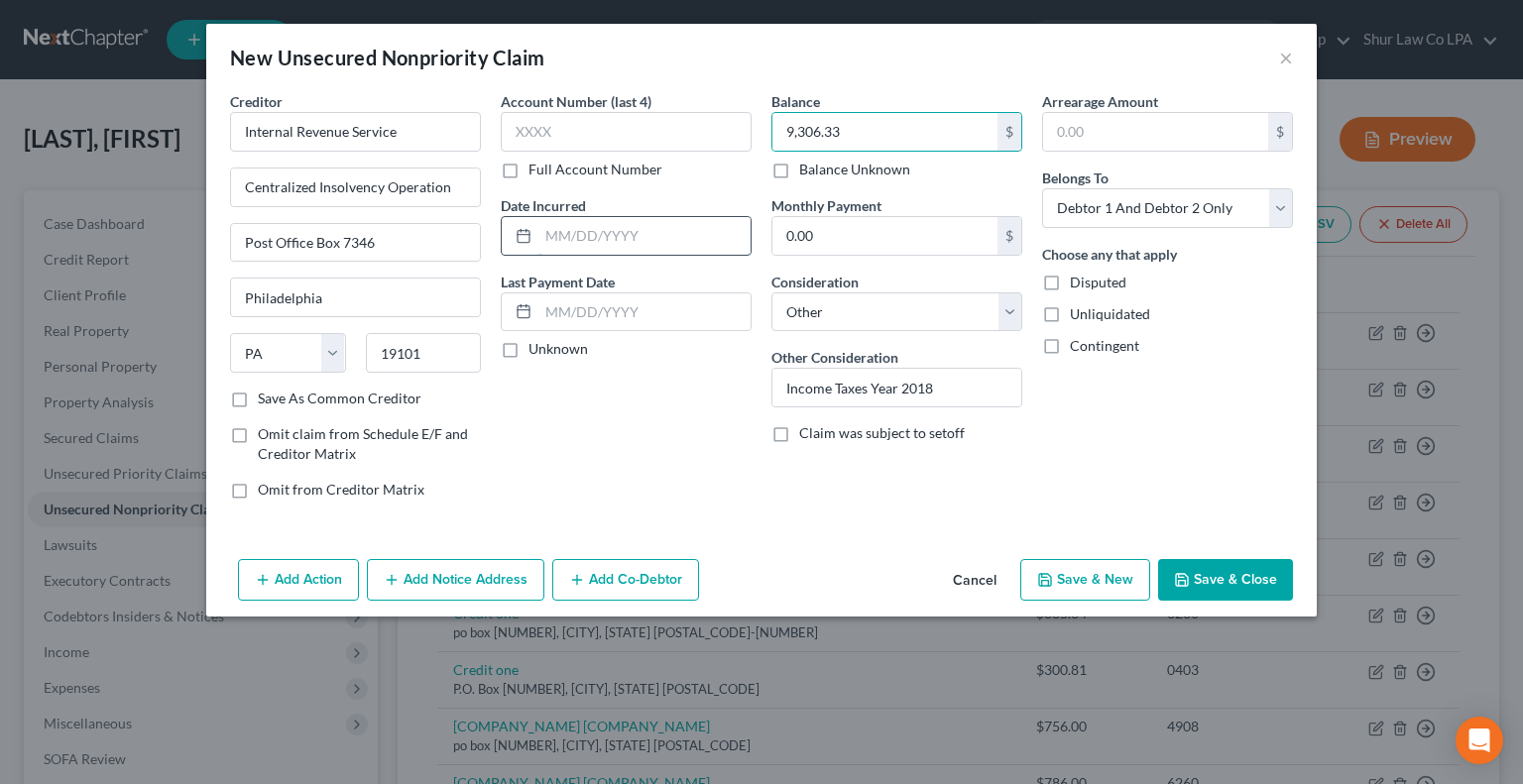 click at bounding box center (644, 236) 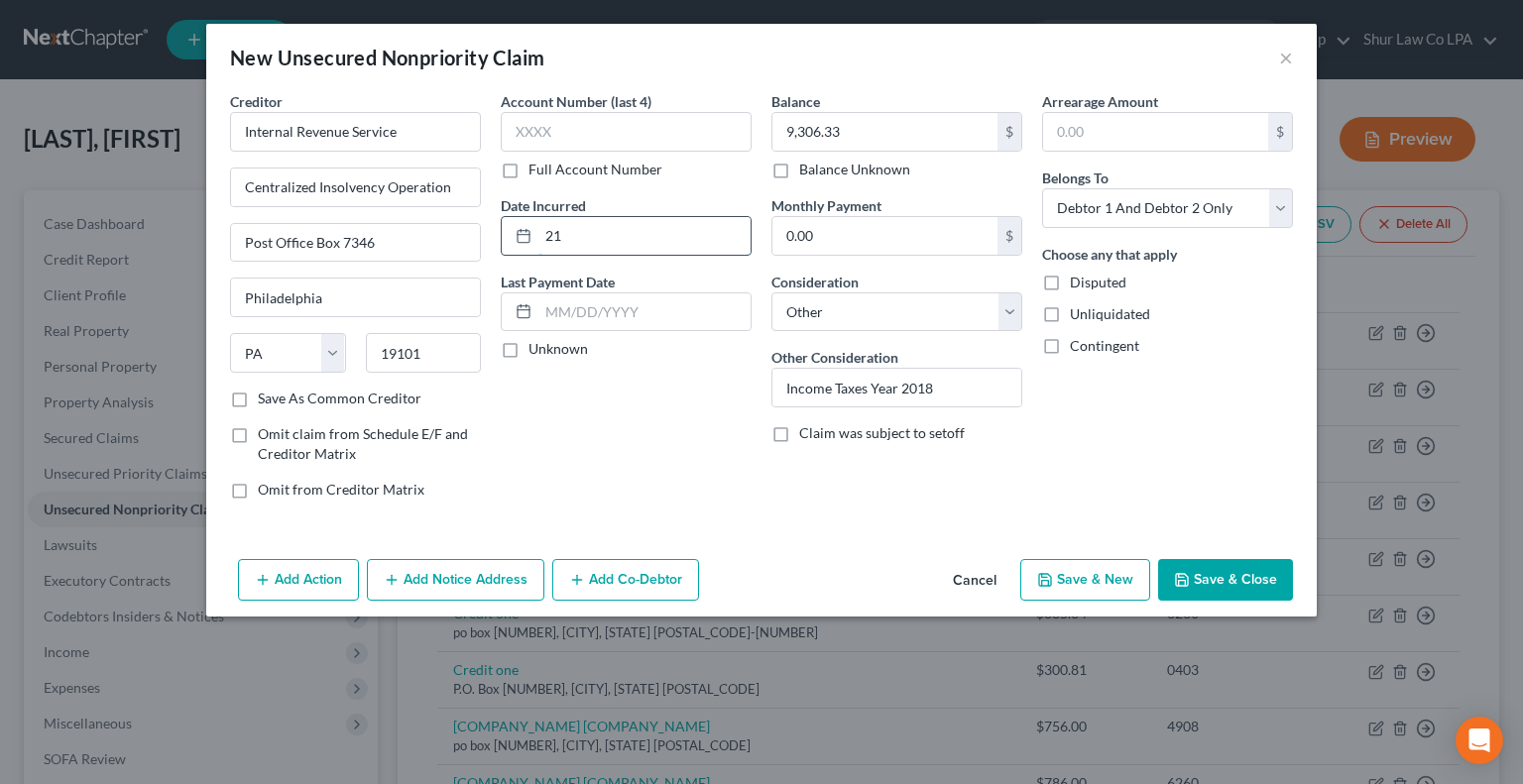 type on "2" 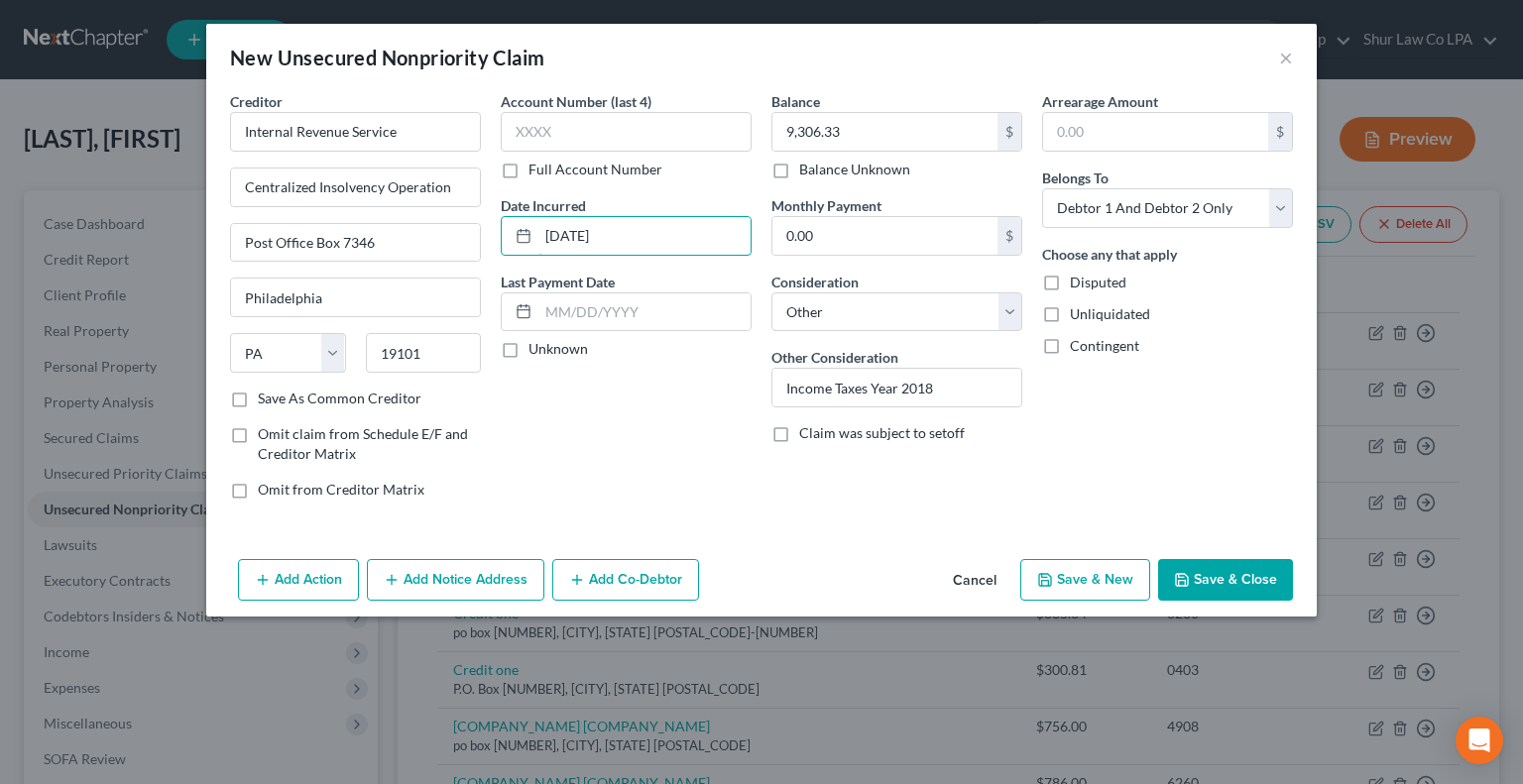 type on "12/31/2018" 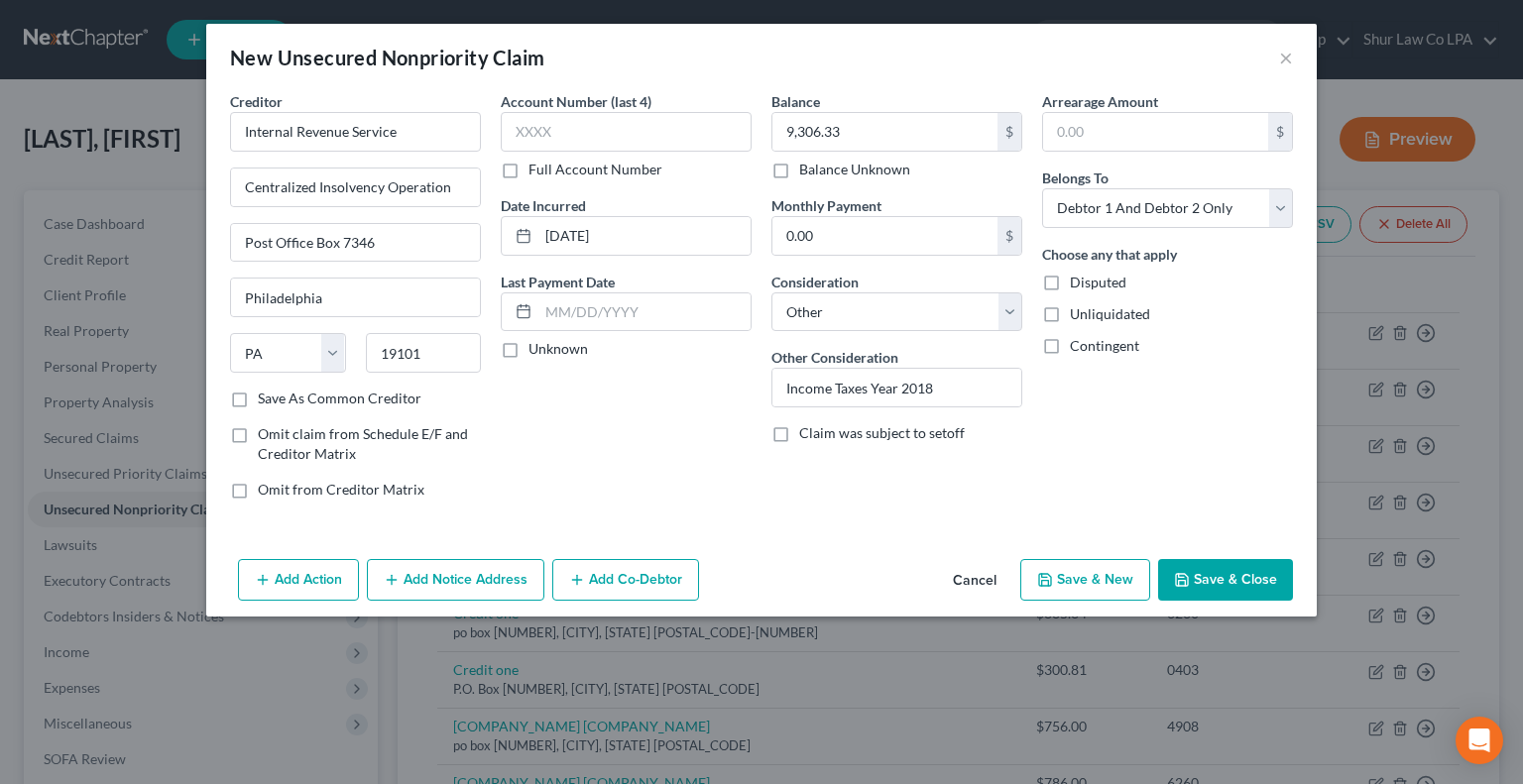 click on "Save & Close" at bounding box center (1226, 580) 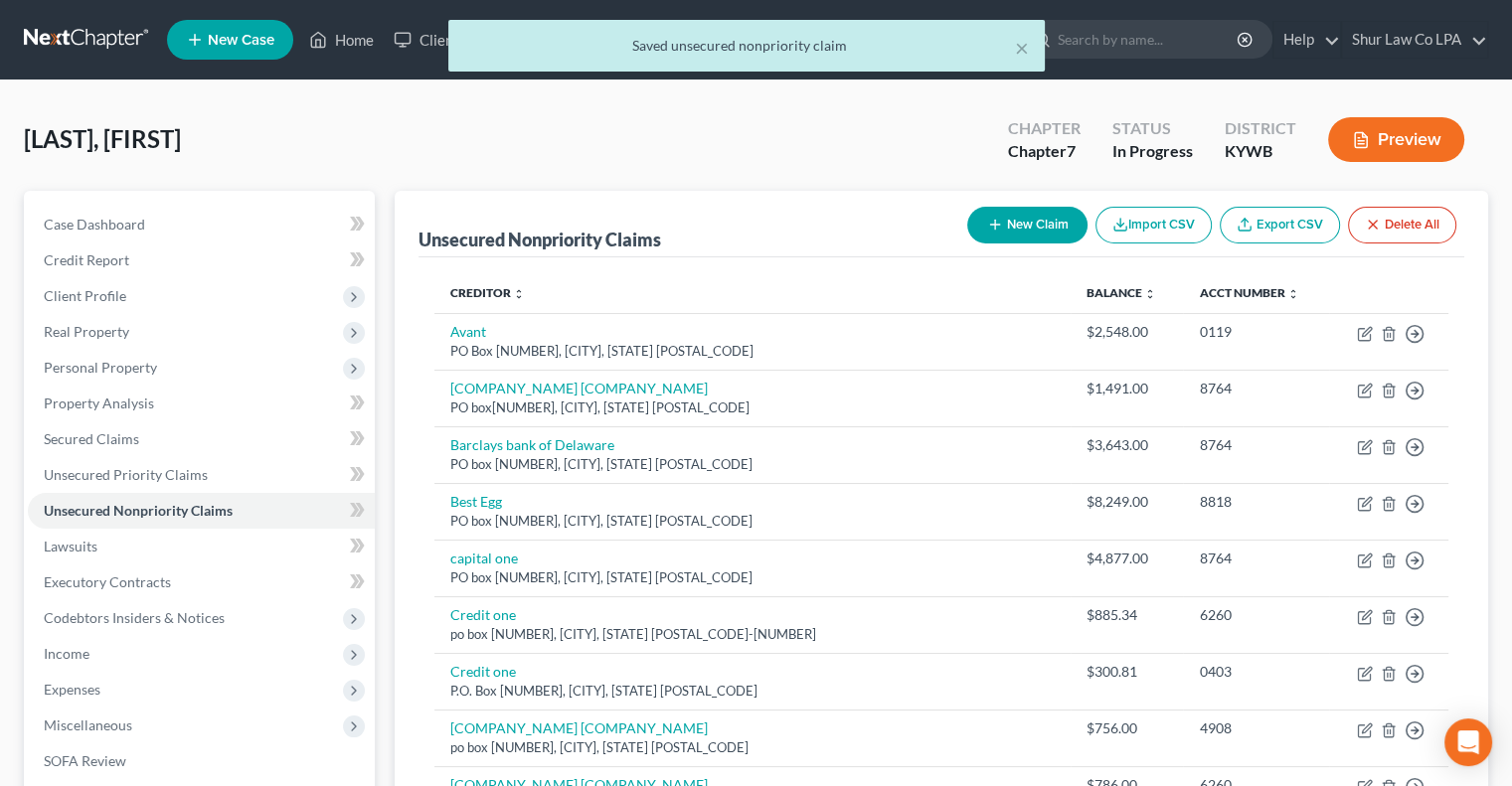click on "New Claim" at bounding box center [1027, 225] 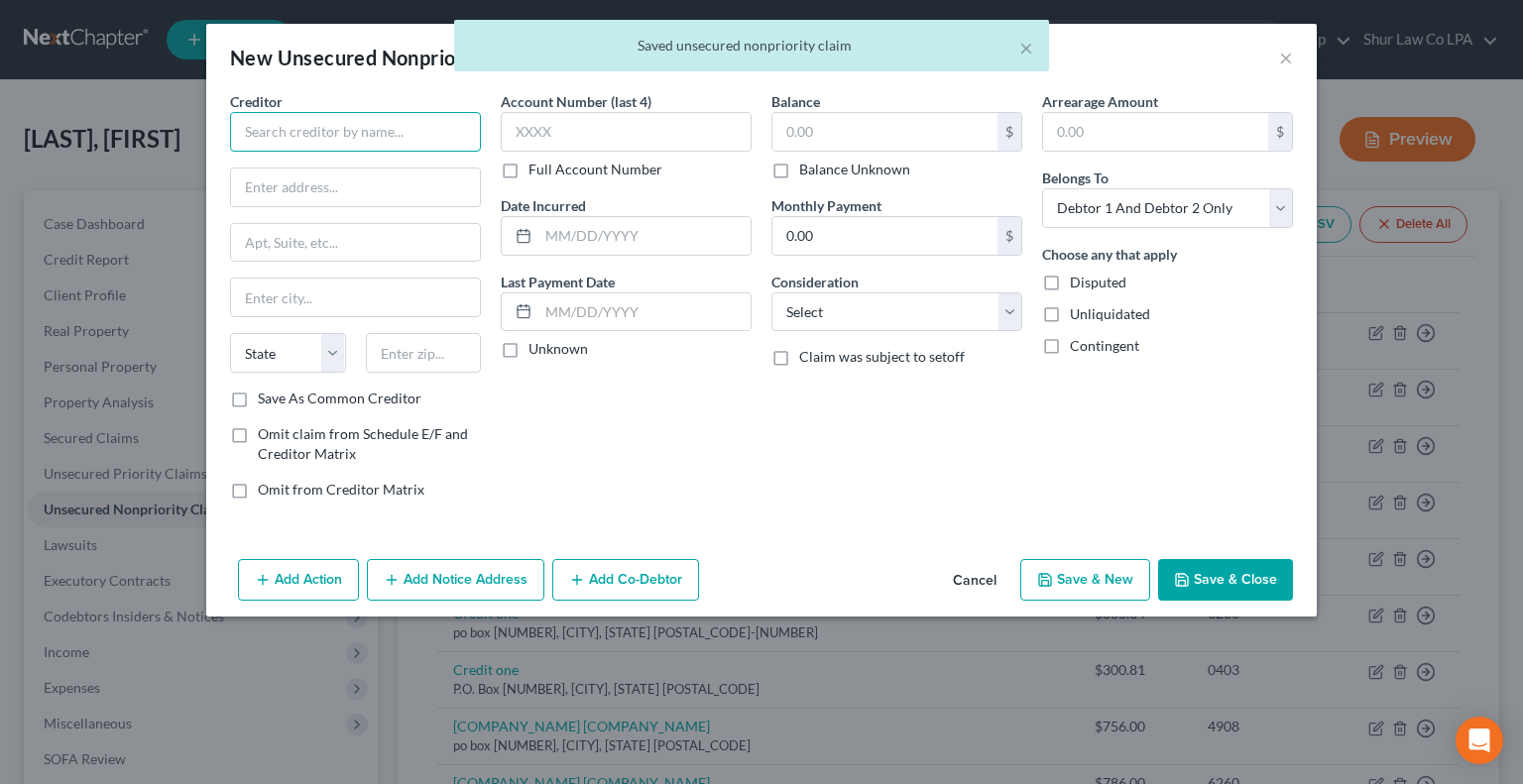 click at bounding box center (355, 132) 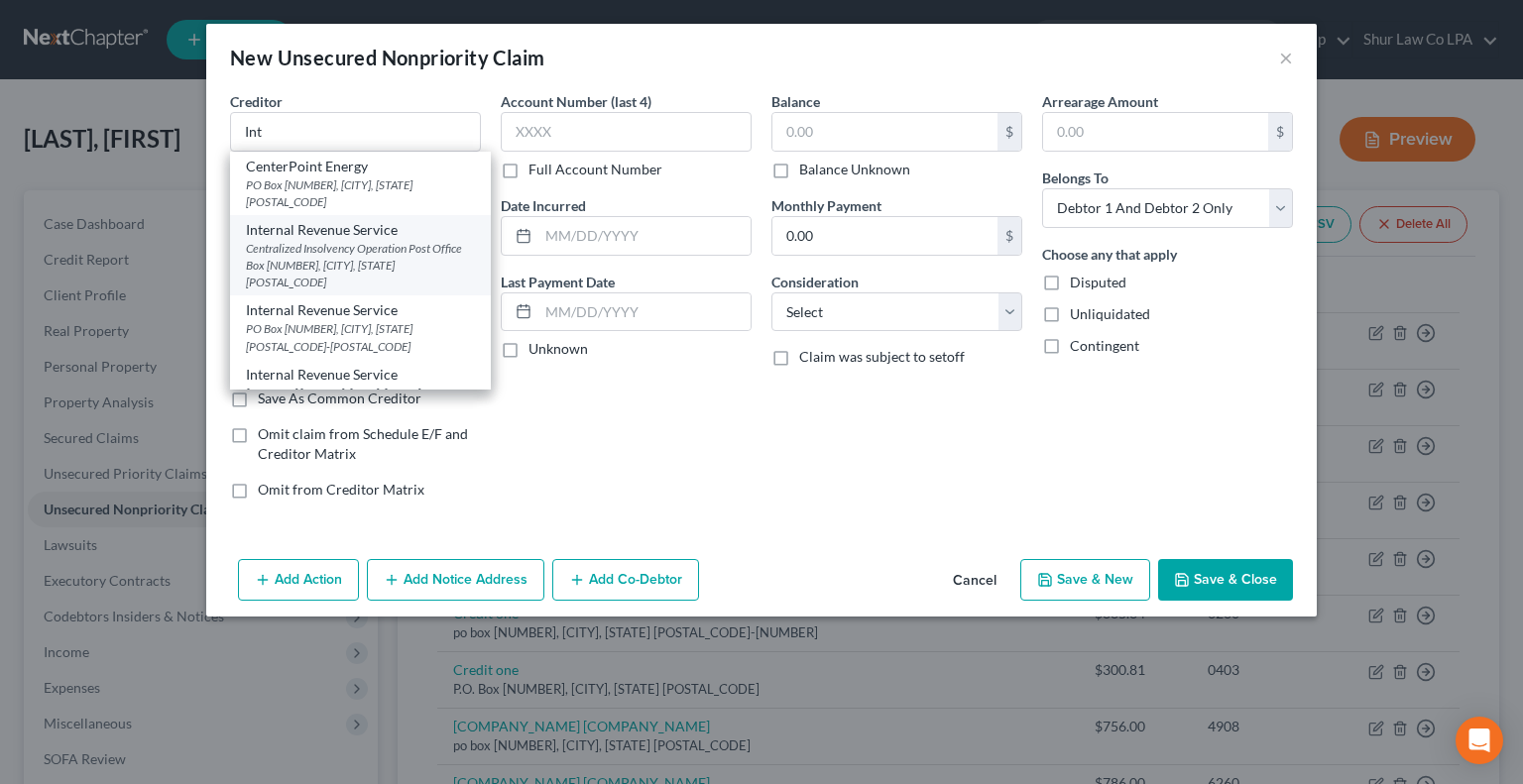 click on "Centralized Insolvency Operation Post Office Box 7346, Philadelphia, PA 19101" at bounding box center (360, 265) 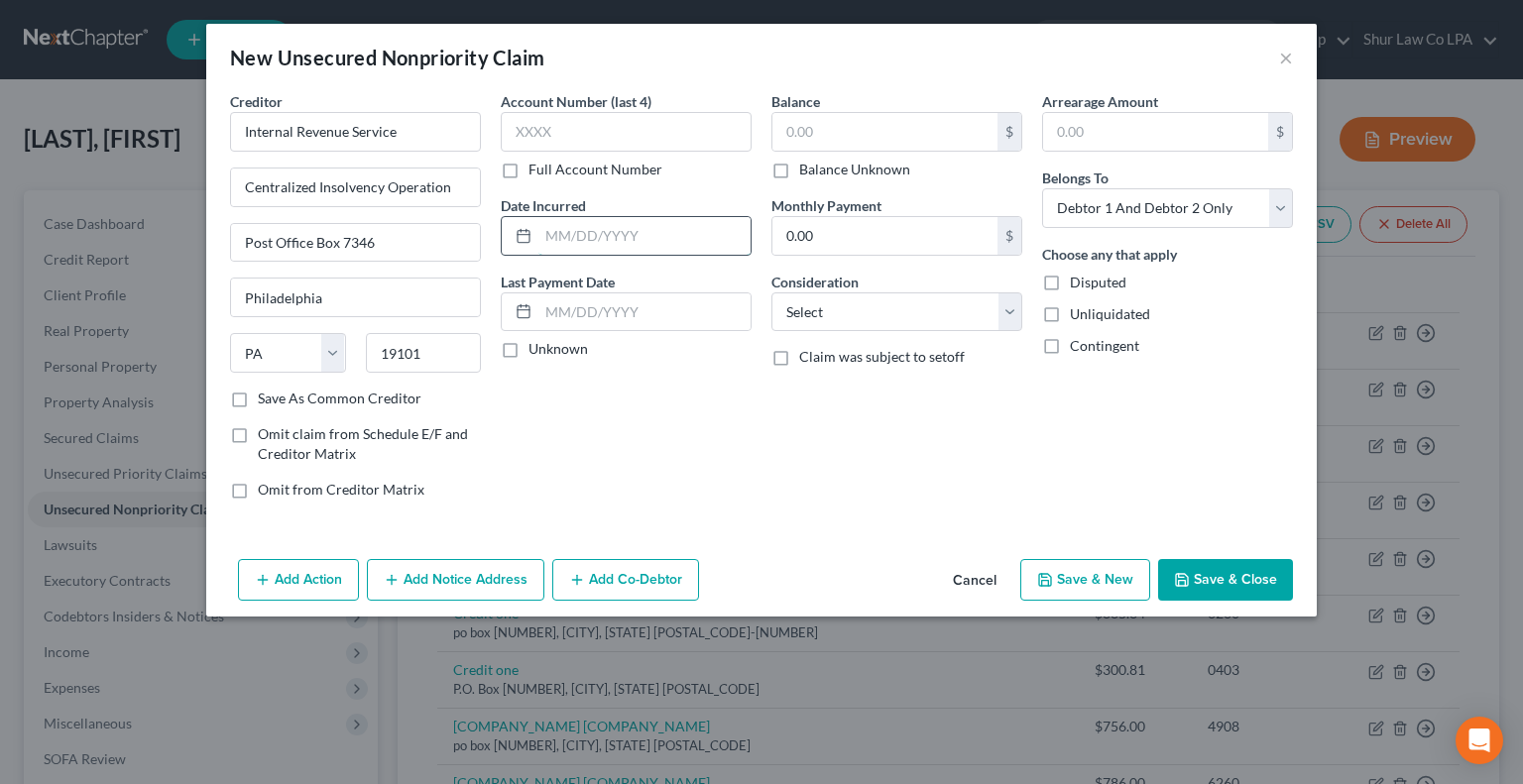 click at bounding box center [644, 236] 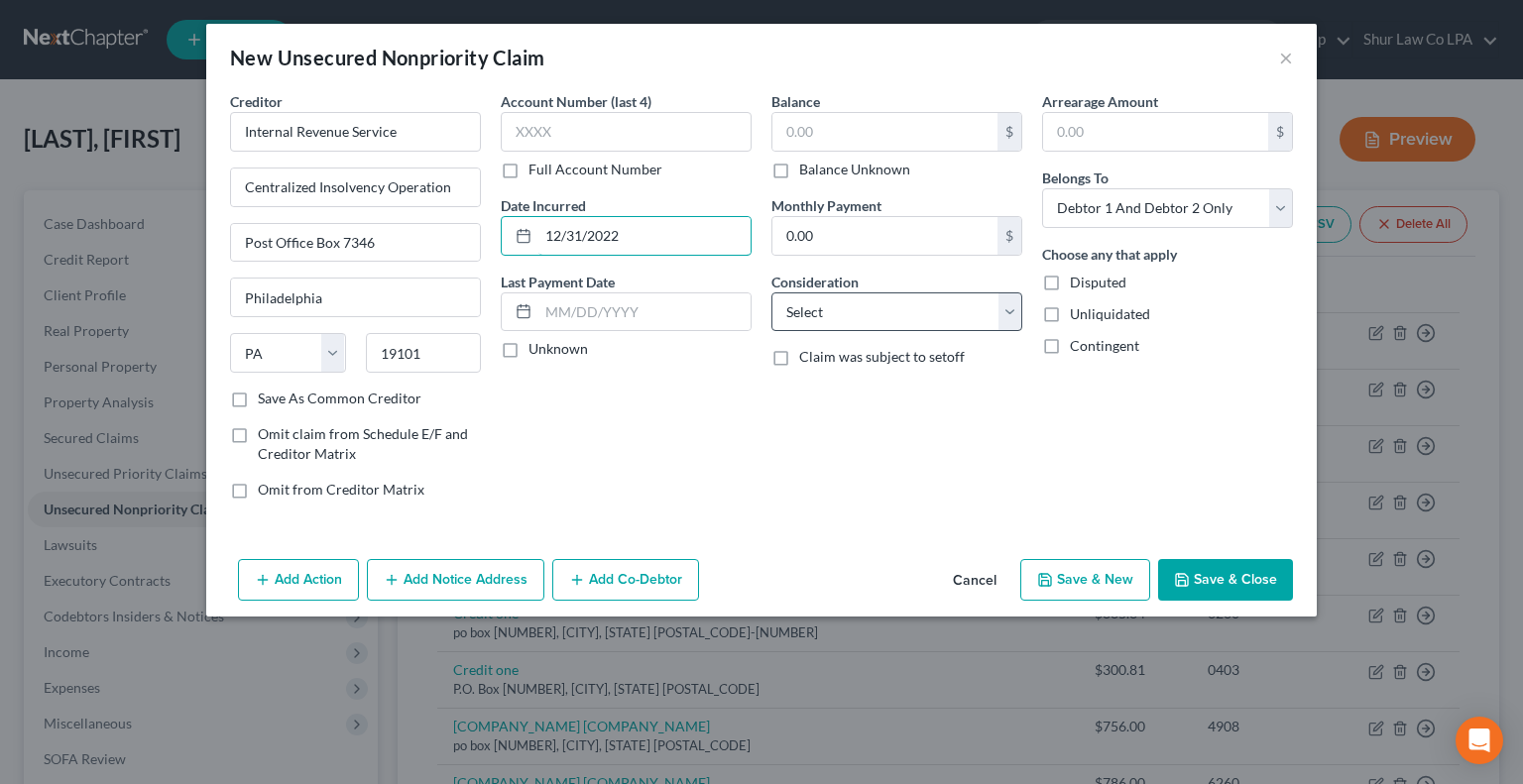 type on "12/31/2022" 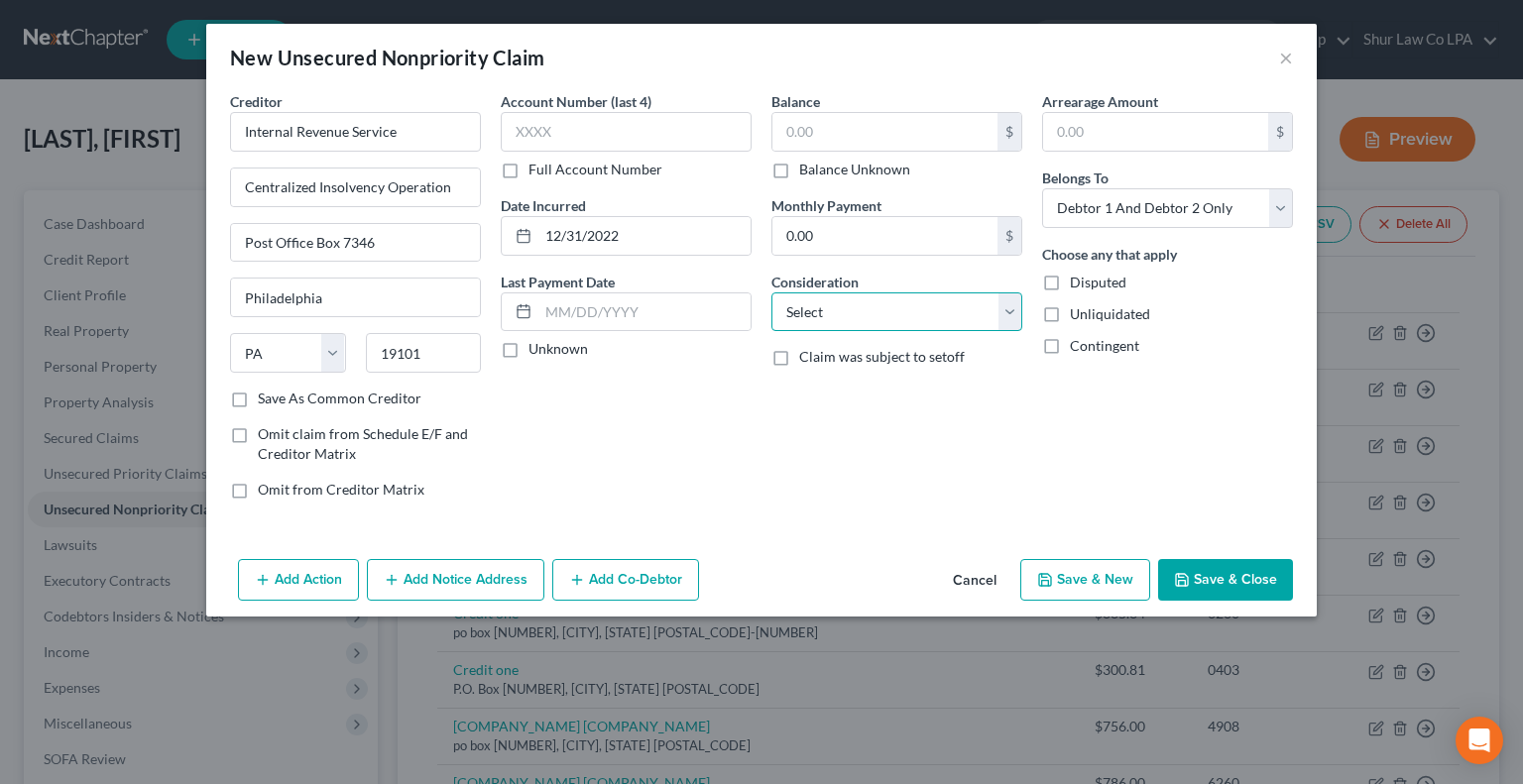 click on "Select Cable / Satellite Services Collection Agency Credit Card Debt Debt Counseling / Attorneys Deficiency Balance Domestic Support Obligations Home / Car Repairs Income Taxes Judgment Liens Medical Services Monies Loaned / Advanced Mortgage Obligation From Divorce Or Separation Obligation To Pensions Other Overdrawn Bank Account Promised To Help Pay Creditors Student Loans Suppliers And Vendors Telephone / Internet Services Utility Services" at bounding box center (896, 312) 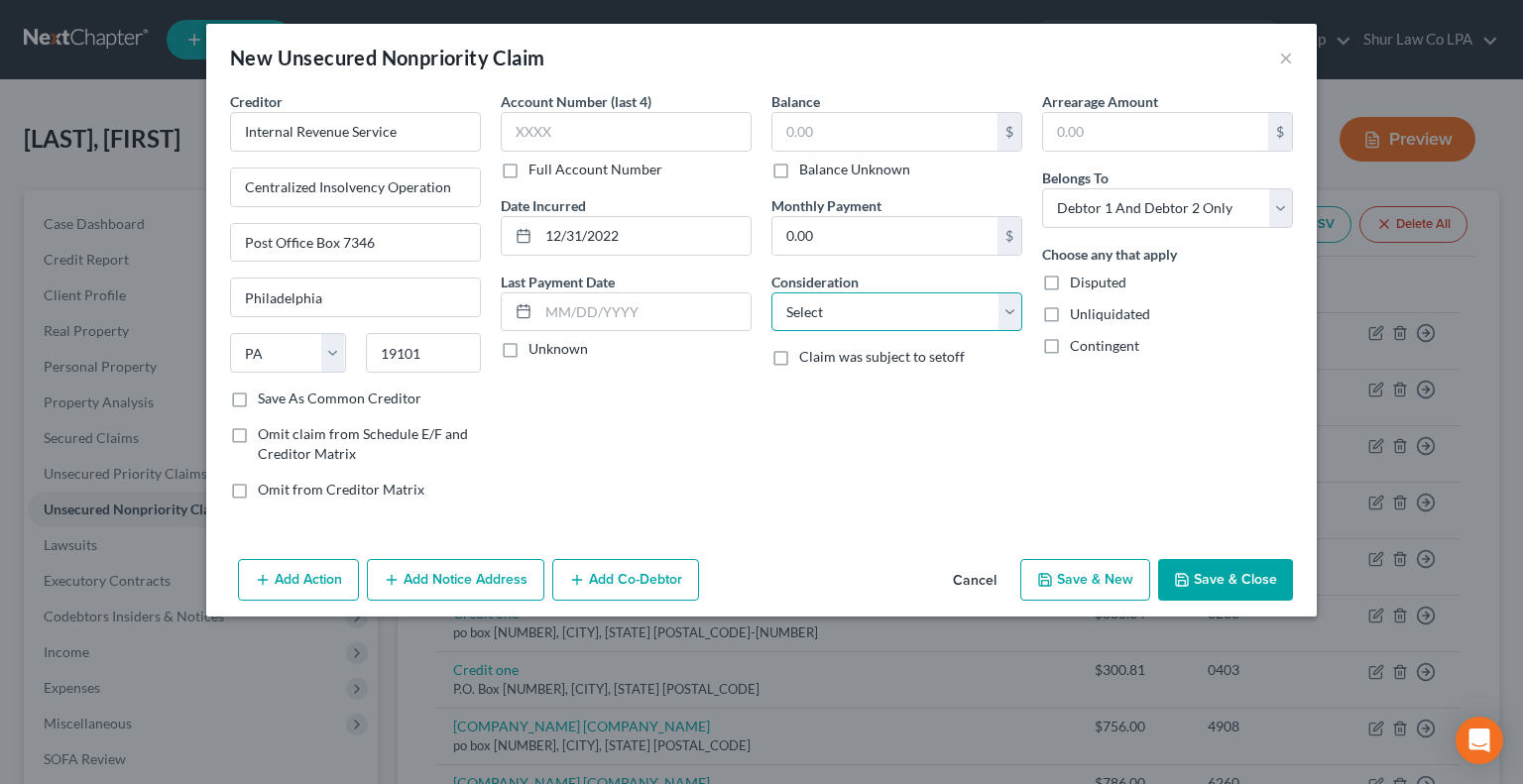 select on "14" 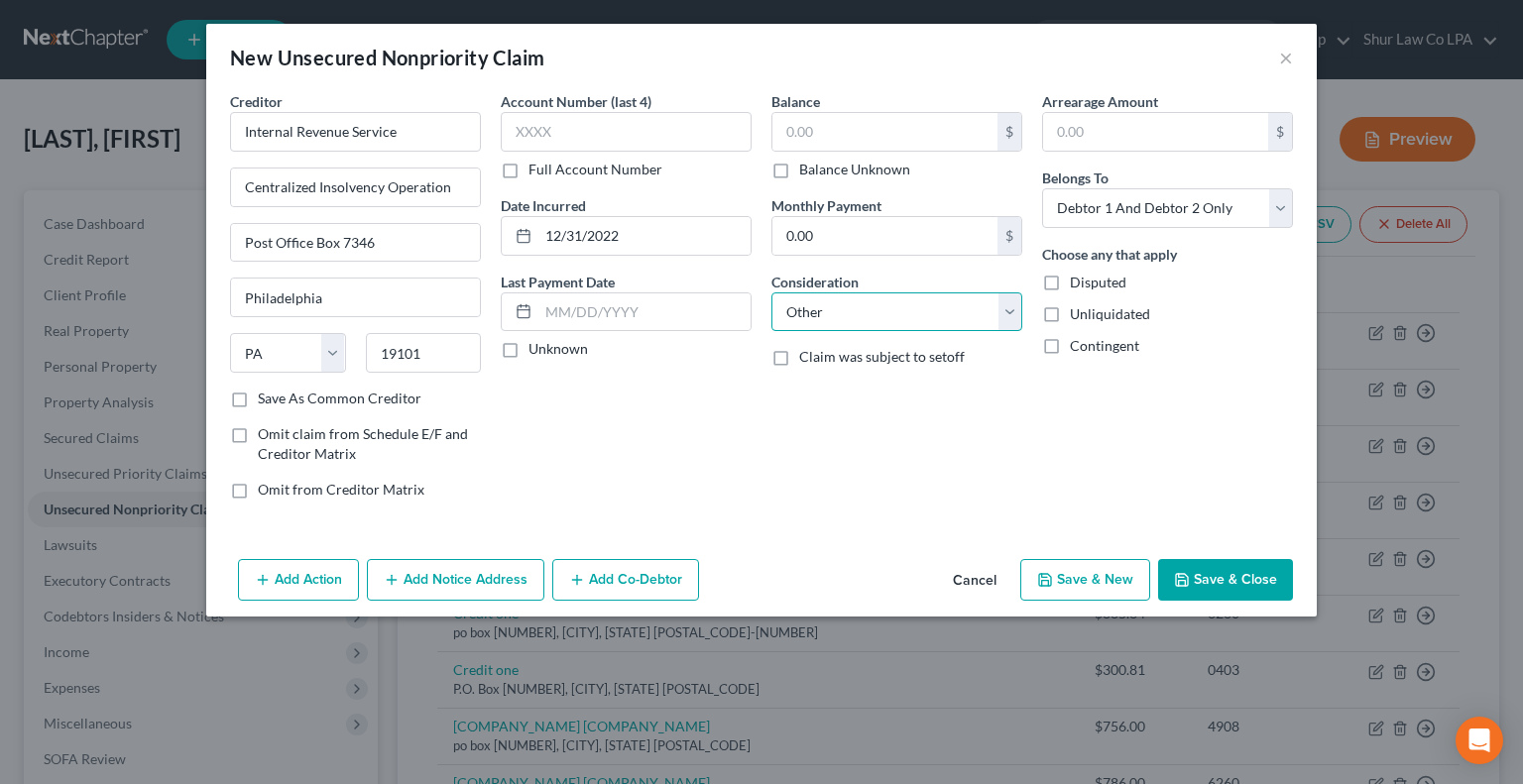 click on "Select Cable / Satellite Services Collection Agency Credit Card Debt Debt Counseling / Attorneys Deficiency Balance Domestic Support Obligations Home / Car Repairs Income Taxes Judgment Liens Medical Services Monies Loaned / Advanced Mortgage Obligation From Divorce Or Separation Obligation To Pensions Other Overdrawn Bank Account Promised To Help Pay Creditors Student Loans Suppliers And Vendors Telephone / Internet Services Utility Services" at bounding box center [896, 312] 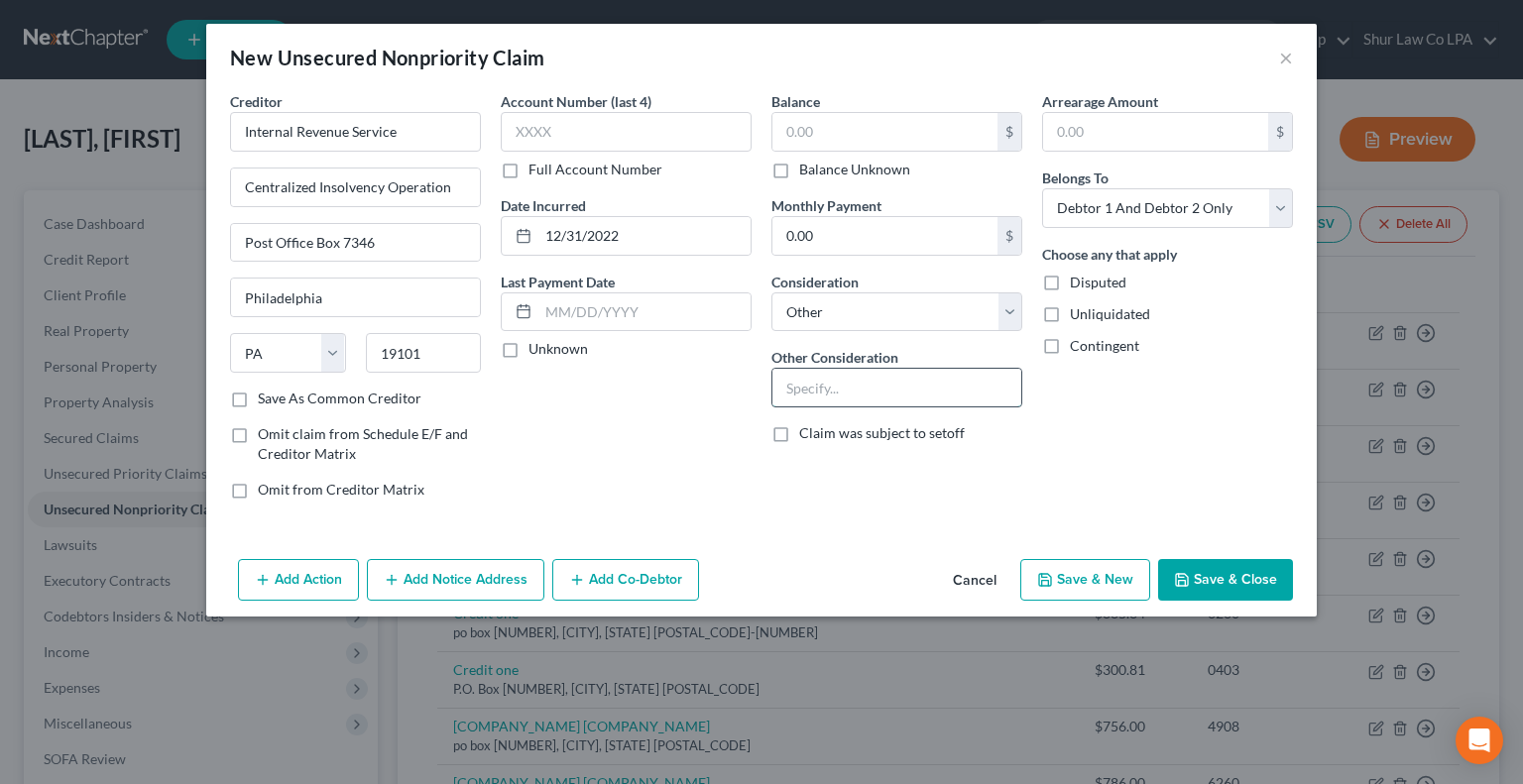 click at bounding box center (896, 388) 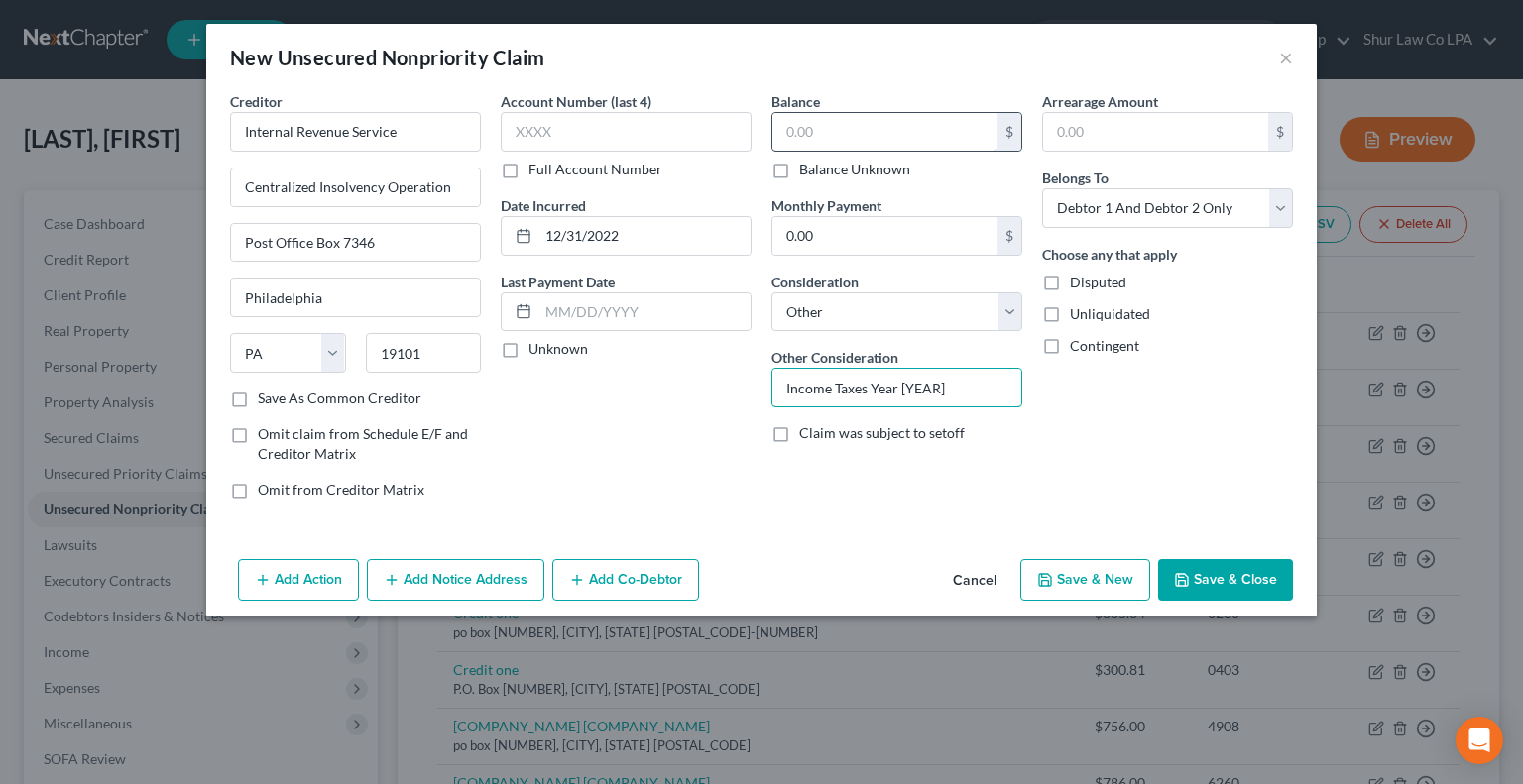type on "Income Taxes Year 2022" 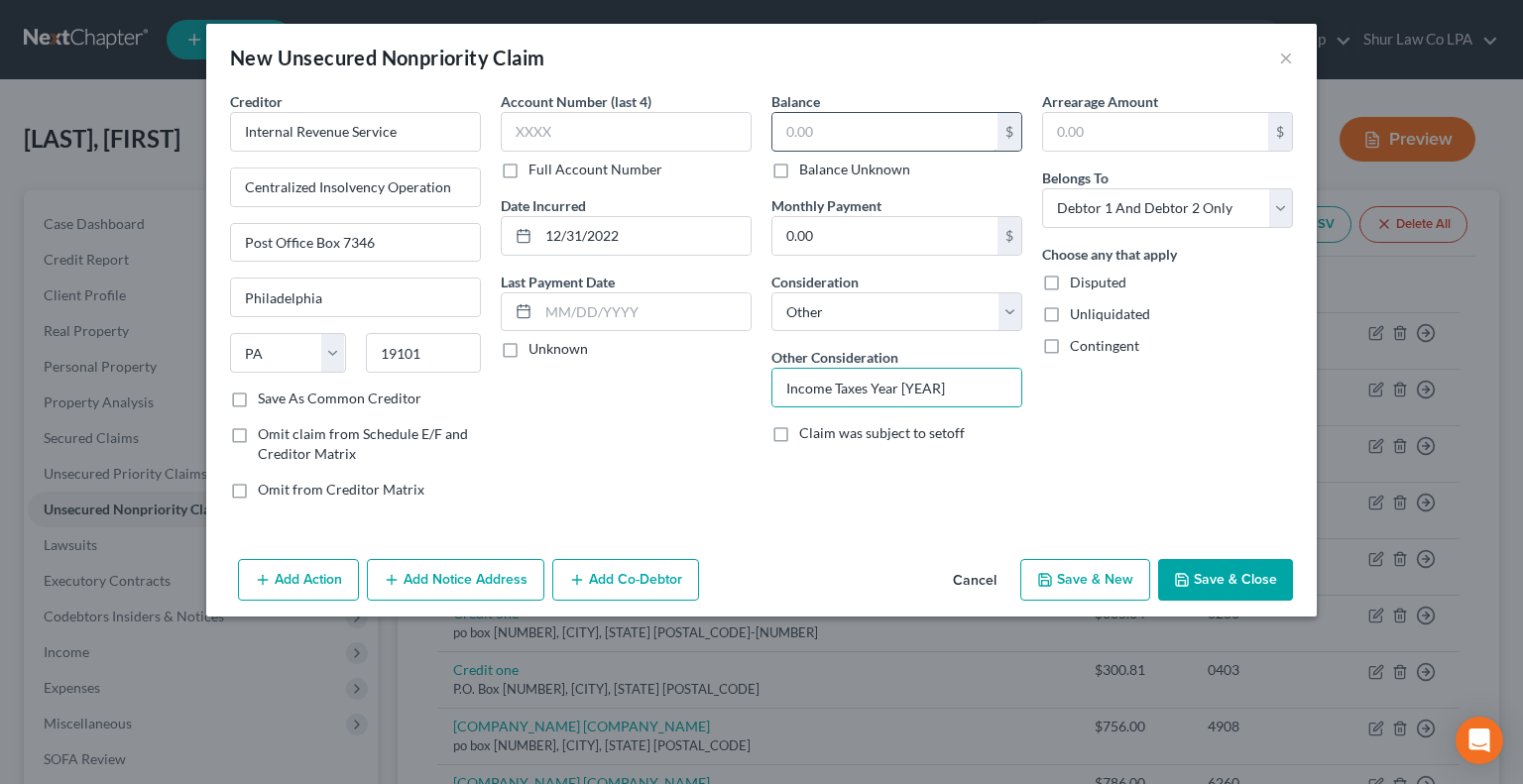 click at bounding box center [884, 132] 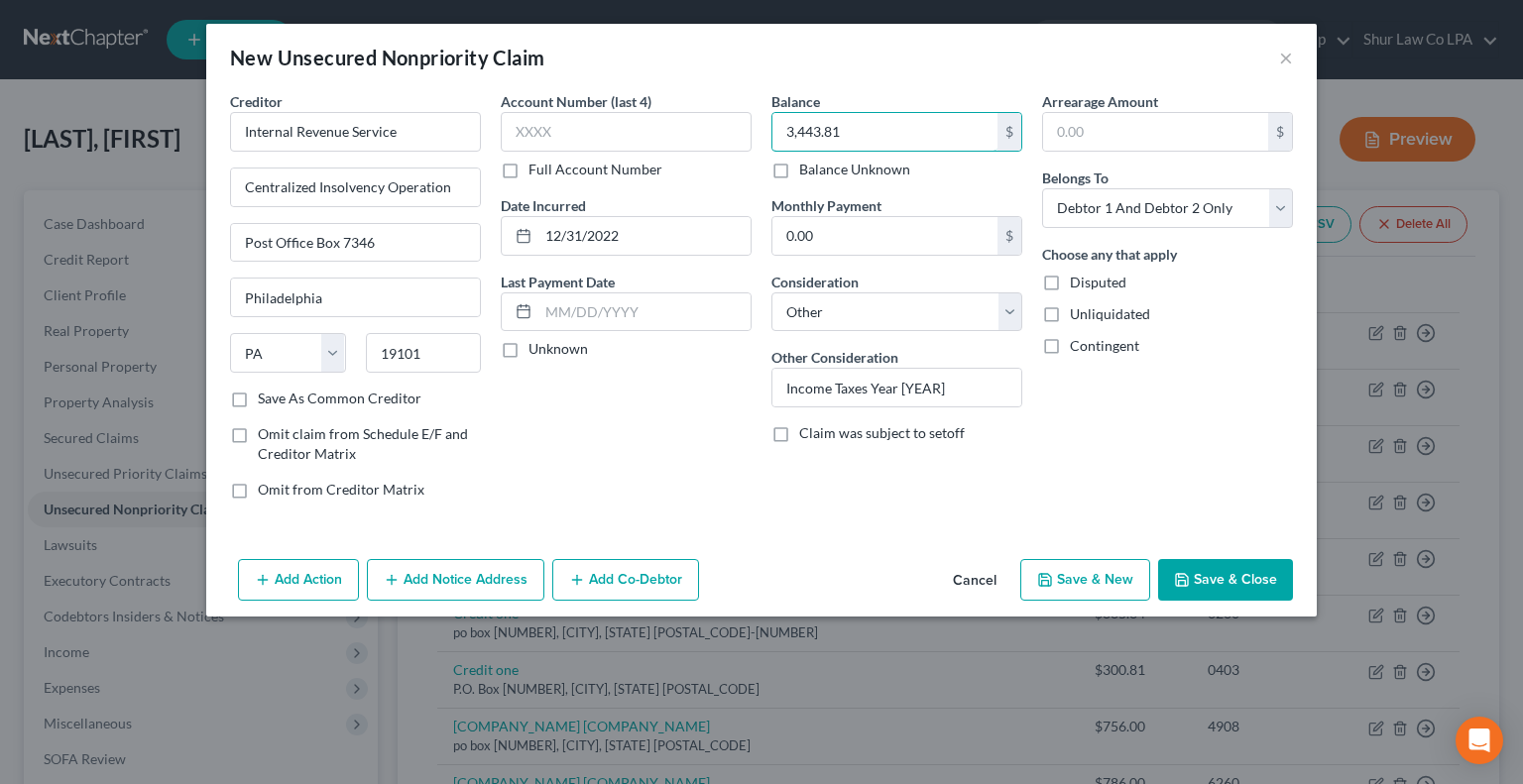 type on "3,443.81" 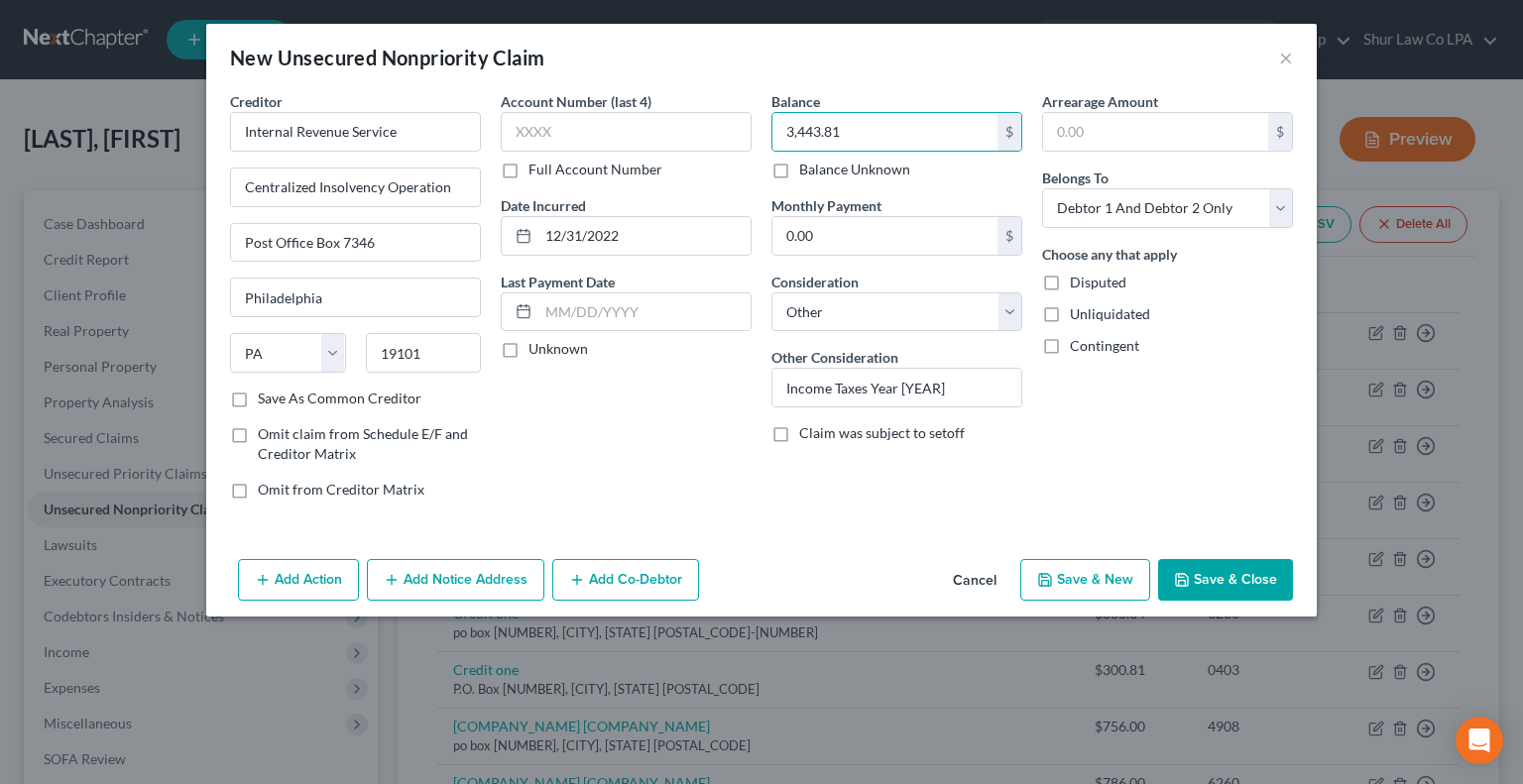 click on "Arrearage Amount $
Belongs To
*
Select Debtor 1 Only Debtor 2 Only Debtor 1 And Debtor 2 Only At Least One Of The Debtors And Another Community Property Choose any that apply Disputed Unliquidated Contingent" at bounding box center [1167, 303] 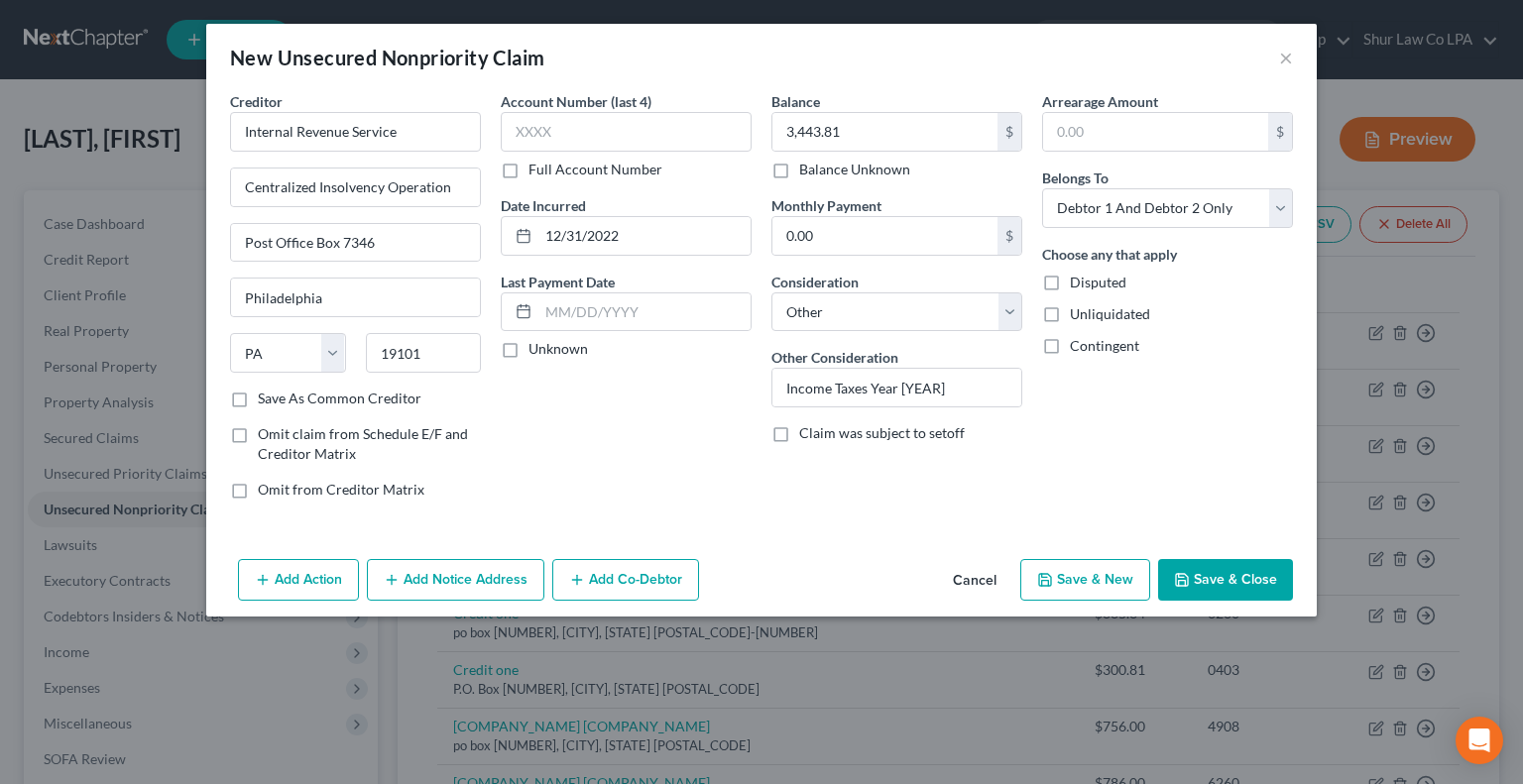 click on "Save & Close" at bounding box center [1226, 580] 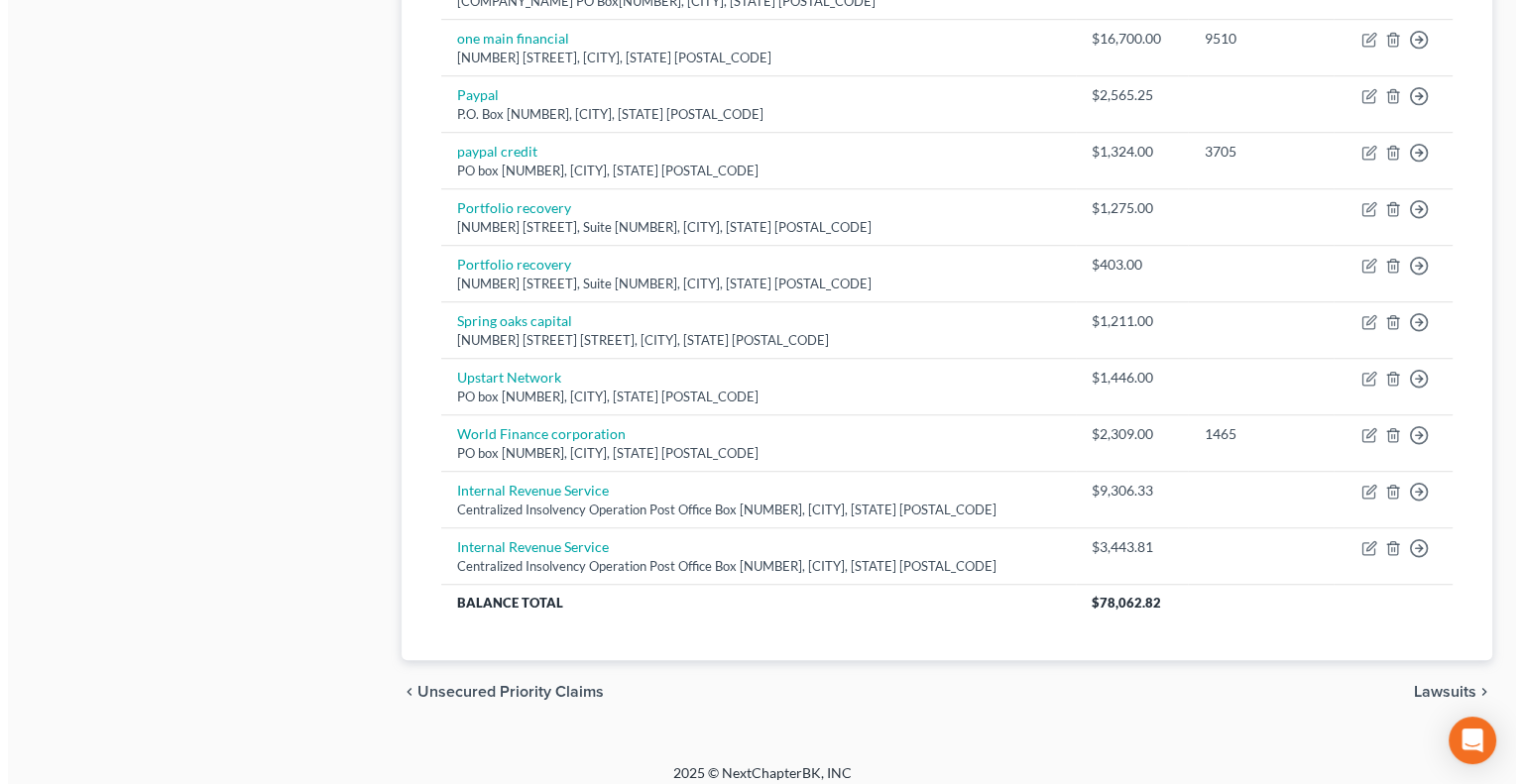 scroll, scrollTop: 1367, scrollLeft: 0, axis: vertical 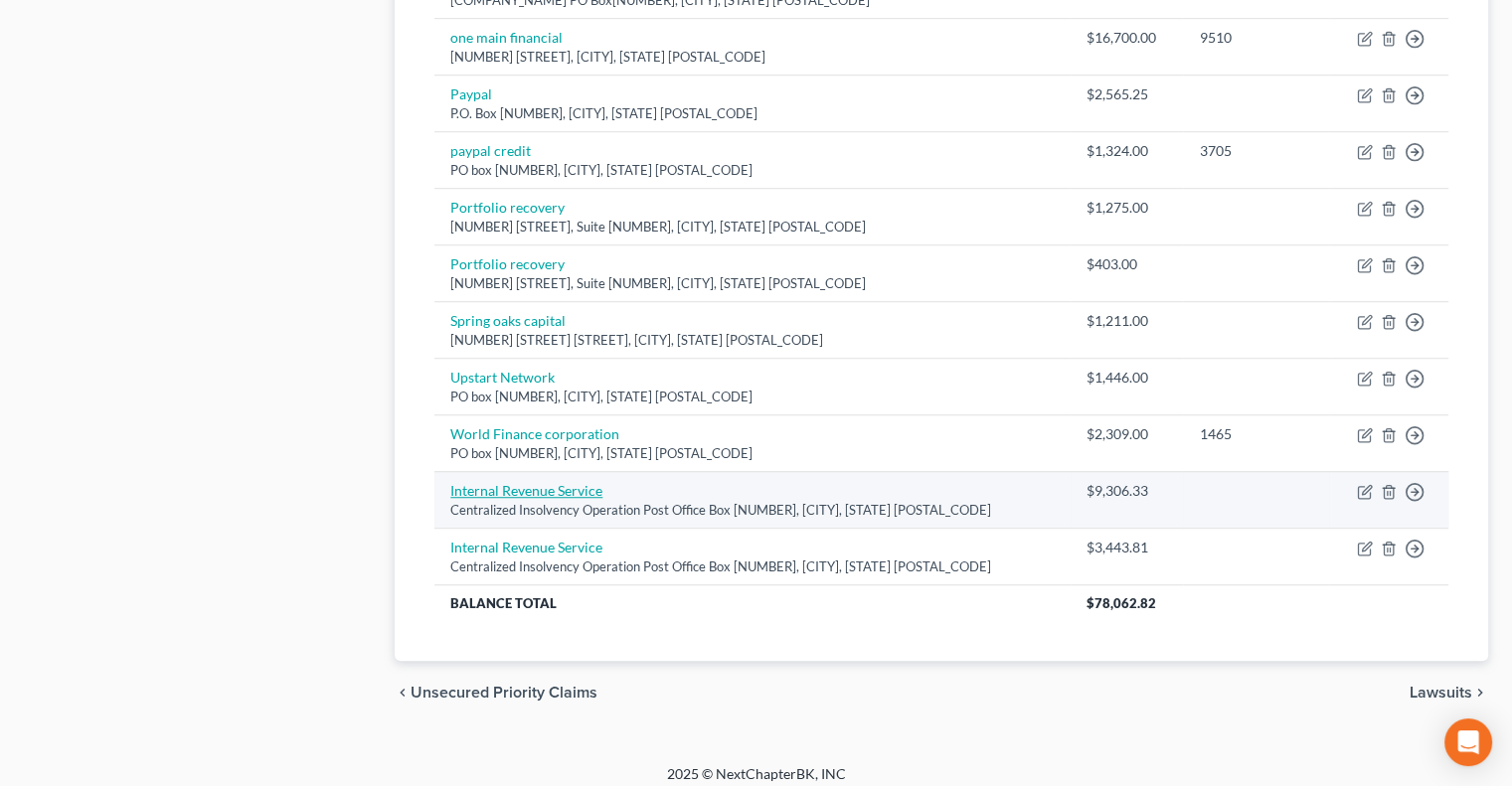 click on "Internal Revenue Service" at bounding box center (526, 490) 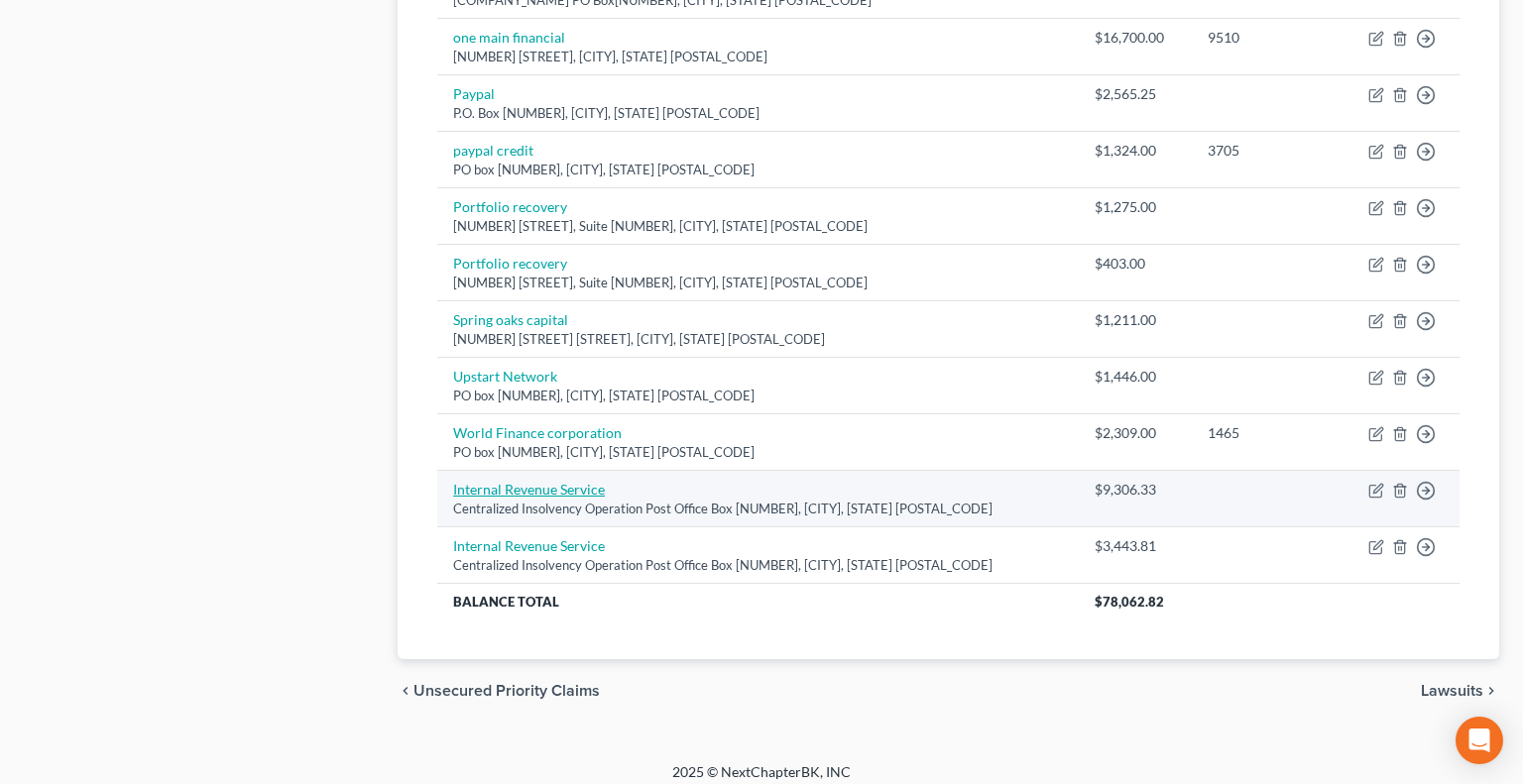 select on "39" 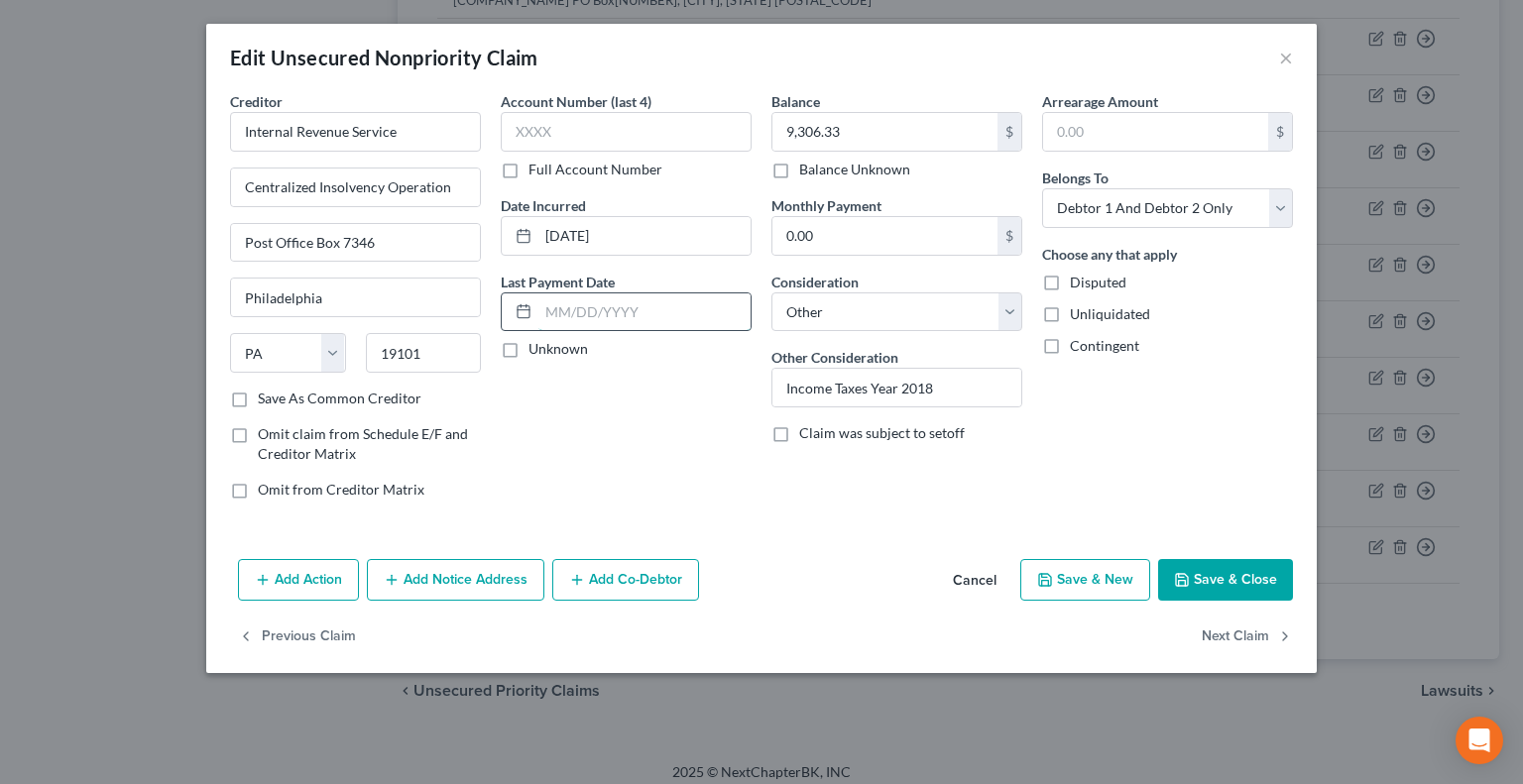 click at bounding box center (644, 312) 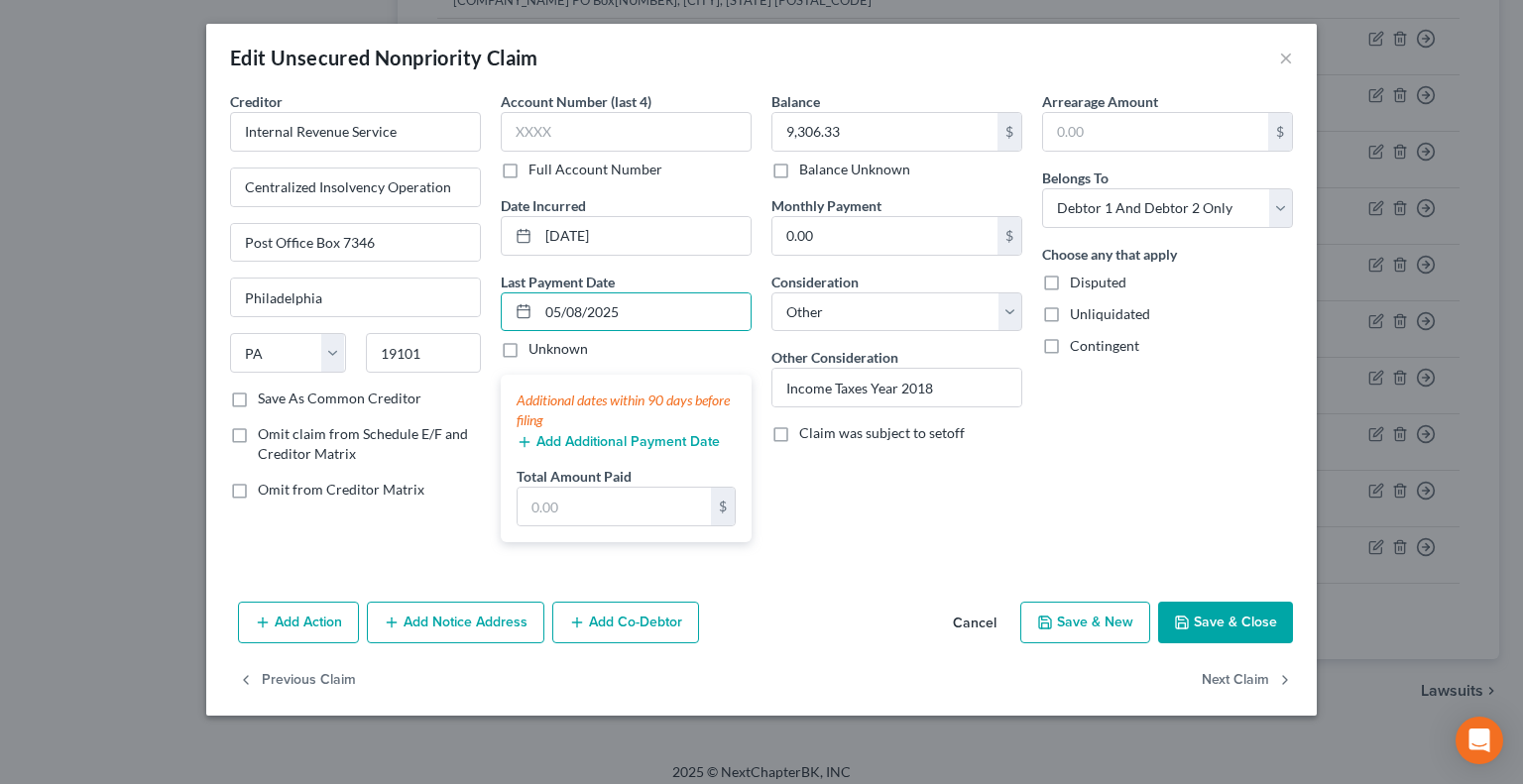 click on "Add Additional Payment Date" at bounding box center (618, 442) 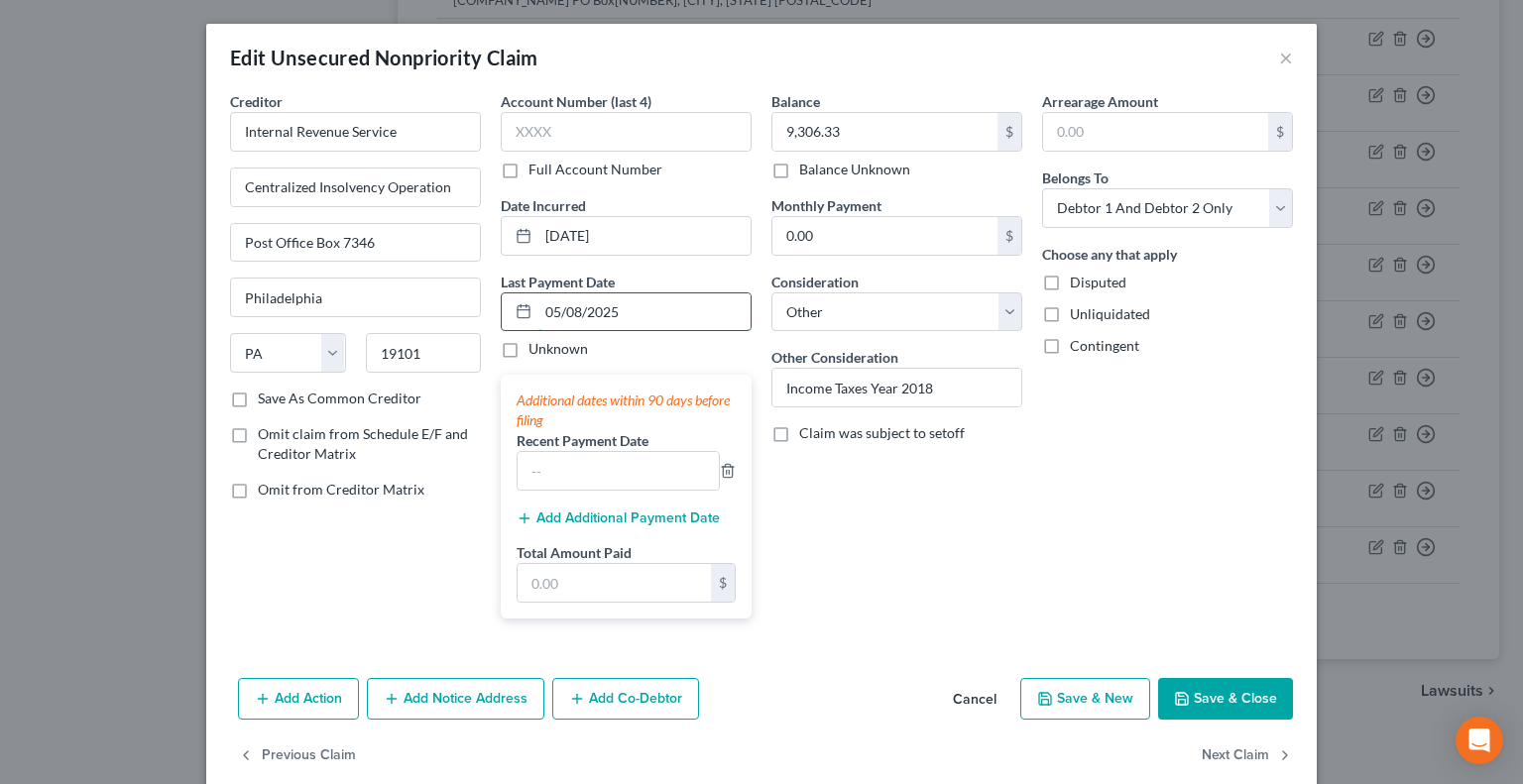 click on "05/08/2025" at bounding box center (644, 312) 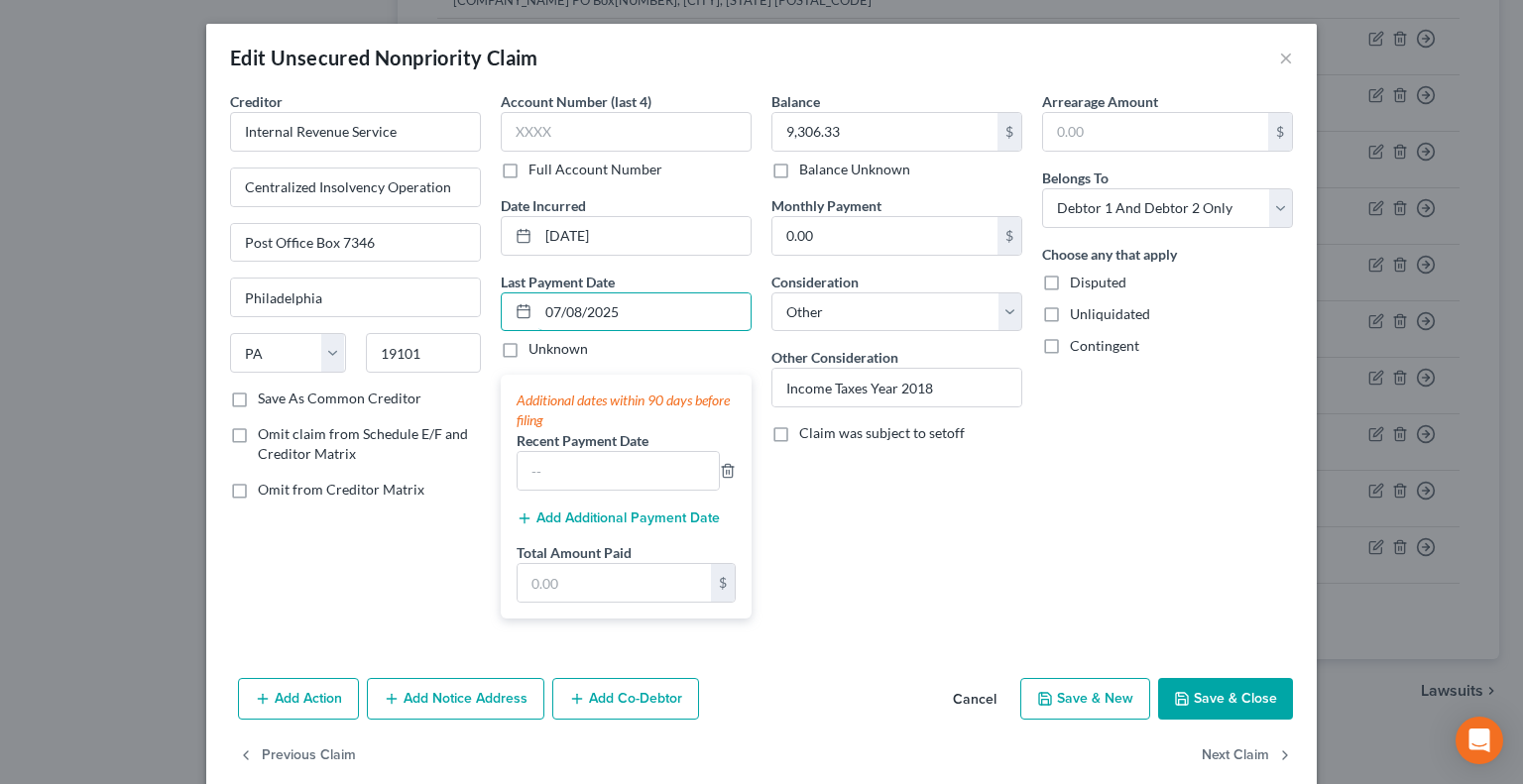 type on "07/08/2025" 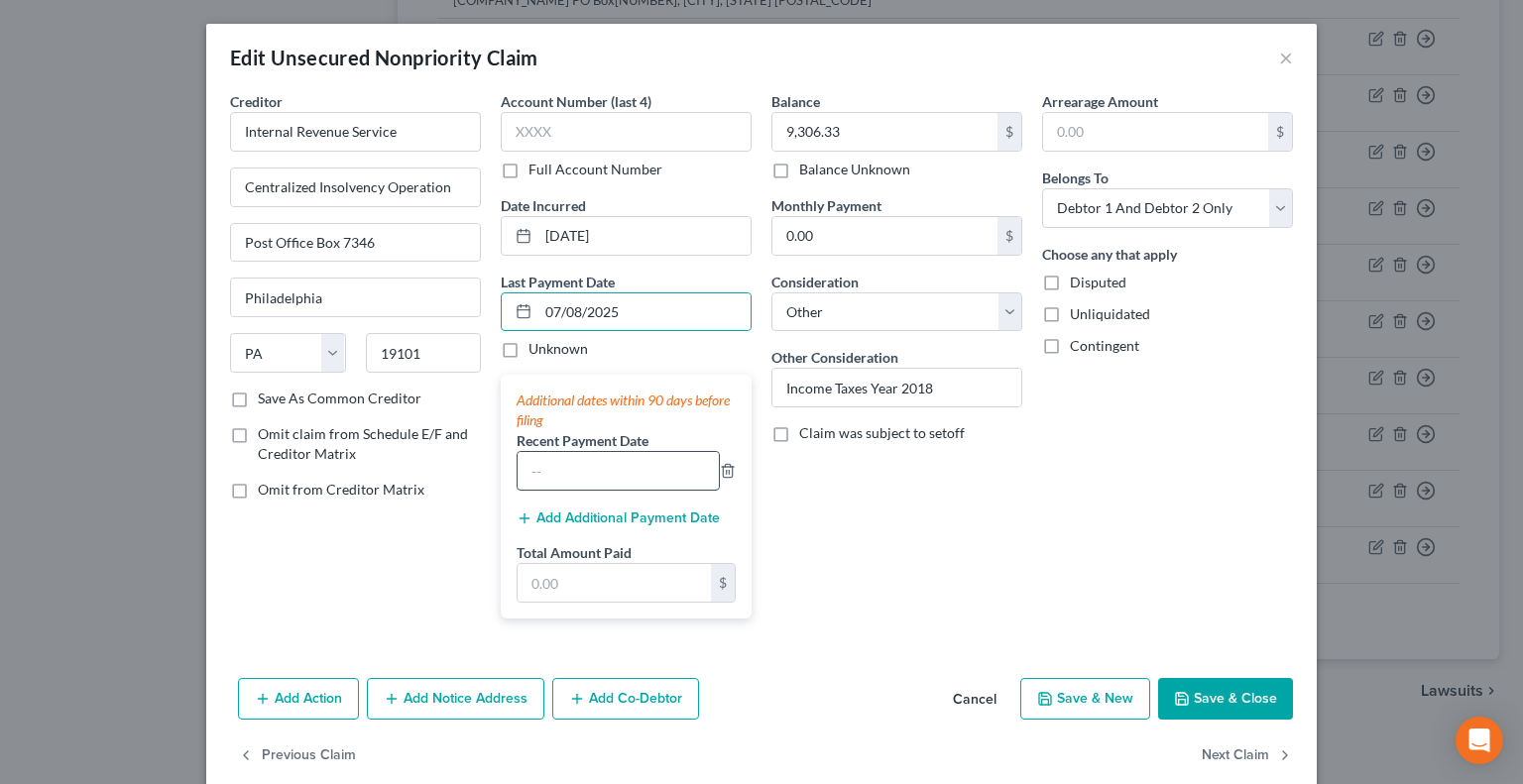 click at bounding box center (618, 471) 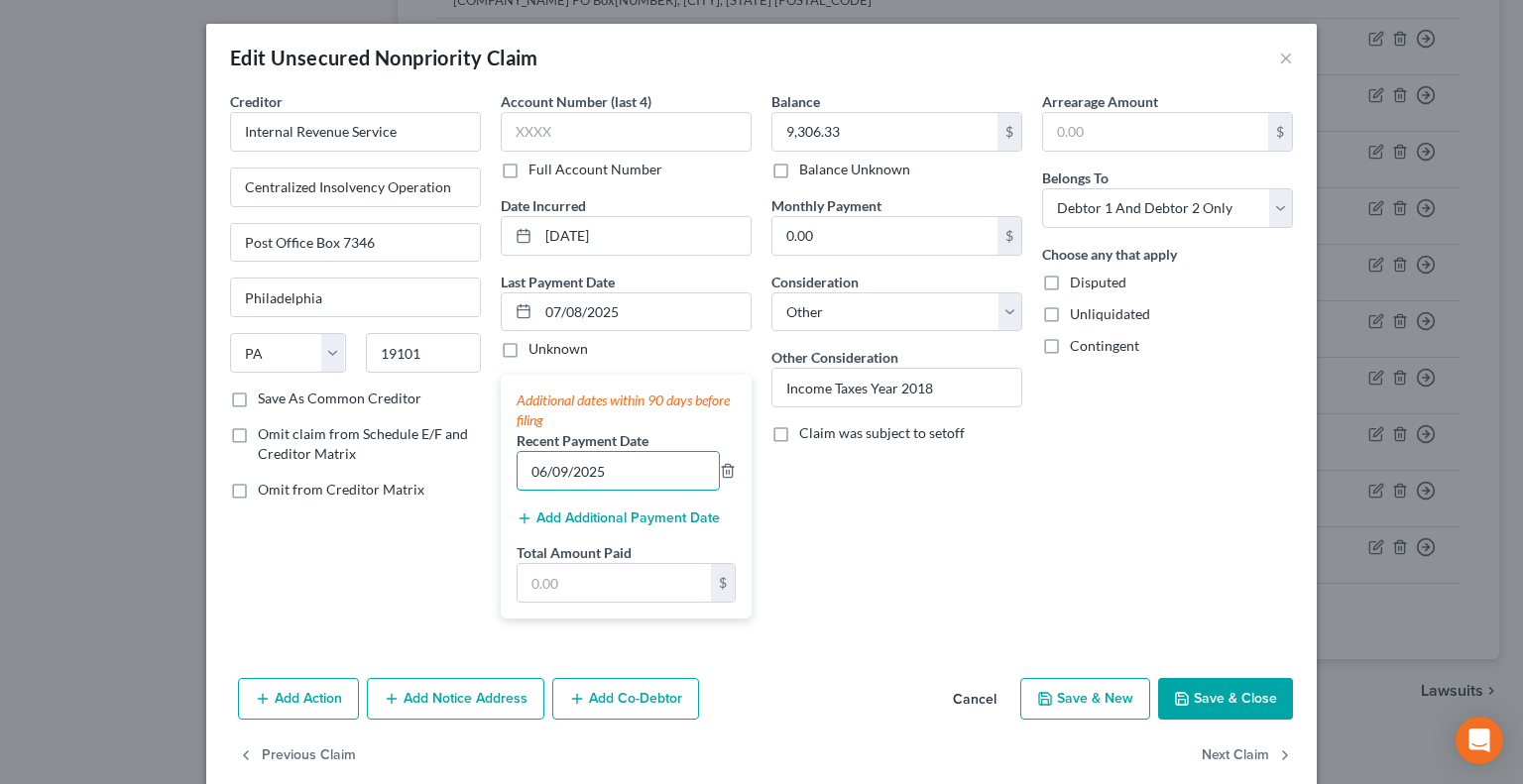 type on "06/09/2025" 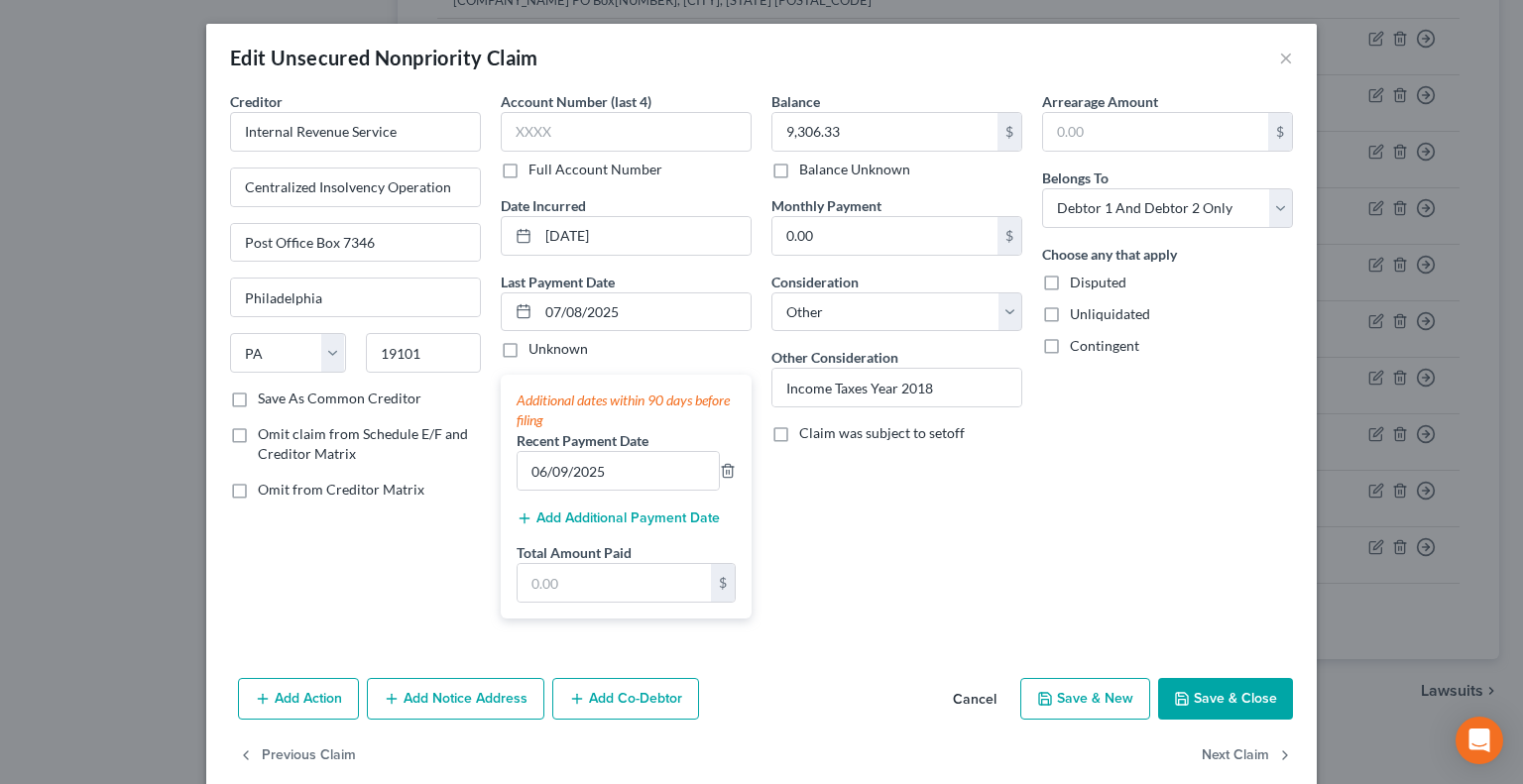click on "Add Additional Payment Date" at bounding box center [618, 518] 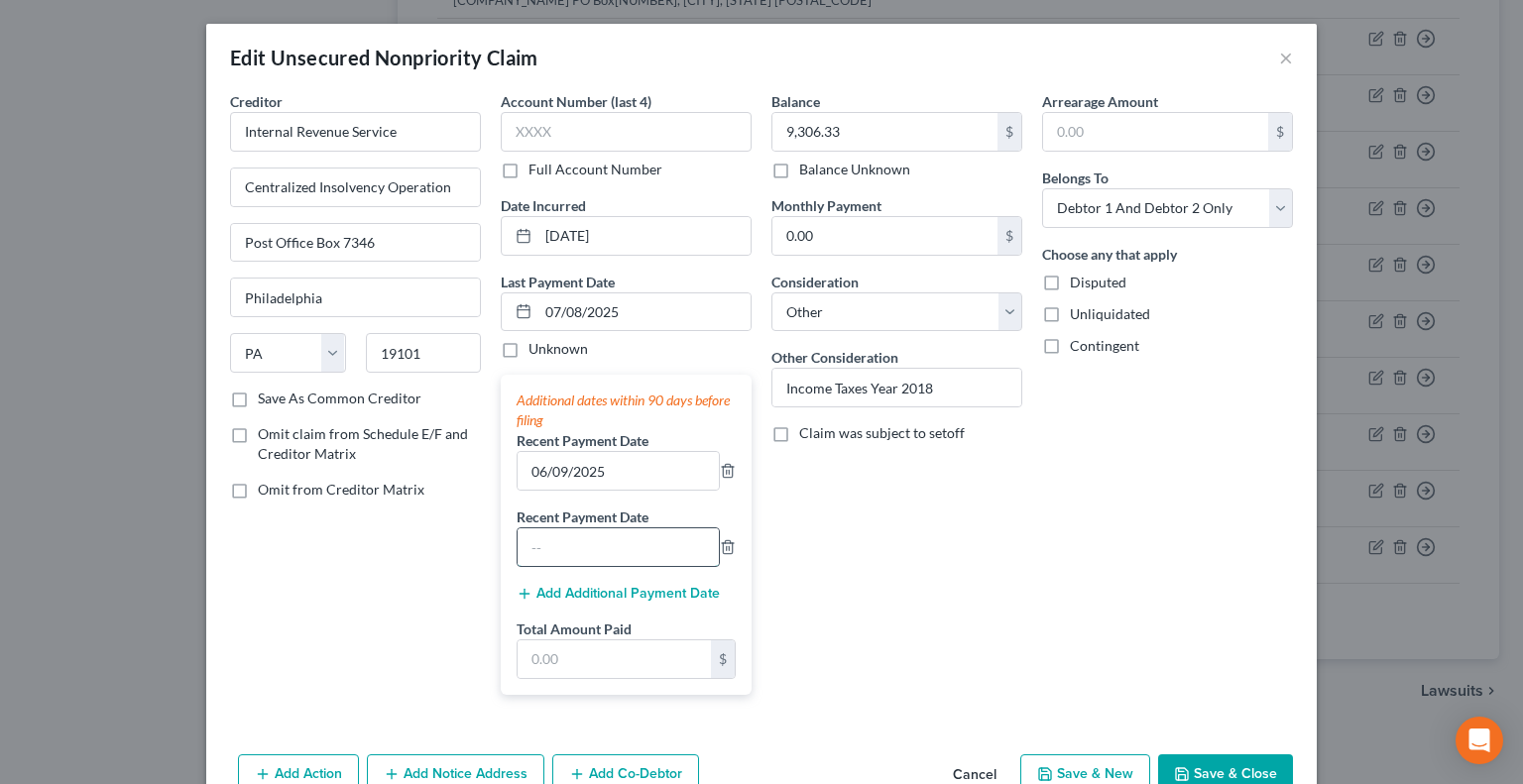 click at bounding box center [618, 547] 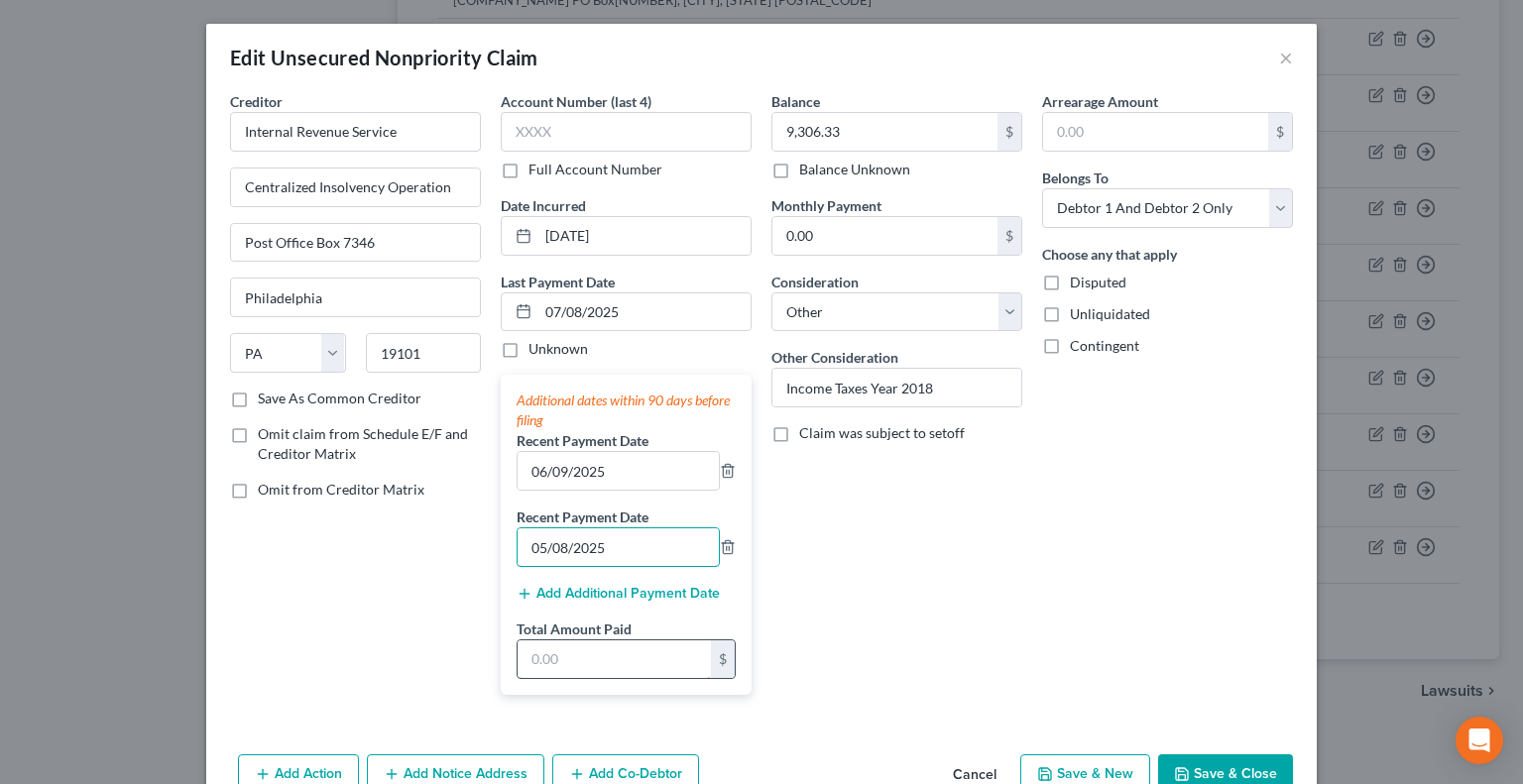 type on "05/08/2025" 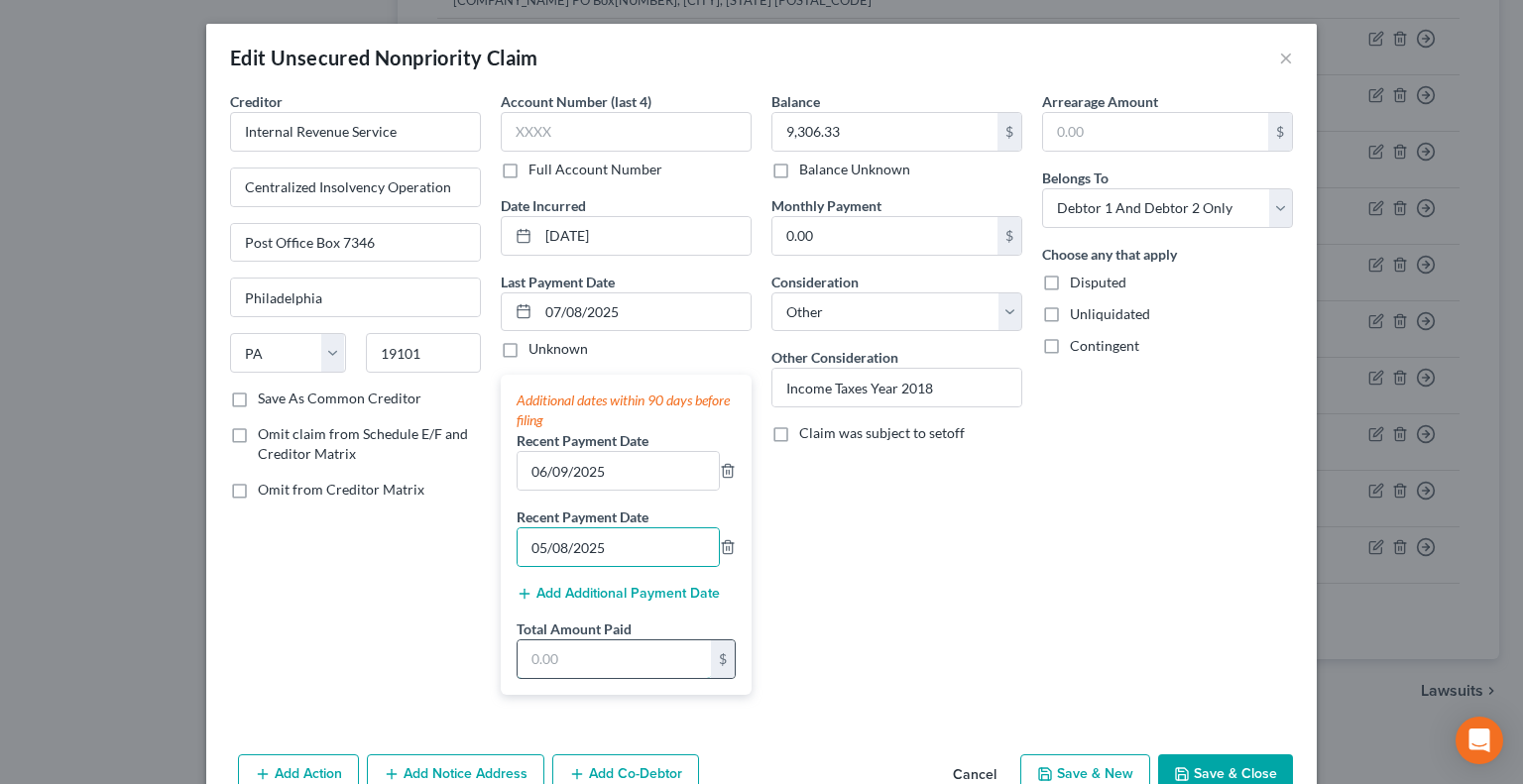 click at bounding box center [614, 659] 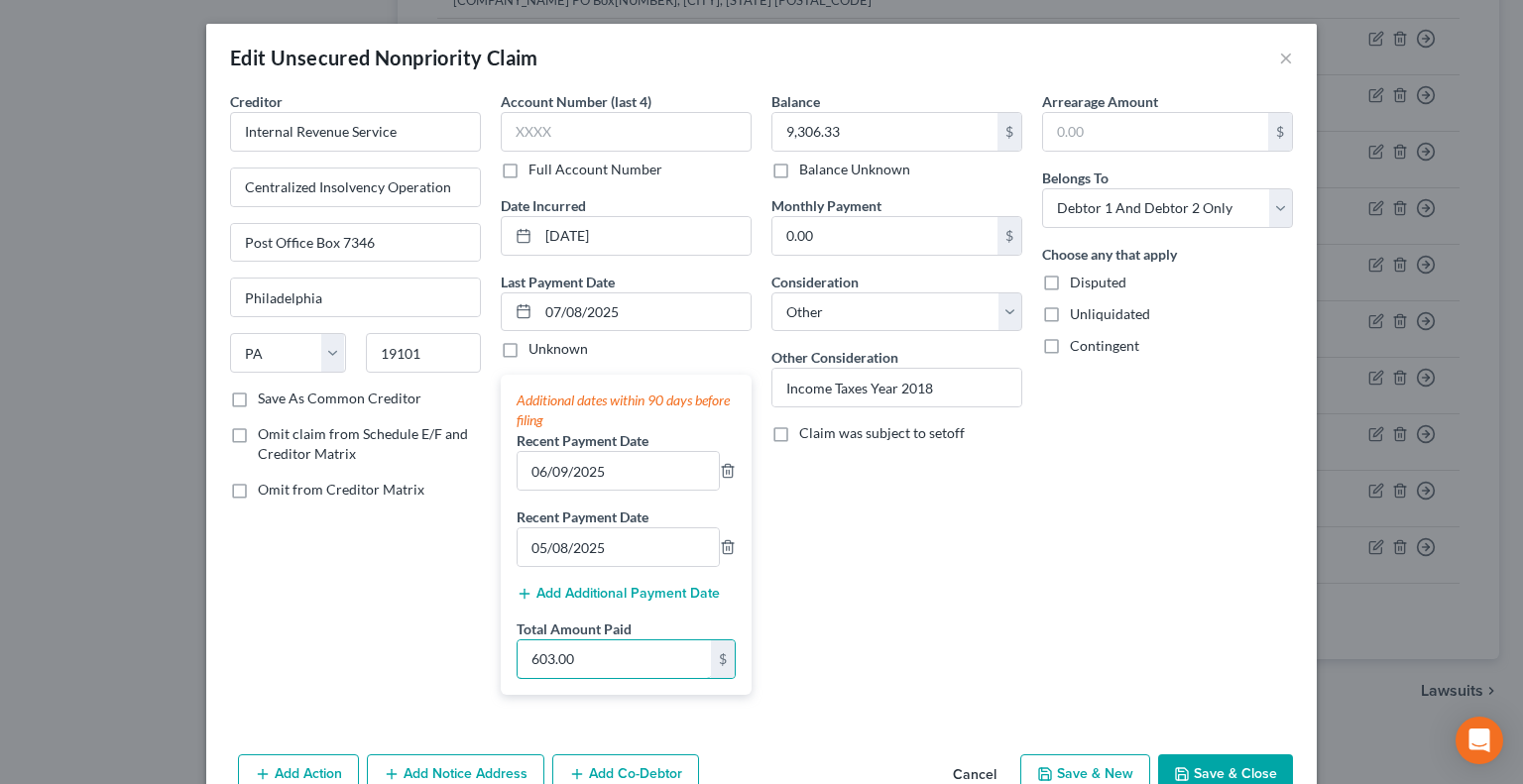 type on "603.00" 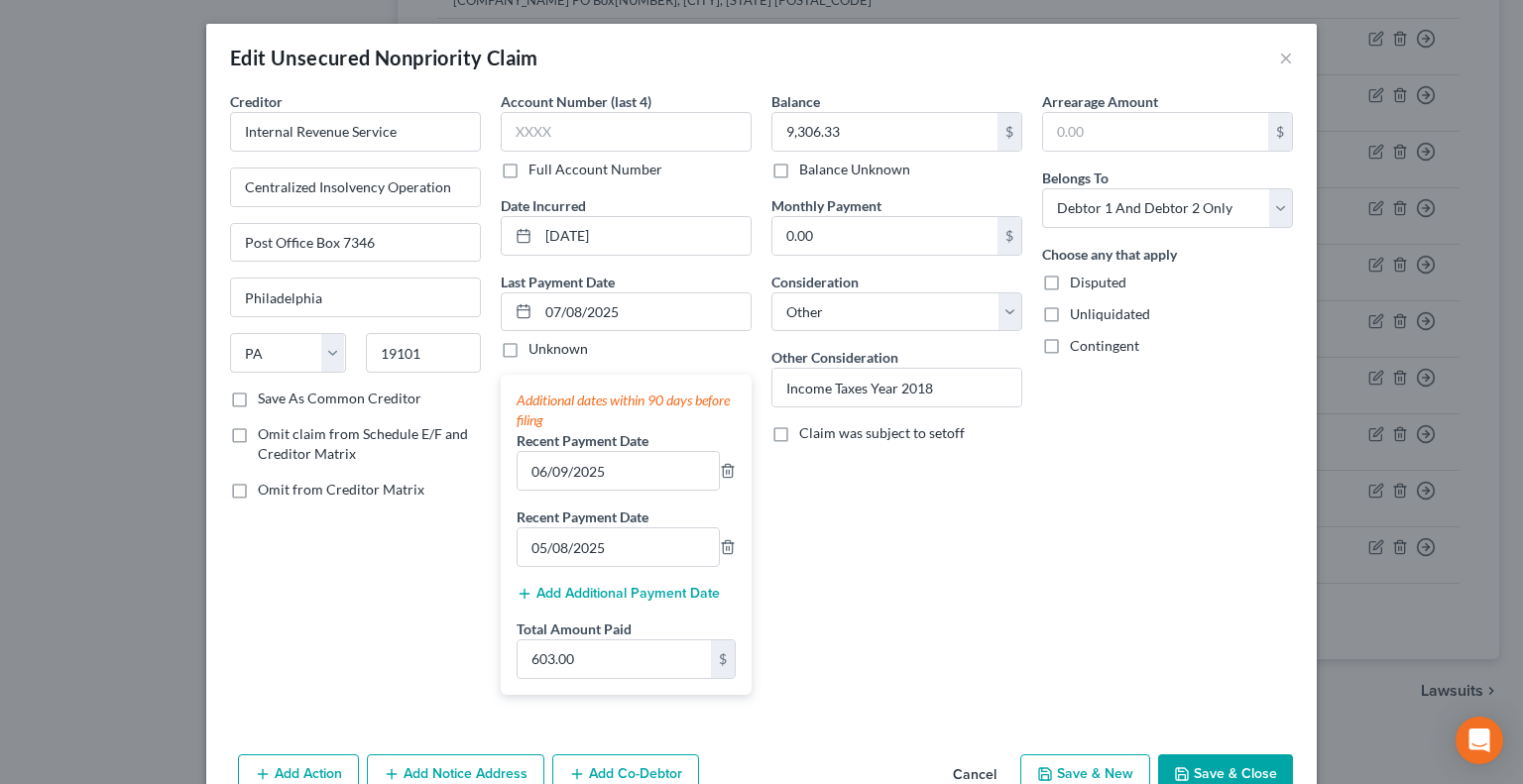 click on "Balance
9,306.33 $
Balance Unknown
Balance Undetermined
9,306.33 $
Balance Unknown
Monthly Payment 0.00 $ Consideration Select Cable / Satellite Services Collection Agency Credit Card Debt Debt Counseling / Attorneys Deficiency Balance Domestic Support Obligations Home / Car Repairs Income Taxes Judgment Liens Medical Services Monies Loaned / Advanced Mortgage Obligation From Divorce Or Separation Obligation To Pensions Other Overdrawn Bank Account Promised To Help Pay Creditors Student Loans Suppliers And Vendors Telephone / Internet Services Utility Services Other Consideration Income Taxes Year 2018 Claim was subject to setoff" at bounding box center [896, 400] 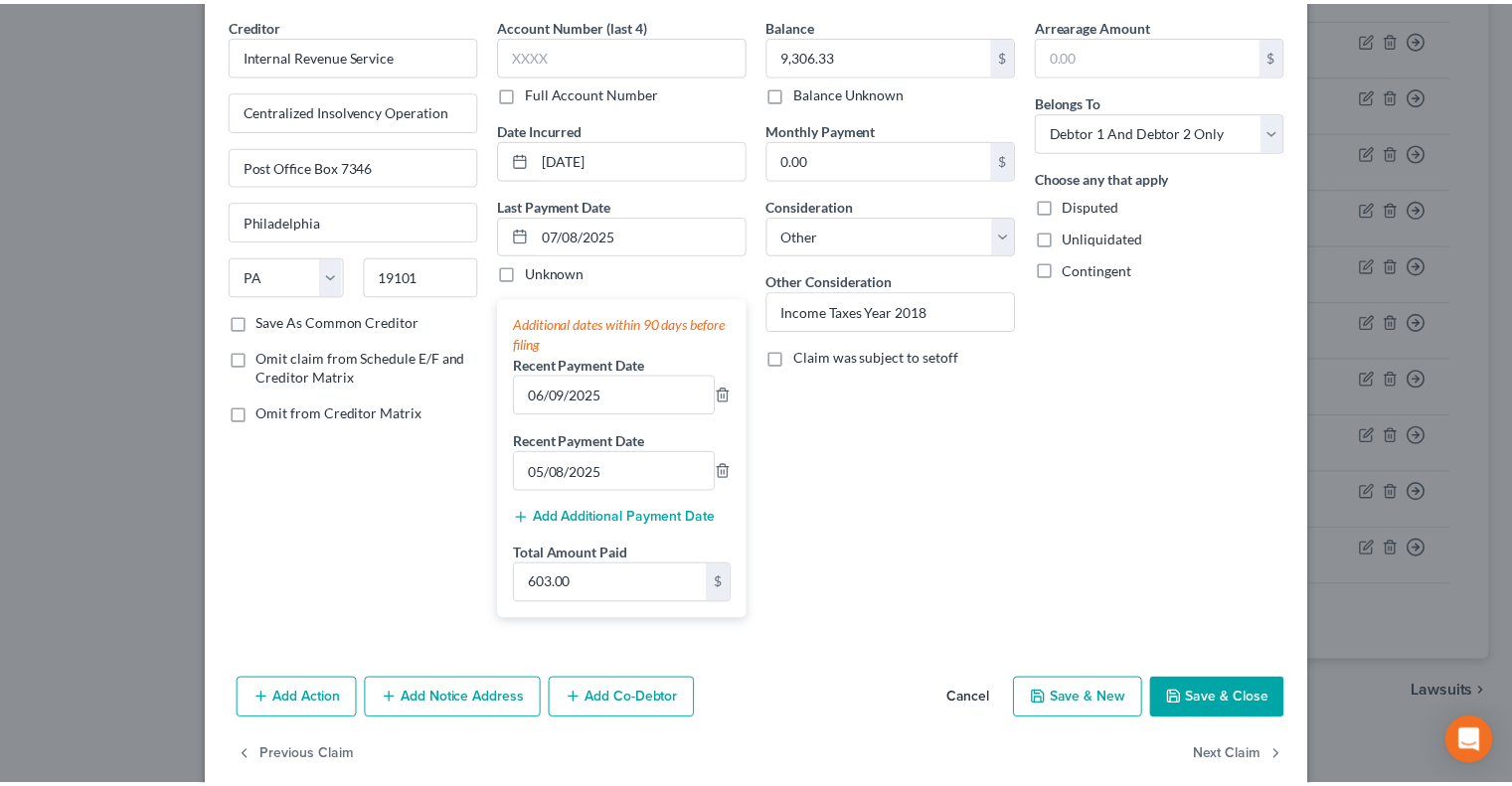 scroll, scrollTop: 83, scrollLeft: 0, axis: vertical 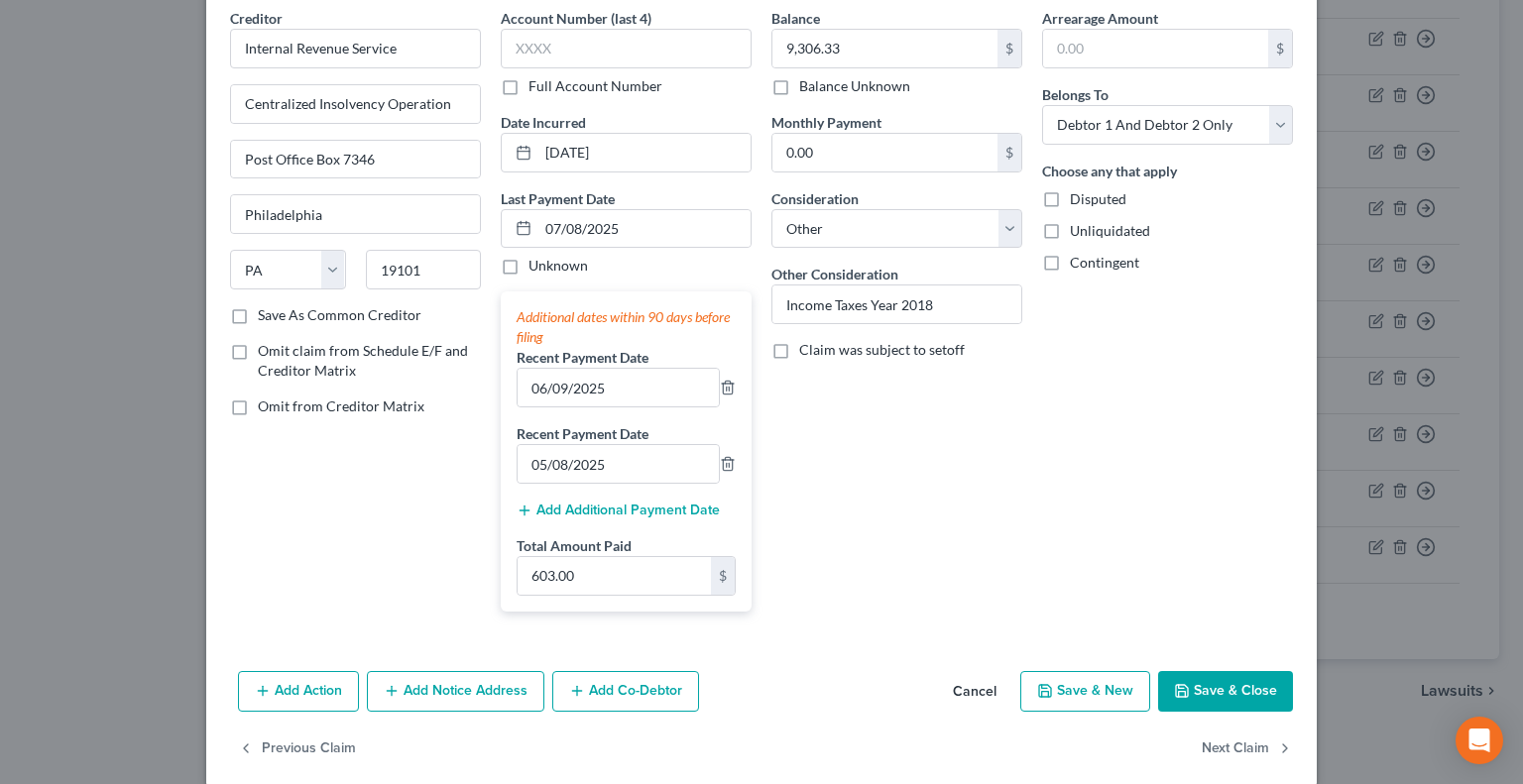 click on "Save & Close" at bounding box center (1226, 692) 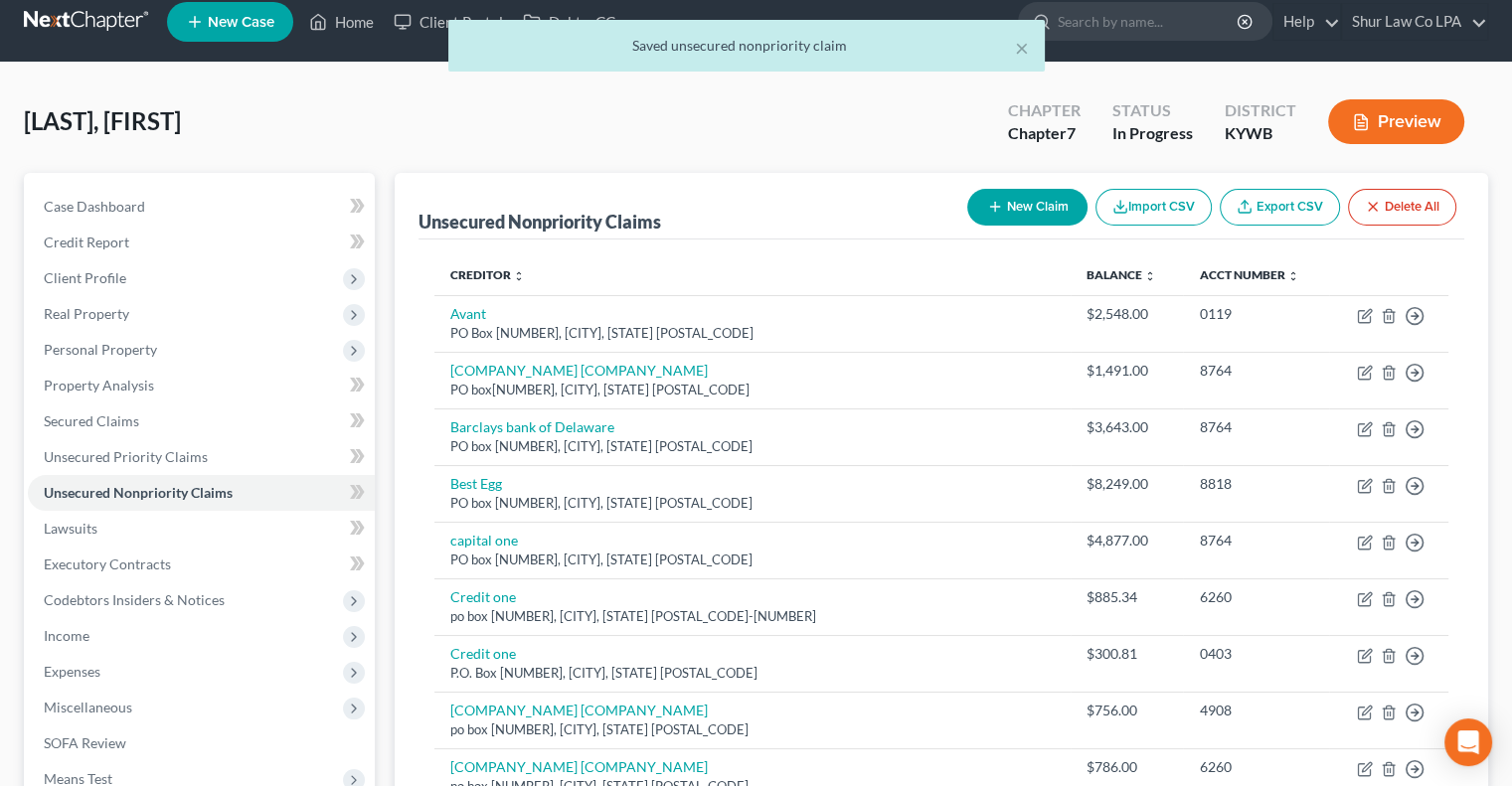 scroll, scrollTop: 0, scrollLeft: 0, axis: both 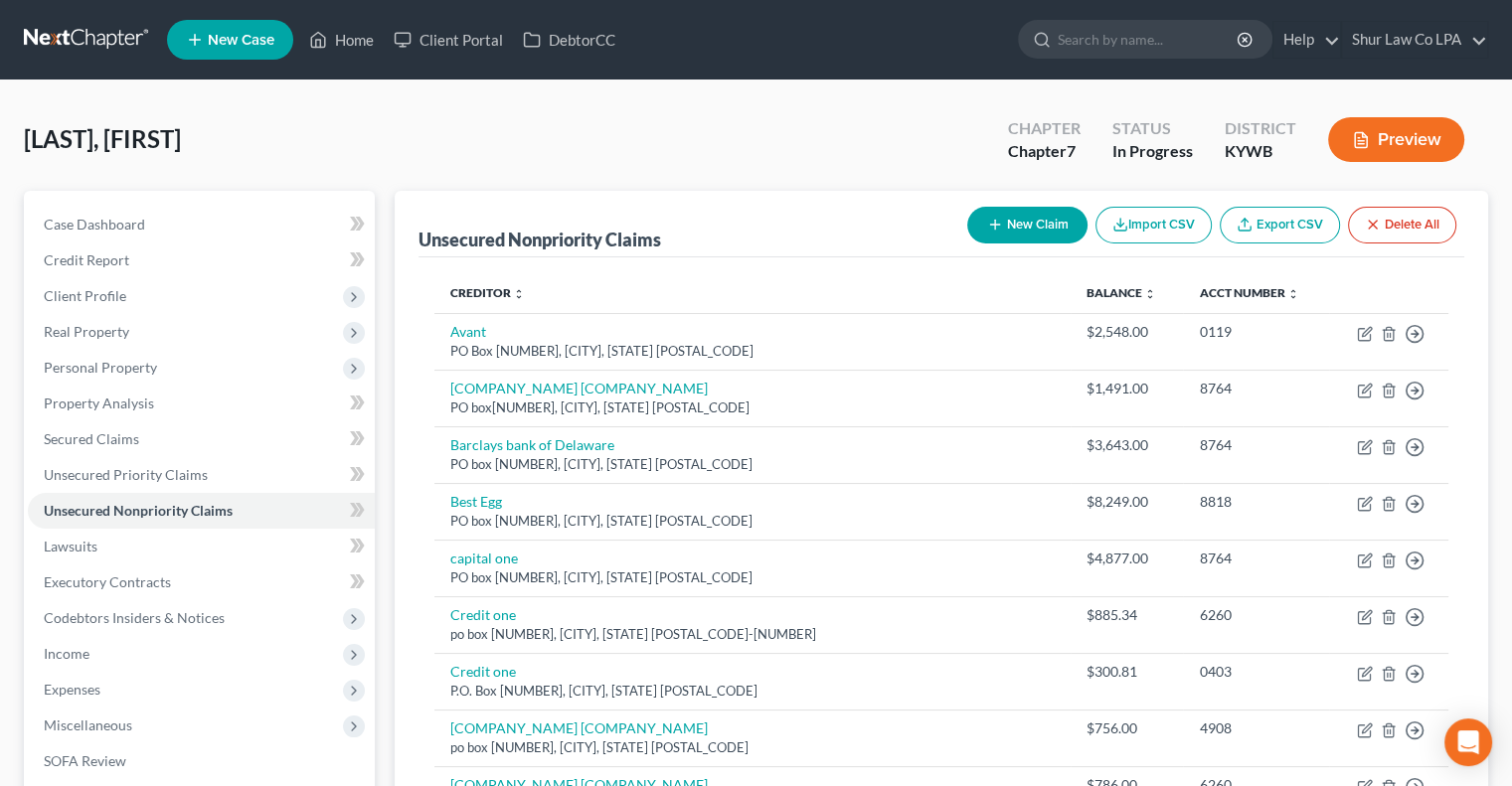 click on "Brown, Craig & Jenny Upgraded Chapter Chapter  7 Status In Progress District KYWB Preview" at bounding box center [756, 147] 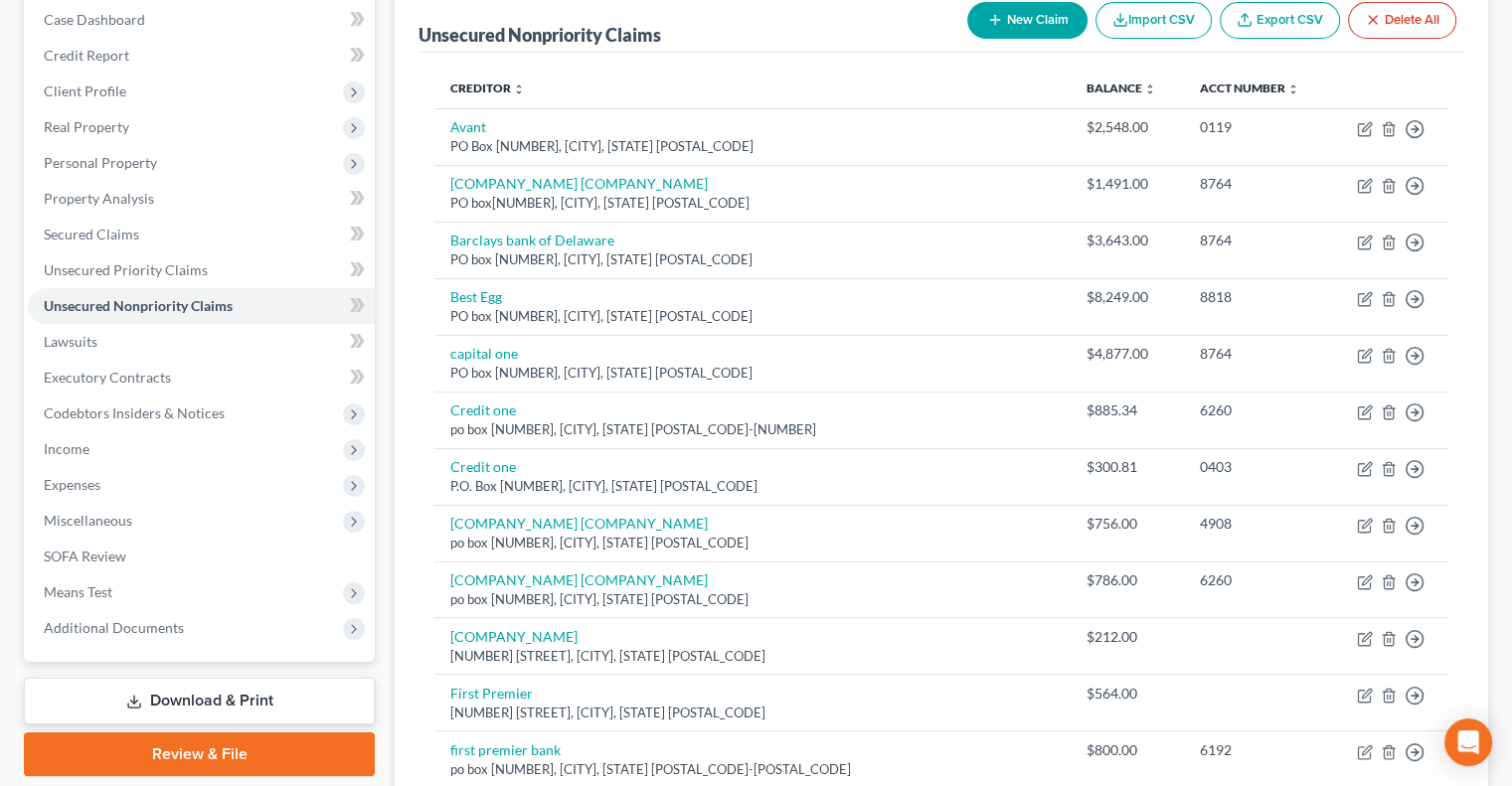 scroll, scrollTop: 0, scrollLeft: 0, axis: both 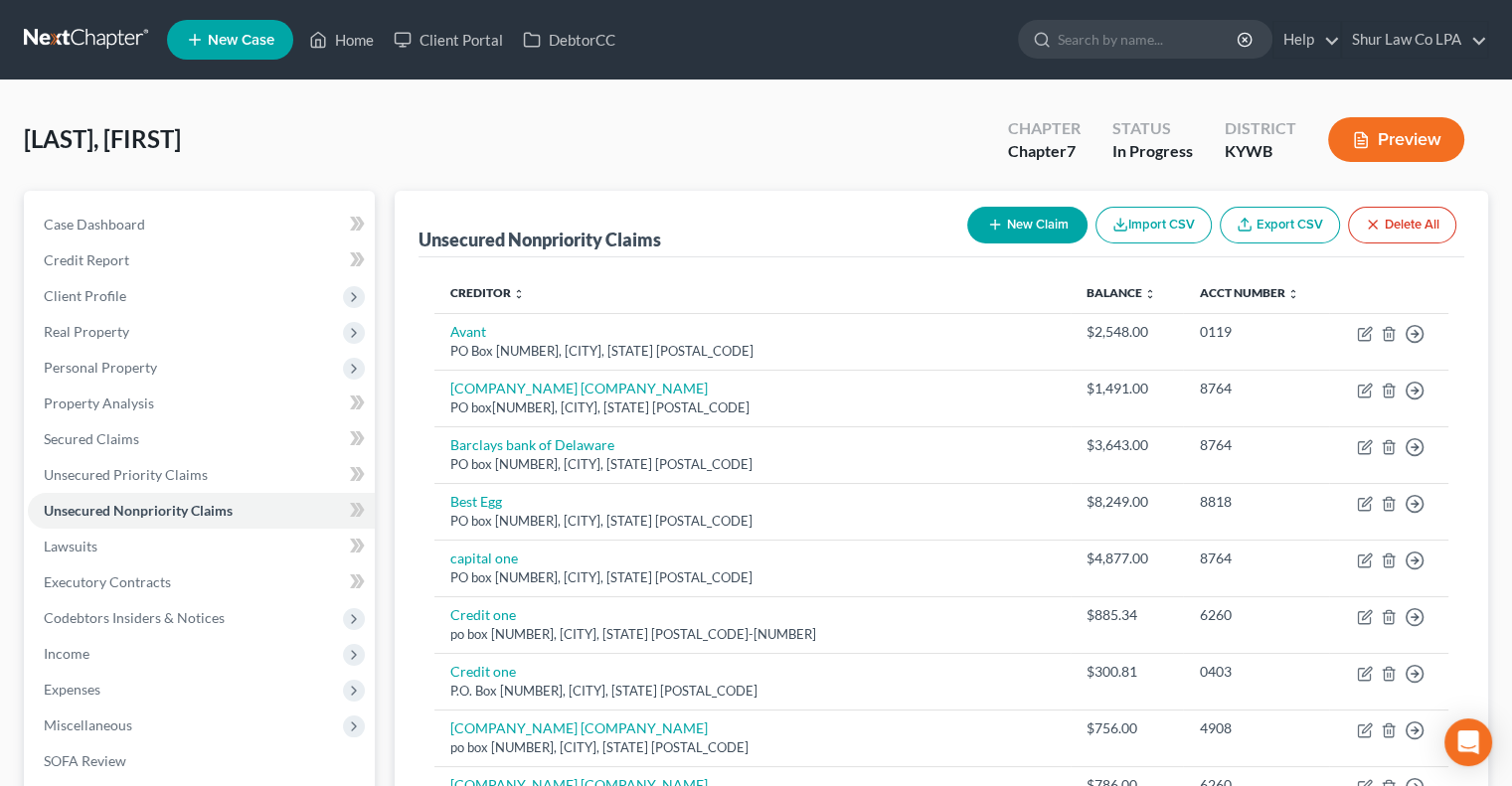 click on "Brown, Craig & Jenny Upgraded Chapter Chapter  7 Status In Progress District KYWB Preview" at bounding box center [756, 147] 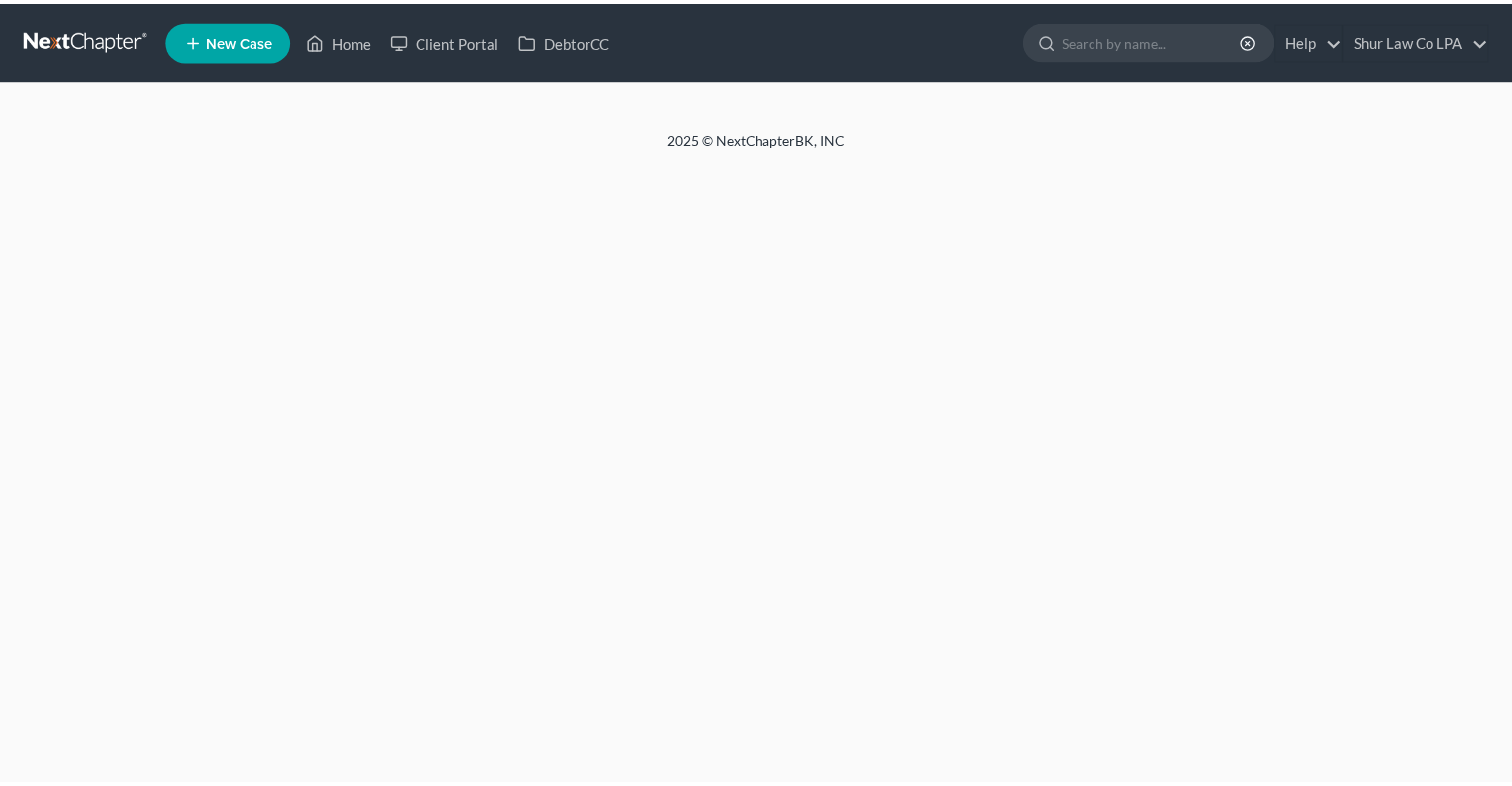 scroll, scrollTop: 0, scrollLeft: 0, axis: both 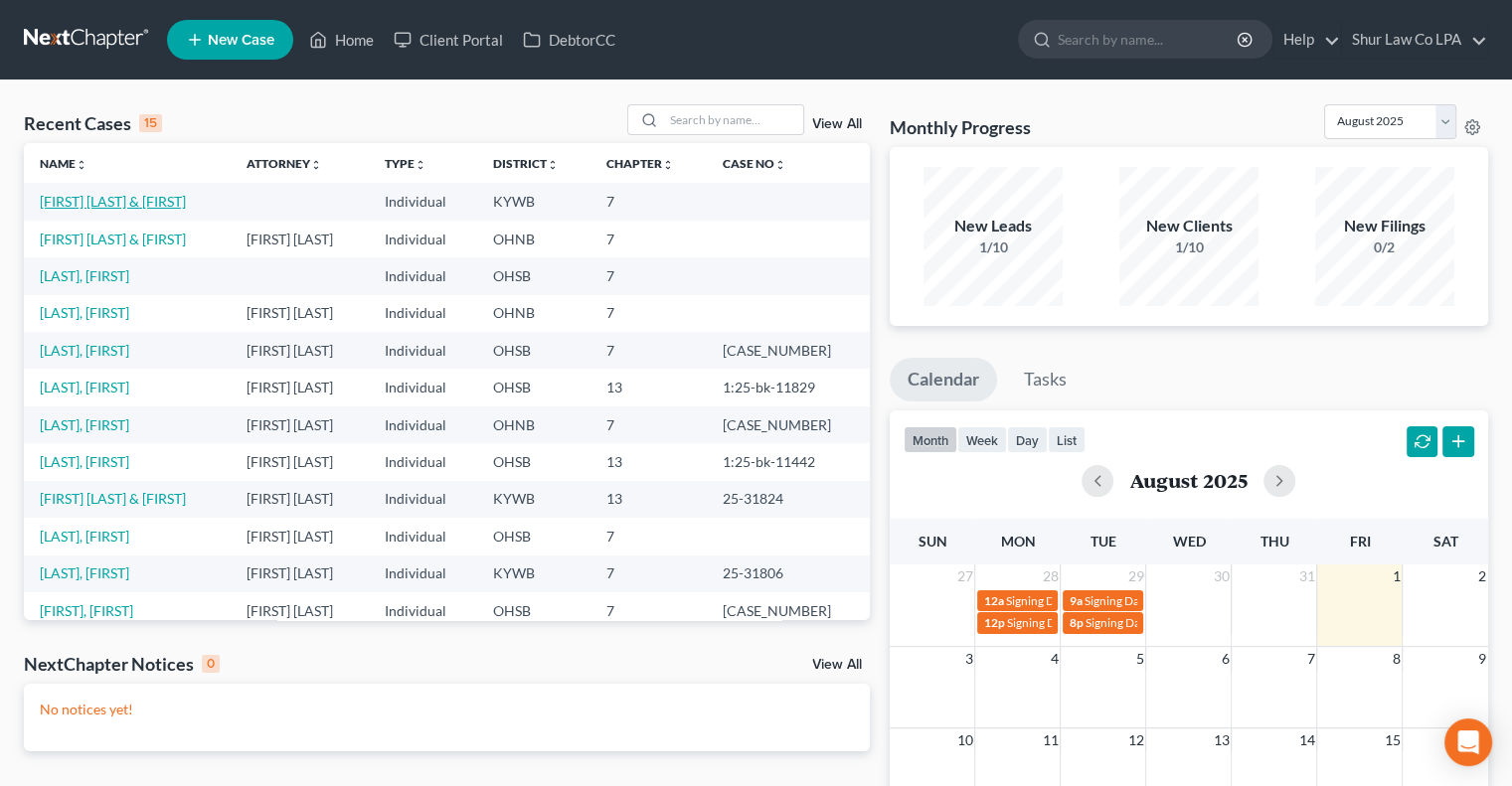 click on "[FIRST] [LAST] & [FIRST]" at bounding box center (112, 201) 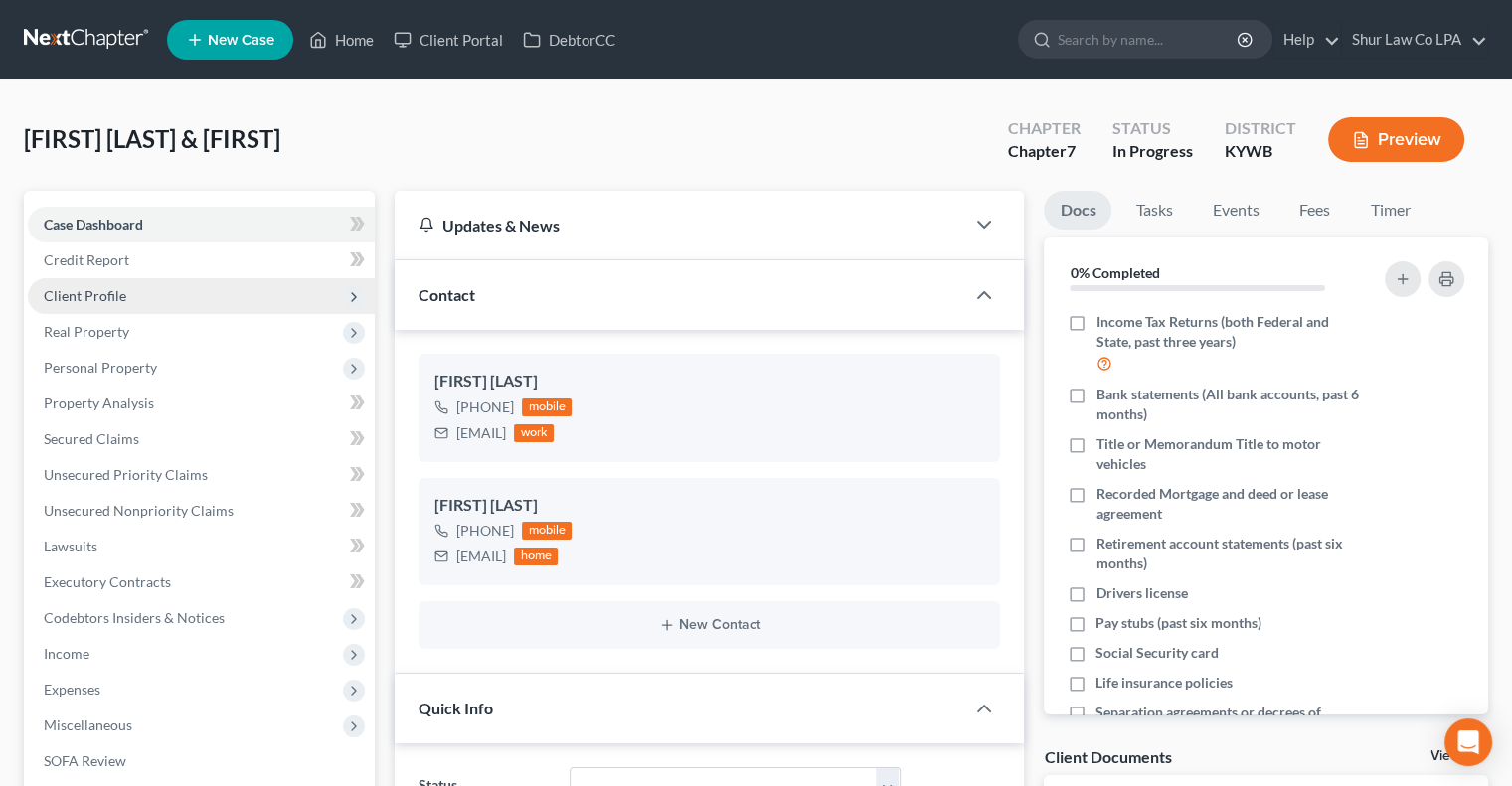 click on "Client Profile" at bounding box center [201, 296] 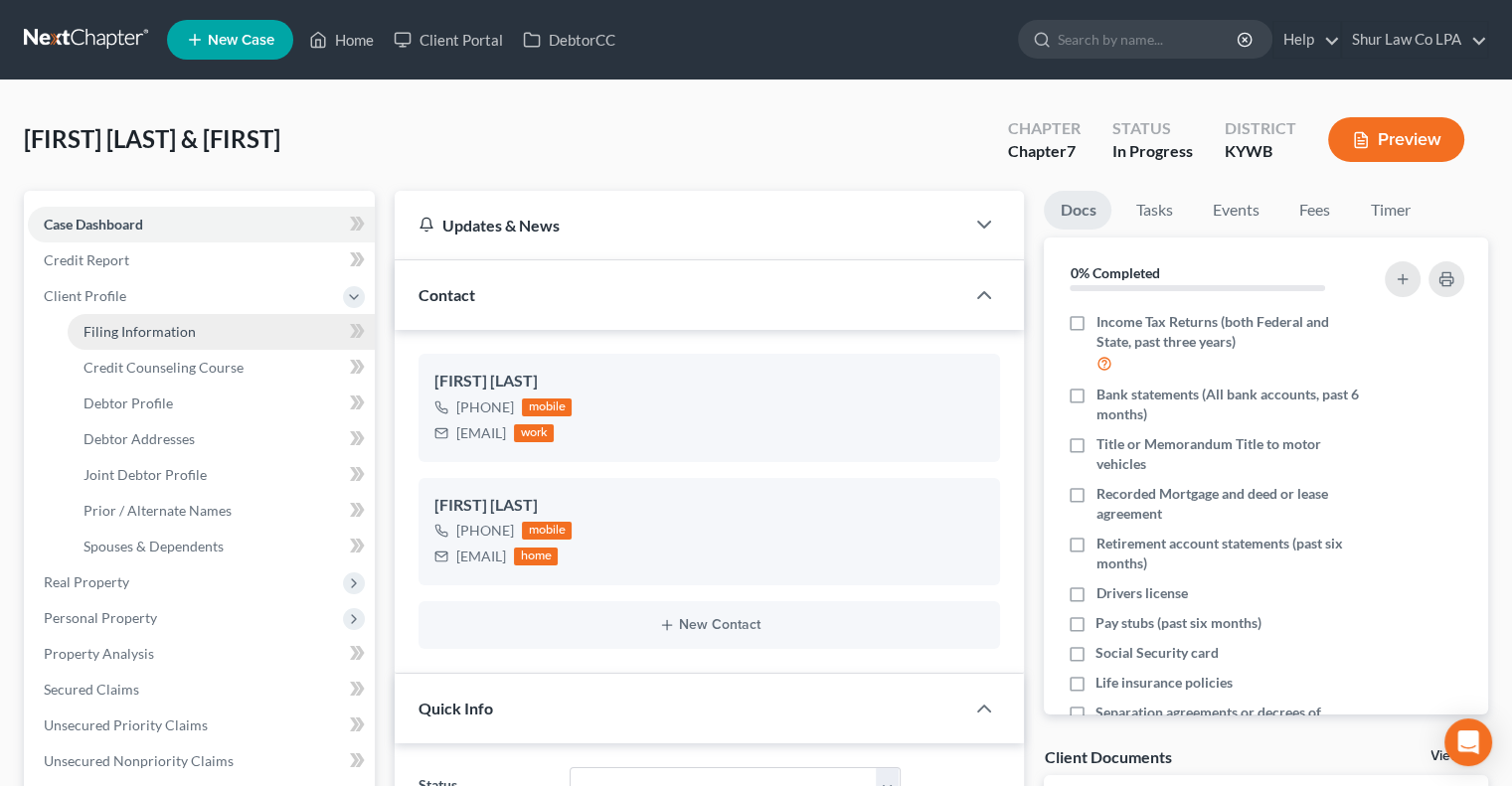 click on "Filing Information" at bounding box center [221, 332] 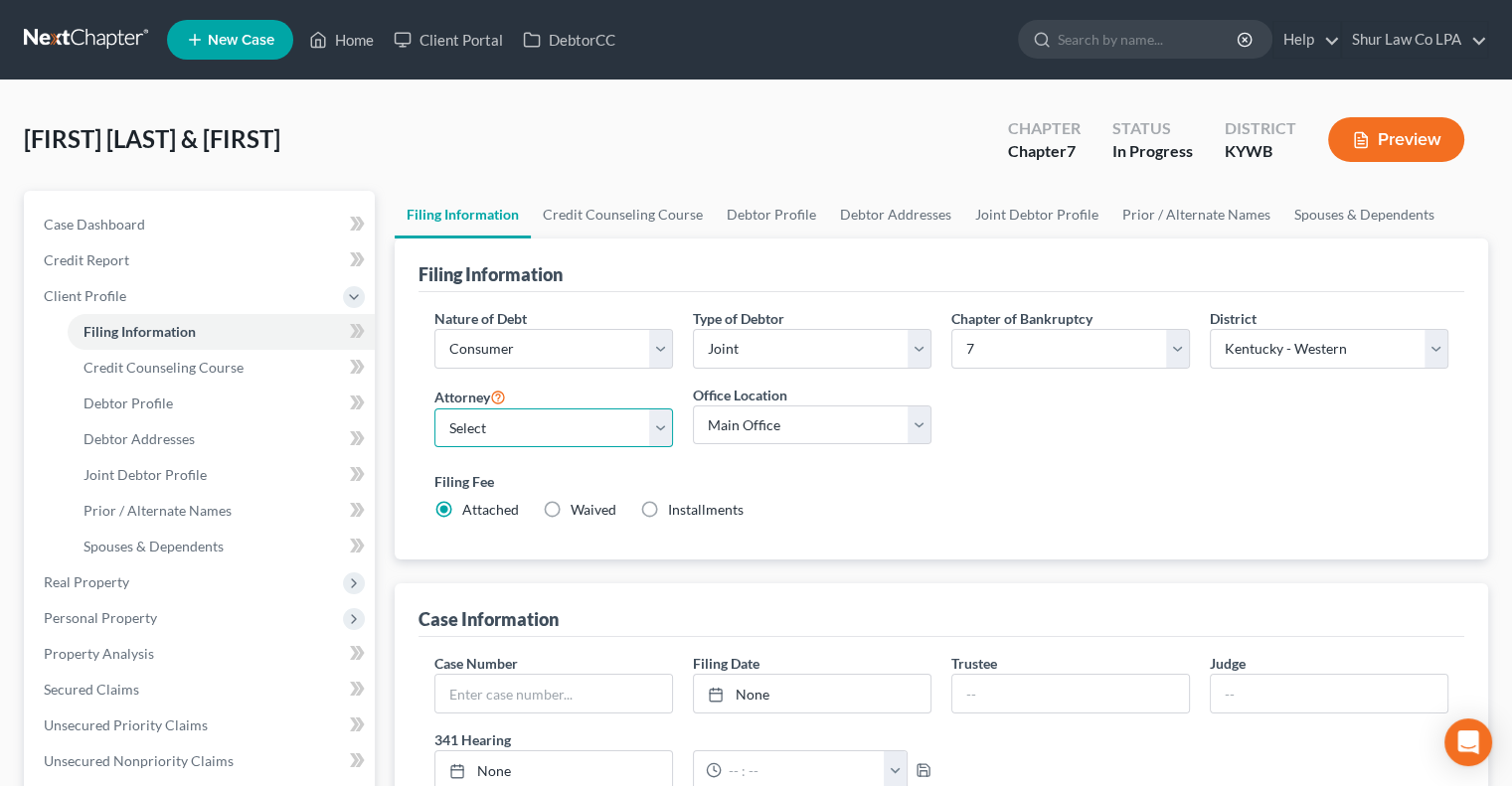 click on "Select Tonya VanBenschoten - OHSB Tonya VanBenschoten - OHNB Tonya VanBenschoten - KYEB Tonya VanBenschoten - KYWB Sarah Oberer - OHSB Sarah Oberer - OHNB Susanne Christ - OHSB" at bounding box center [554, 428] 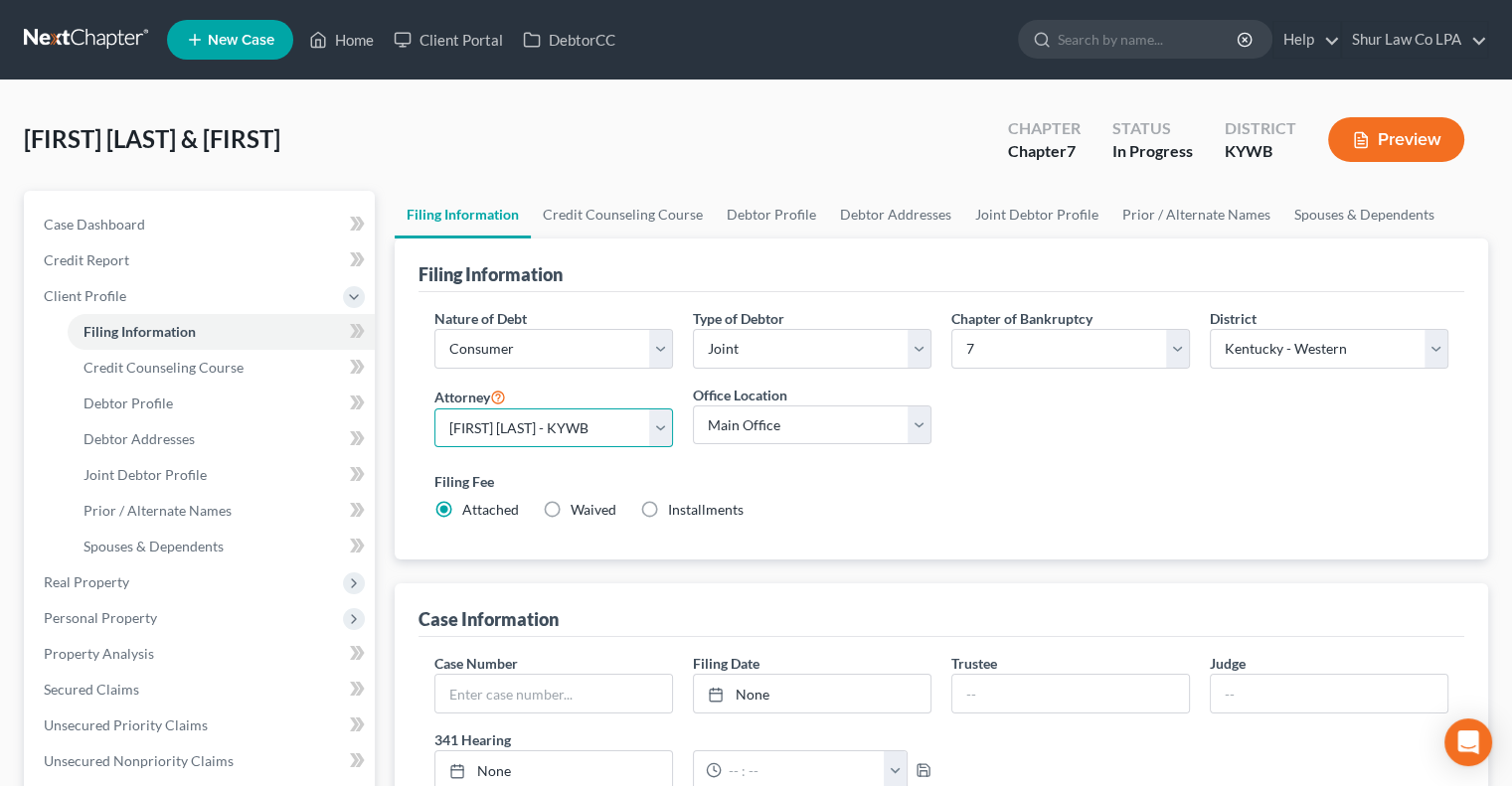click on "Select Tonya VanBenschoten - OHSB Tonya VanBenschoten - OHNB Tonya VanBenschoten - KYEB Tonya VanBenschoten - KYWB Sarah Oberer - OHSB Sarah Oberer - OHNB Susanne Christ - OHSB" at bounding box center [554, 428] 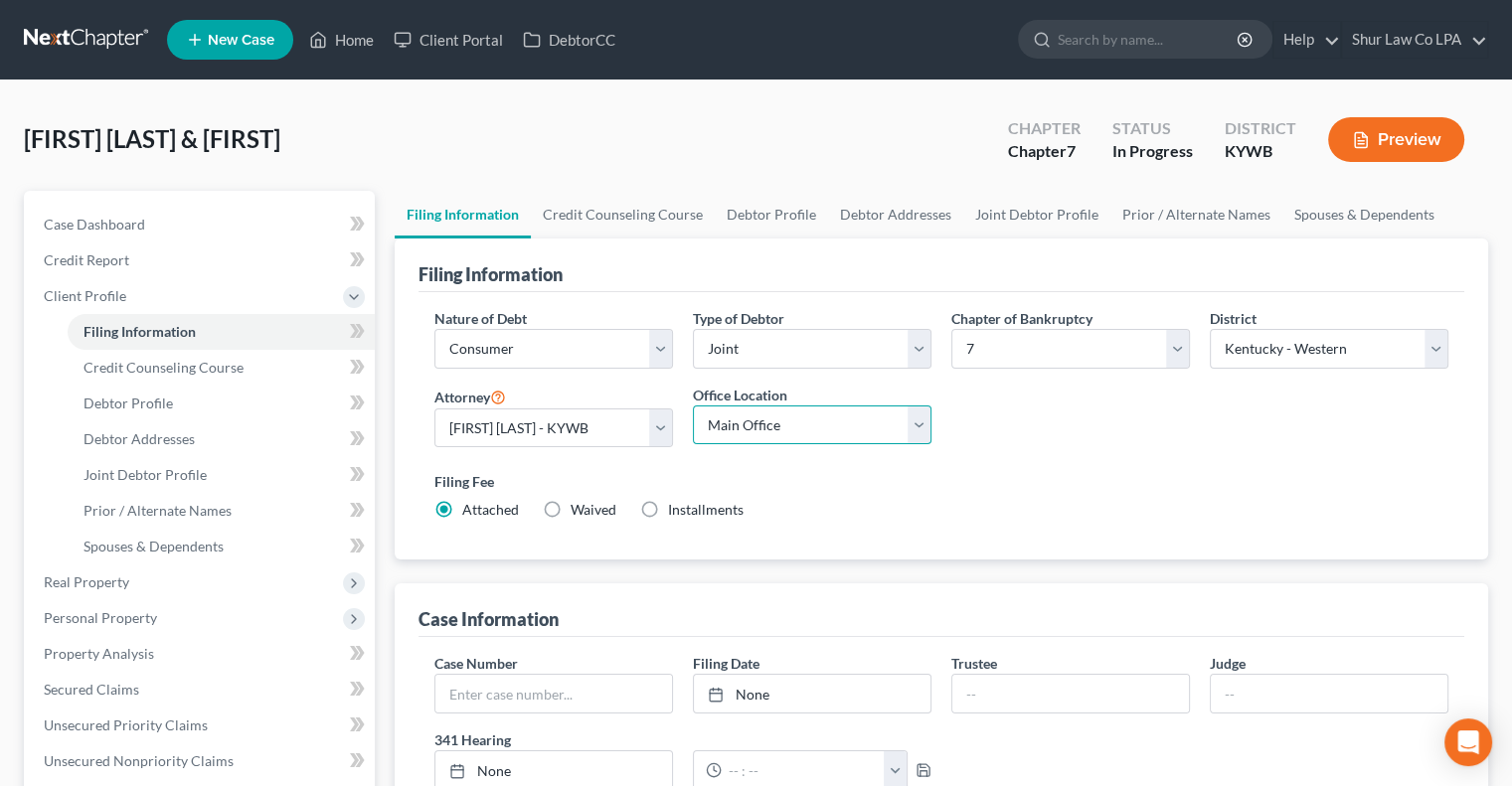 click on "Main Office Florence Akron Office" at bounding box center [812, 425] 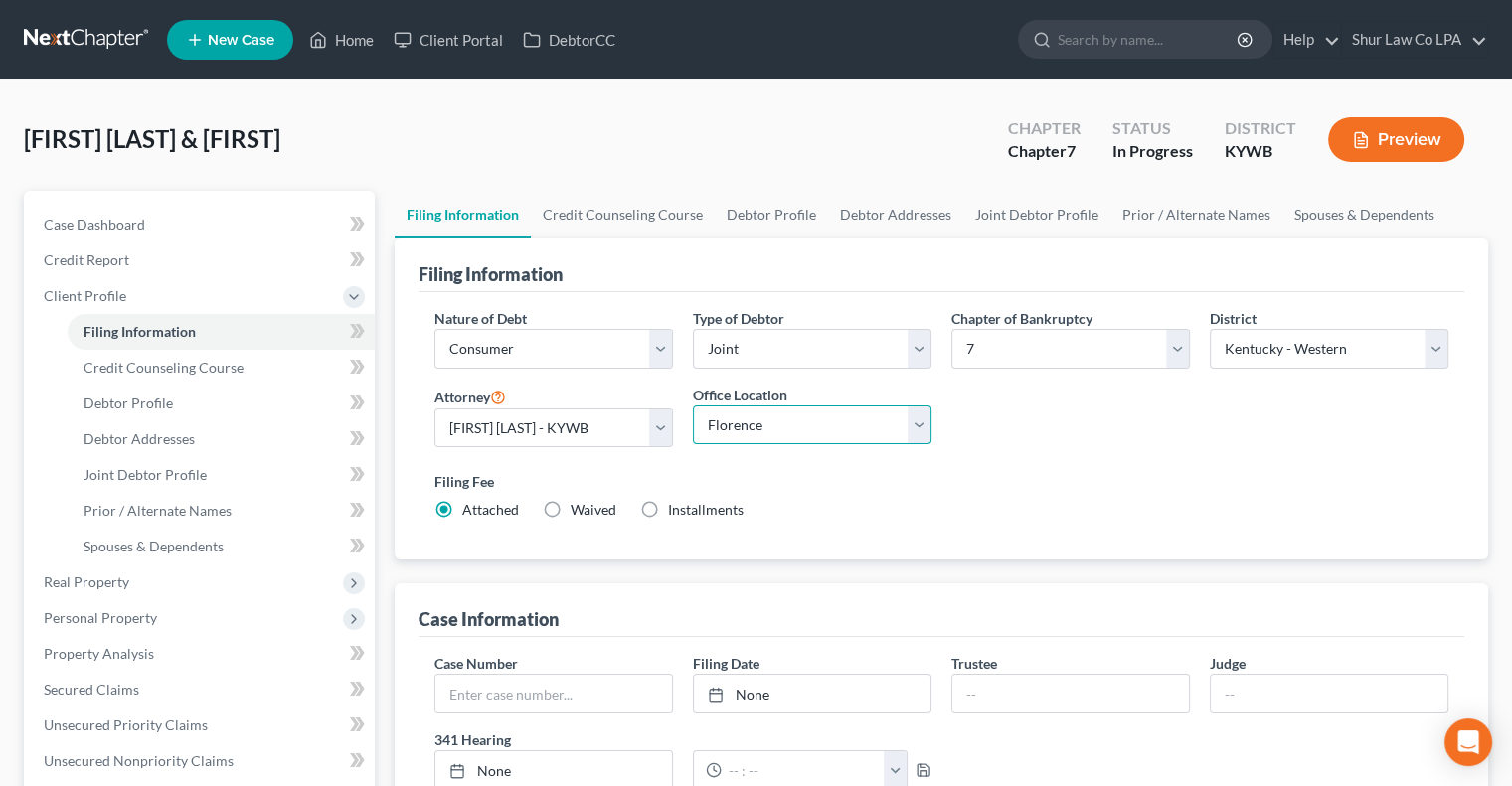 click on "Main Office Florence Akron Office" at bounding box center [812, 425] 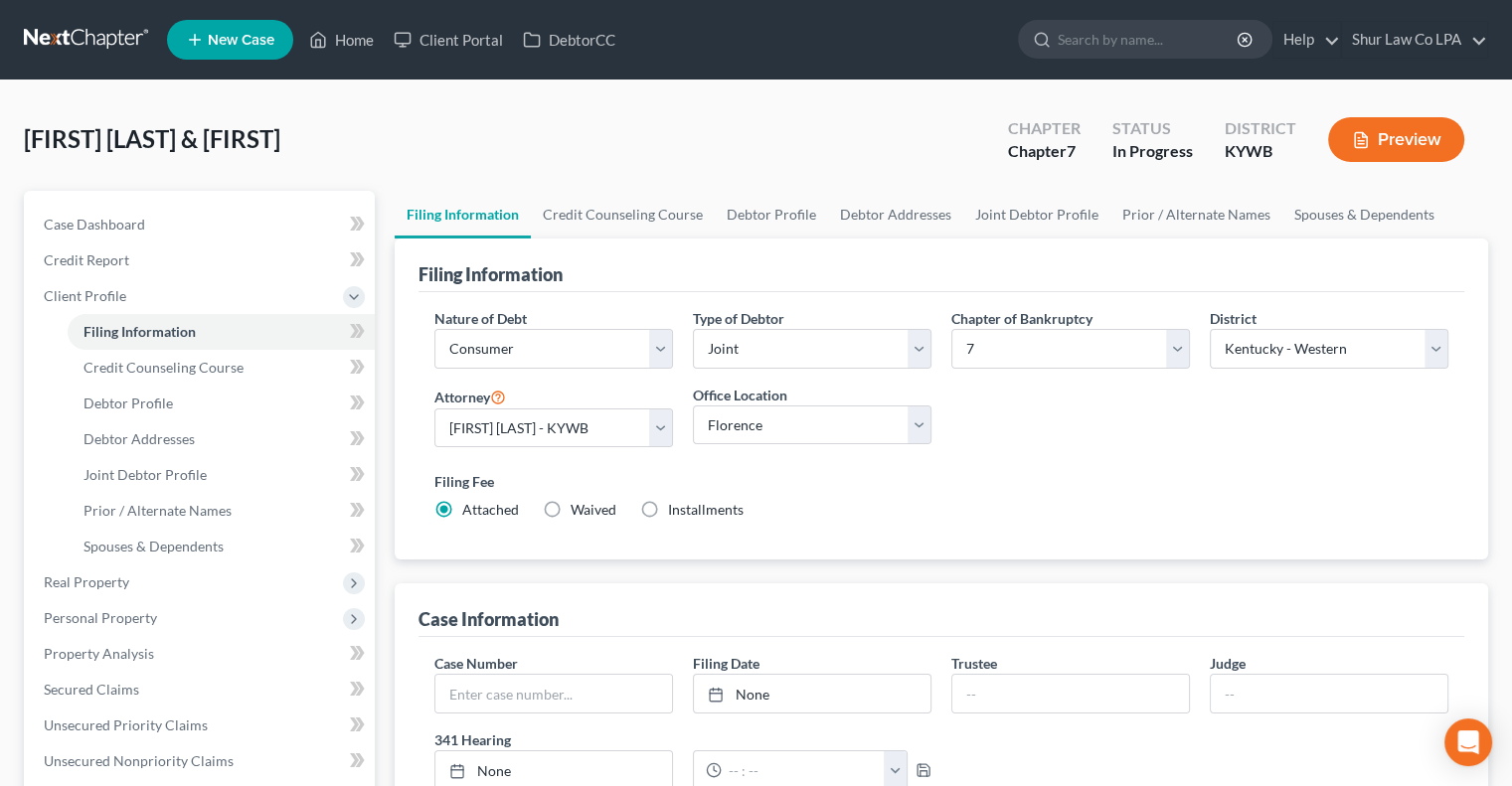 click on "Nature of Debt Select Business Consumer Other Nature of Business Select Clearing Bank Commodity Broker Health Care Business Other Railroad Single Asset Real Estate As Defined In 11 USC § 101(51B) Stockbroker Type of Debtor Select Individual Joint Chapter of Bankruptcy Select 7 11 12 13 District Select Alabama - Middle Alabama - Northern Alabama - Southern Alaska Arizona Arkansas - Eastern Arkansas - Western California - Central California - Eastern California - Northern California - Southern Colorado Connecticut Delaware District of Columbia Florida - Middle Florida - Northern Florida - Southern Georgia - Middle Georgia - Northern Georgia - Southern Guam Hawaii Idaho Illinois - Central Illinois - Northern Illinois - Southern Indiana - Northern Indiana - Southern Iowa - Northern Iowa - Southern Kansas Kentucky - Eastern Kentucky - Western Louisiana - Eastern Louisiana - Middle Louisiana - Western Maine Maryland Massachusetts Michigan - Eastern Michigan - Western Minnesota Mississippi - Northern Montana Nevada" at bounding box center [941, 422] 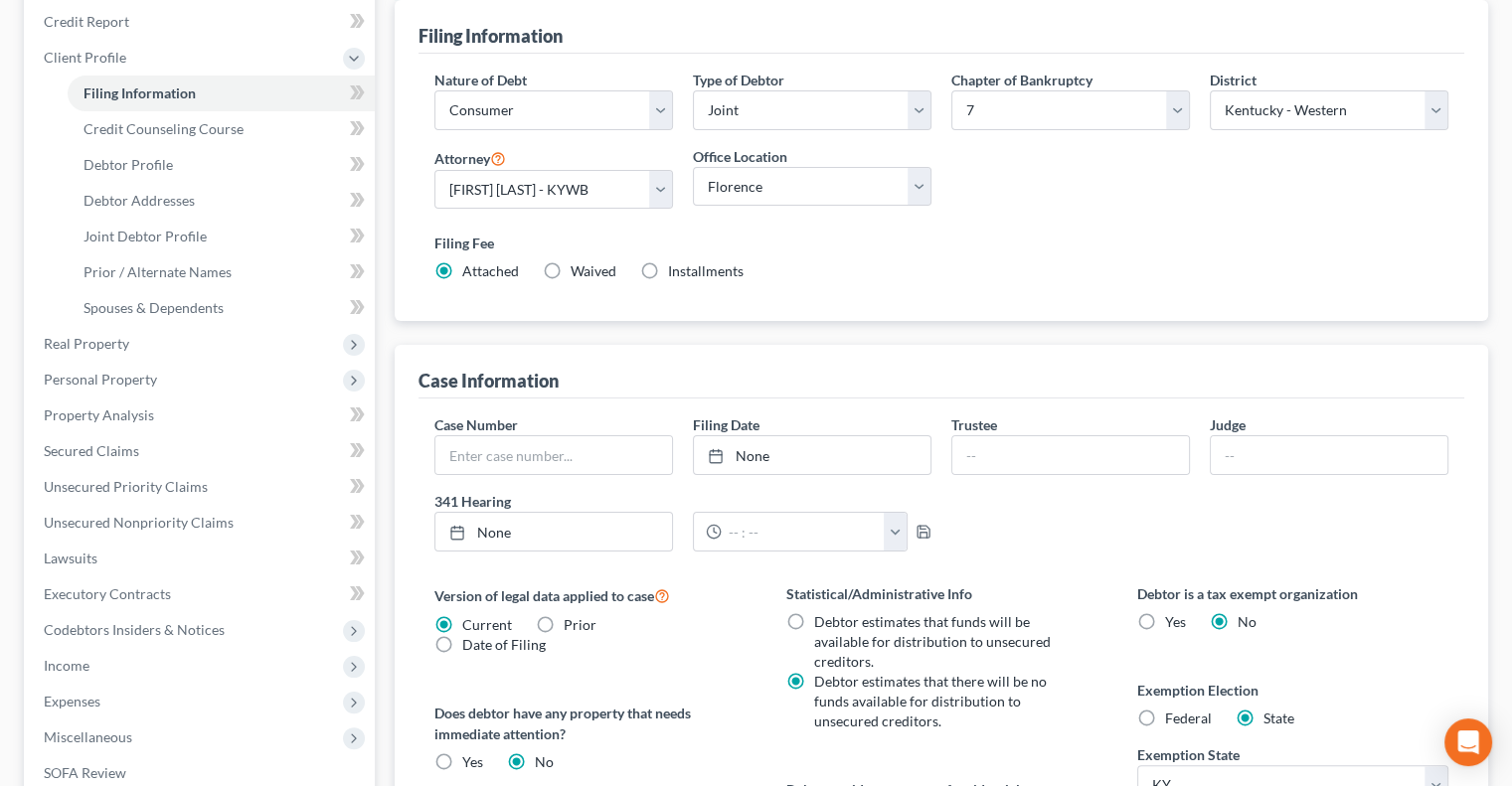 scroll, scrollTop: 207, scrollLeft: 0, axis: vertical 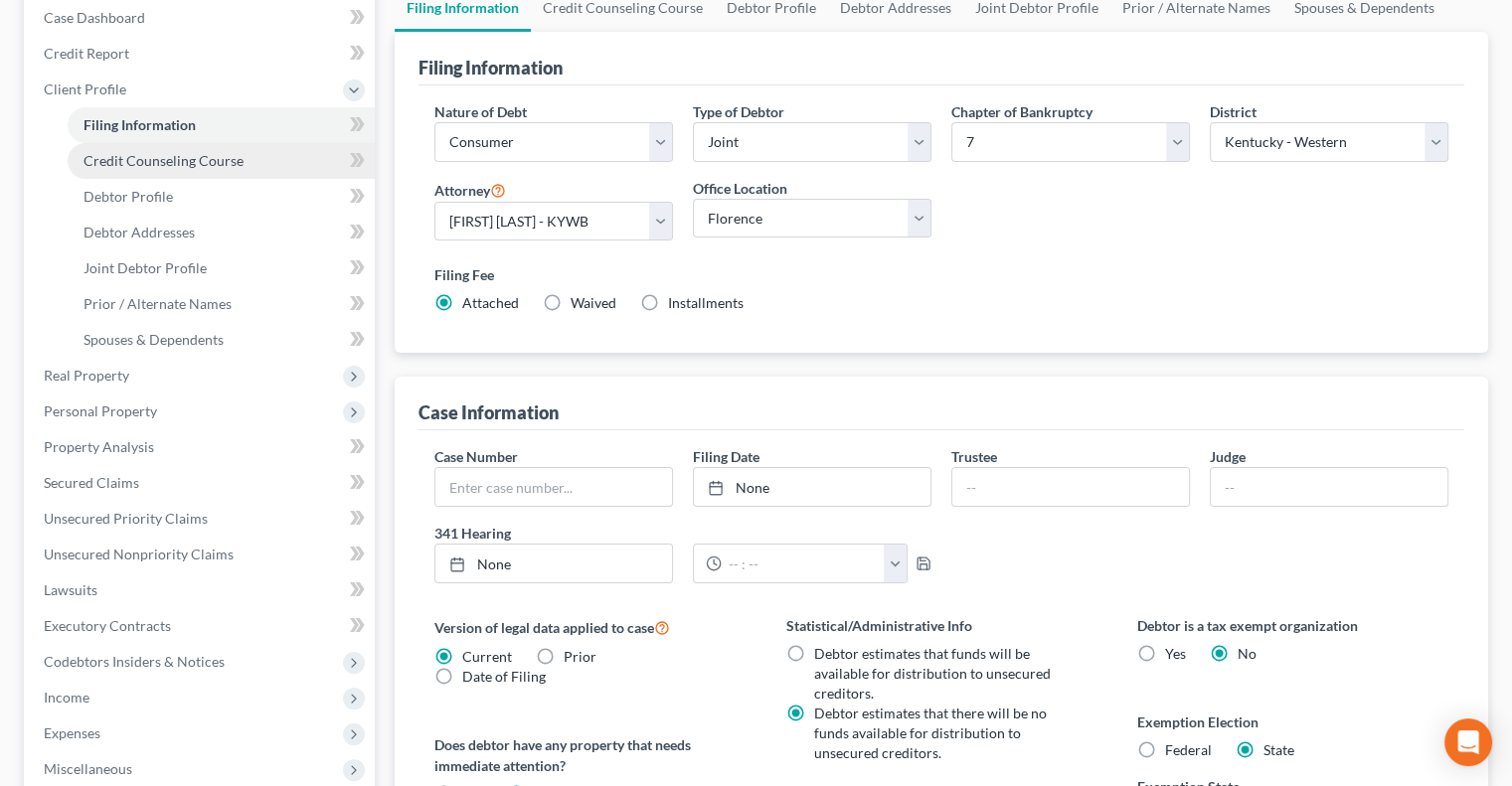 click on "Credit Counseling Course" at bounding box center [221, 161] 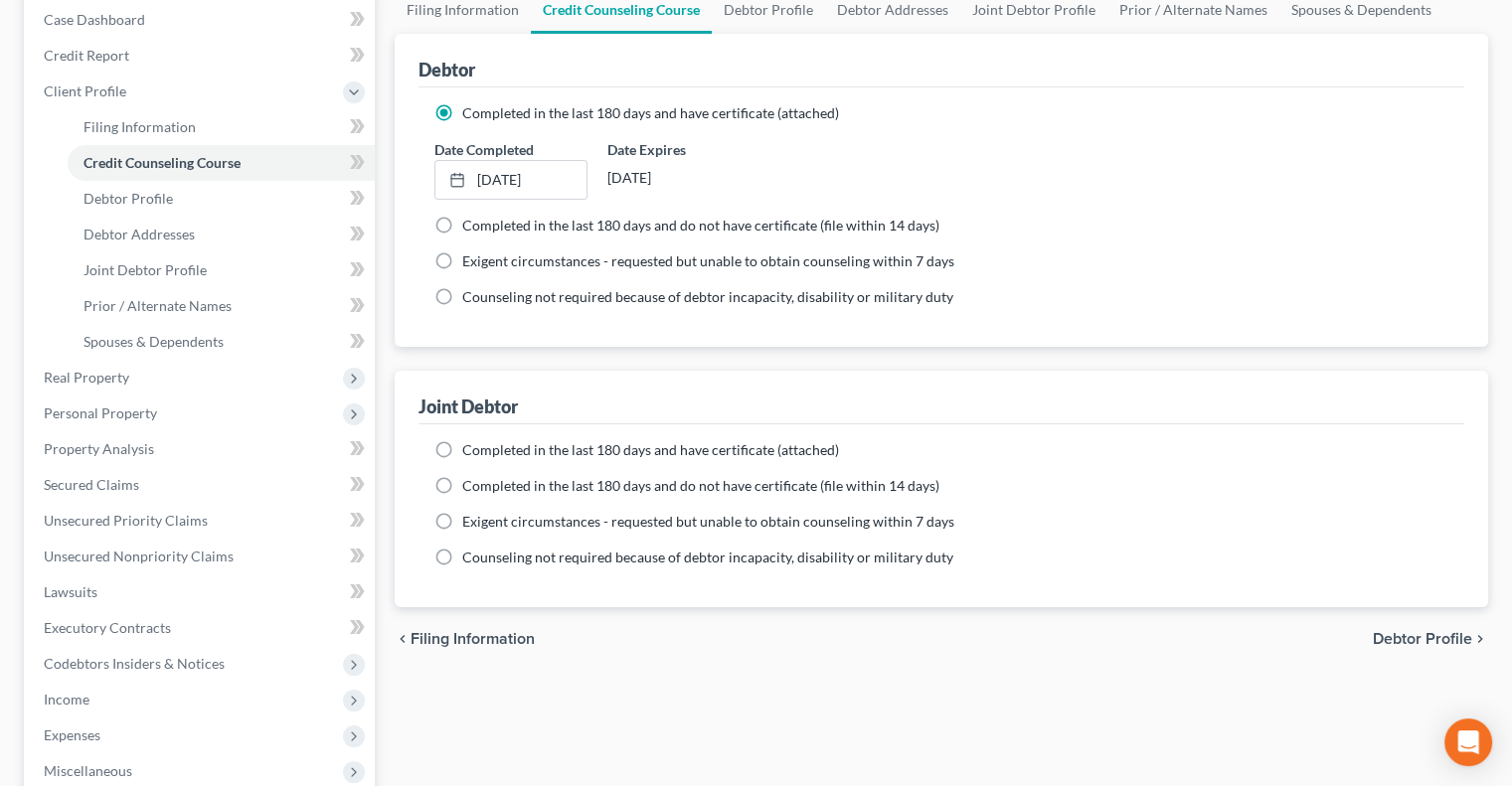 scroll, scrollTop: 209, scrollLeft: 0, axis: vertical 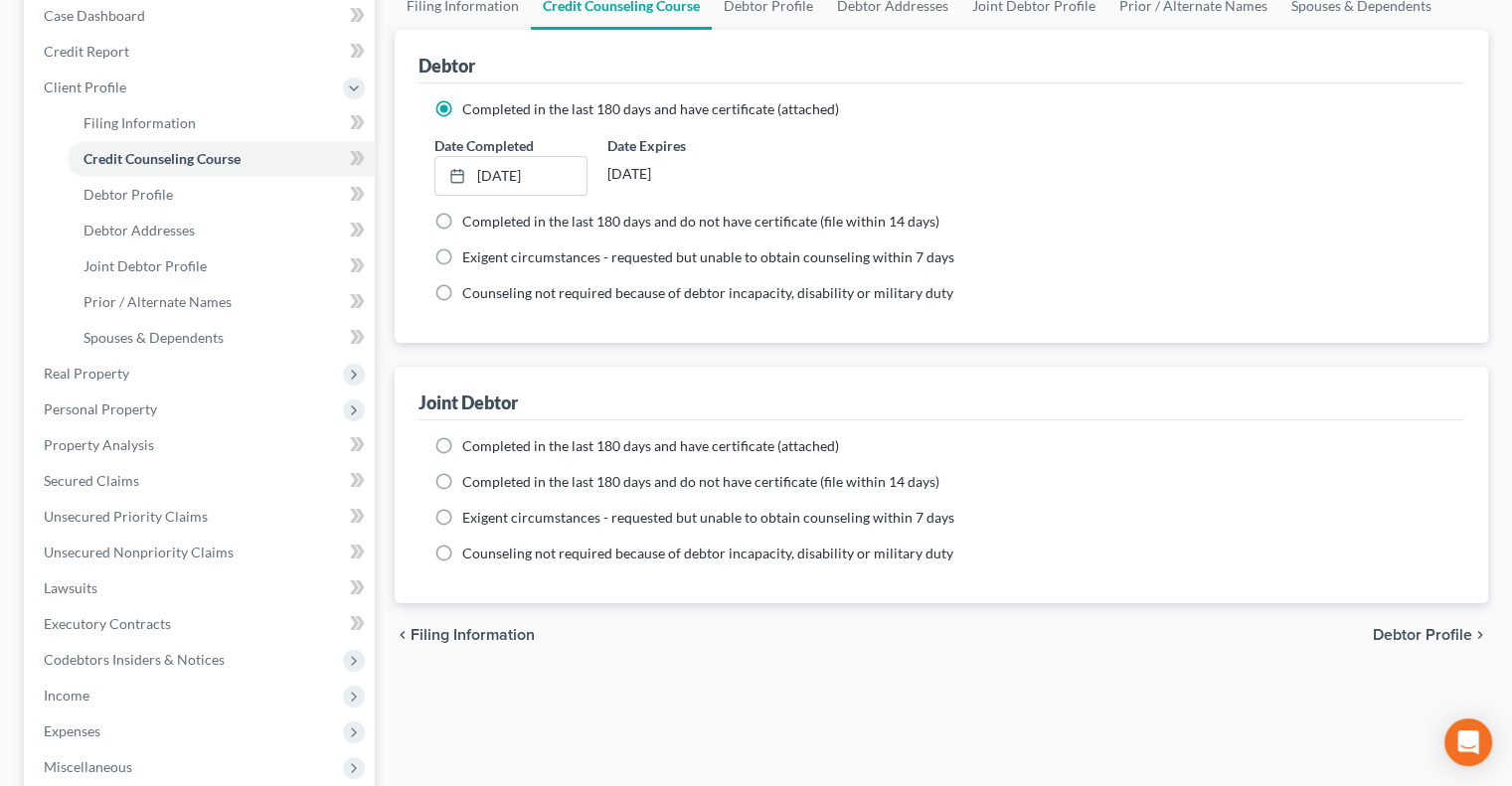 click on "Completed in the last 180 days and have certificate (attached)" at bounding box center [650, 446] 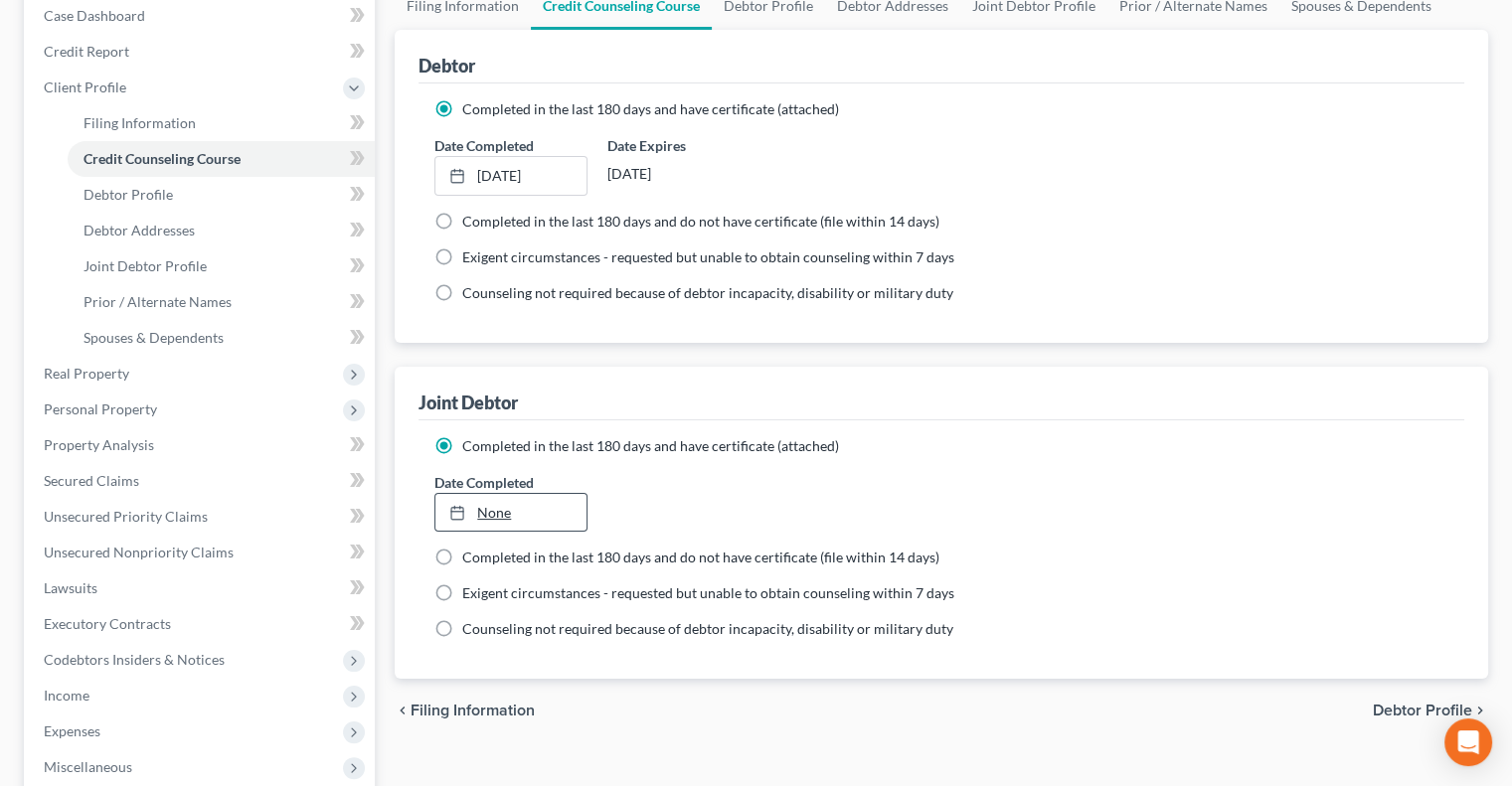 click on "None" at bounding box center (510, 513) 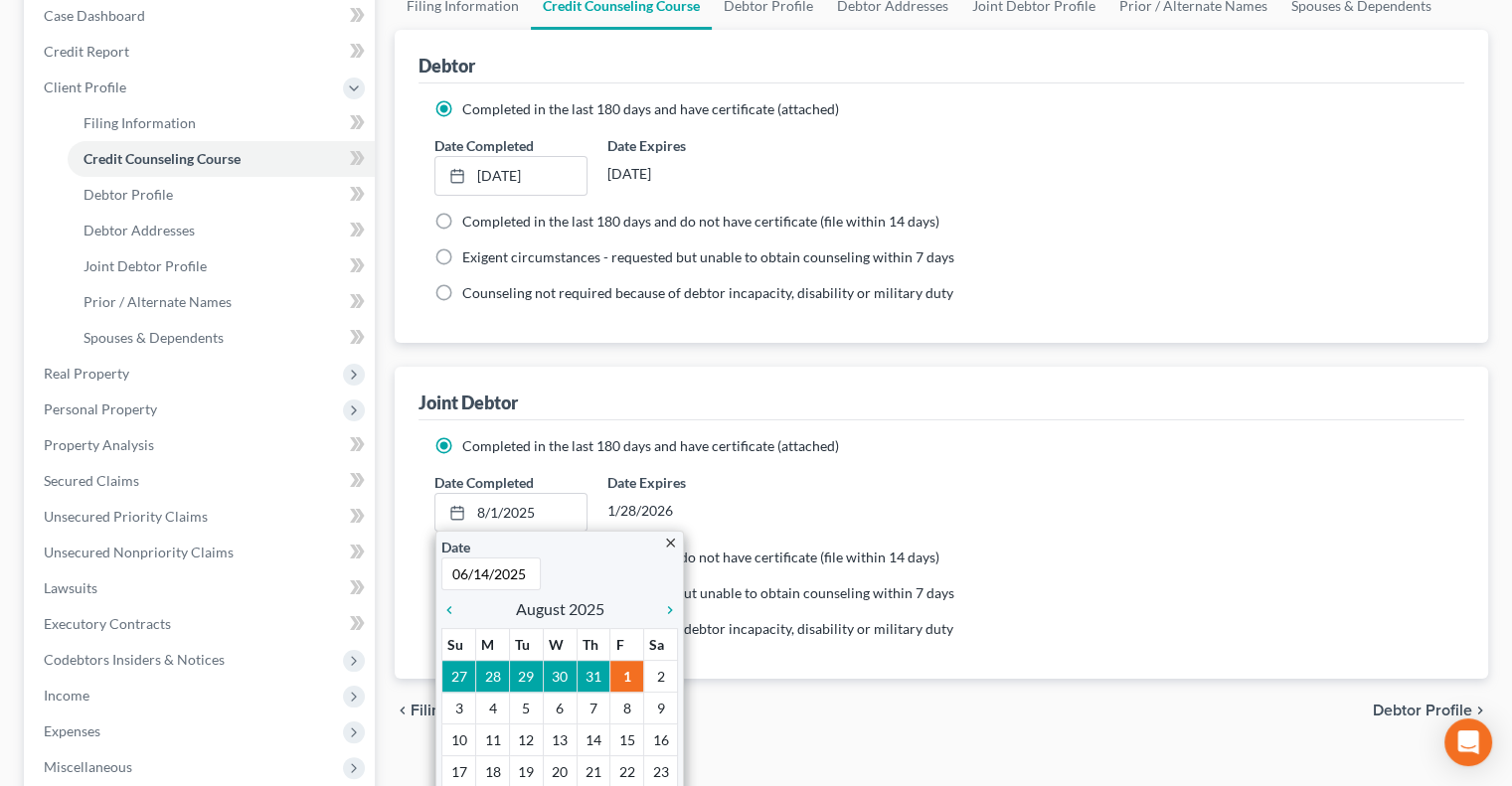 type on "6/14/2025" 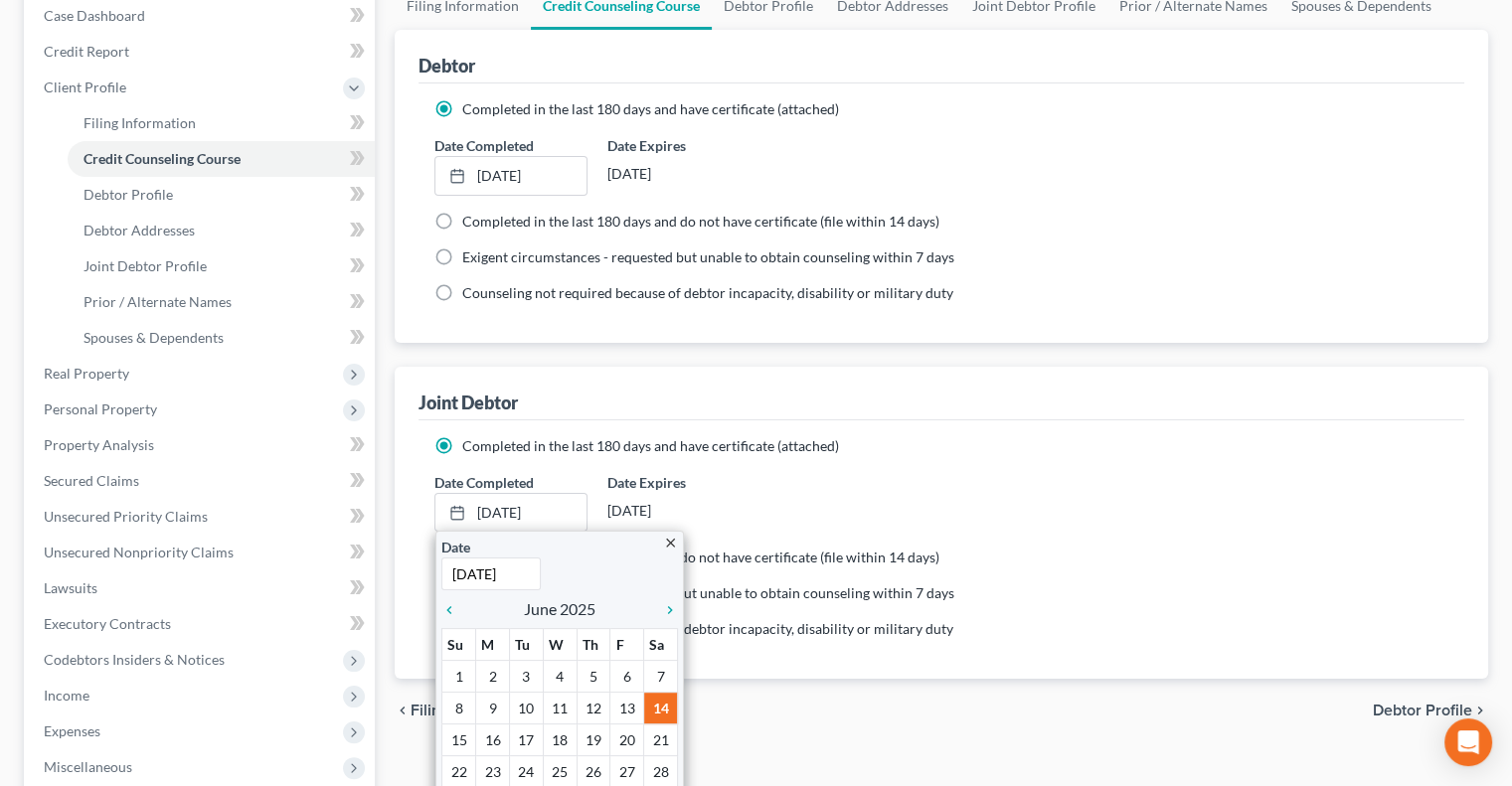 click on "Date Completed
6/14/2025
close
Date
6/14/2025
Time
12:00 AM
chevron_left
June 2025
chevron_right
Su M Tu W Th F Sa
1 2 3 4 5 6 7
8 9 10 11 12 13 14
15 16 17 18 19 20 21
22 23 24 25 26 27 28
29 30 1 2 3 4 5
Clear
Date Expires 12/11/2025" at bounding box center [941, 502] 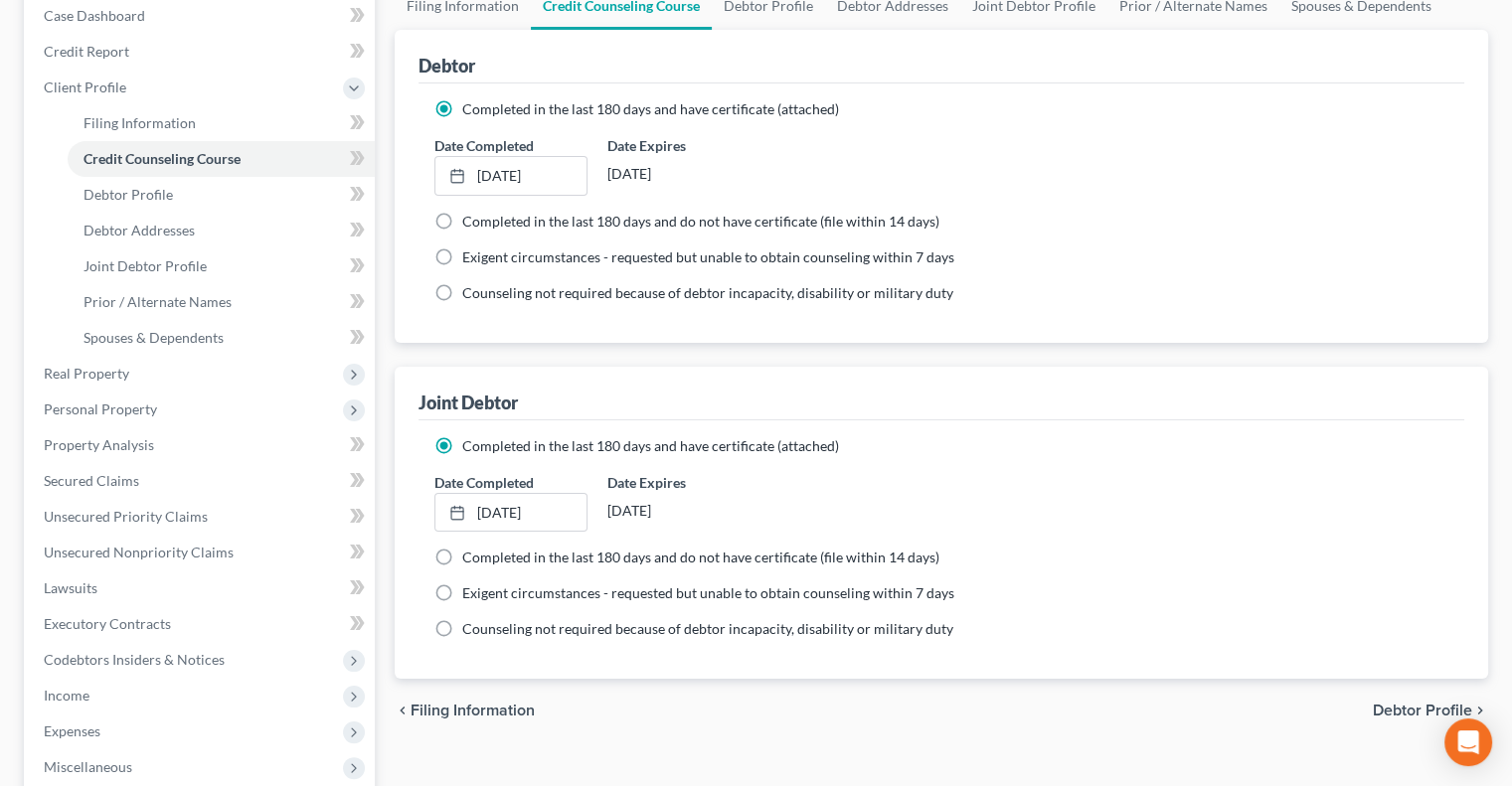 scroll, scrollTop: 0, scrollLeft: 0, axis: both 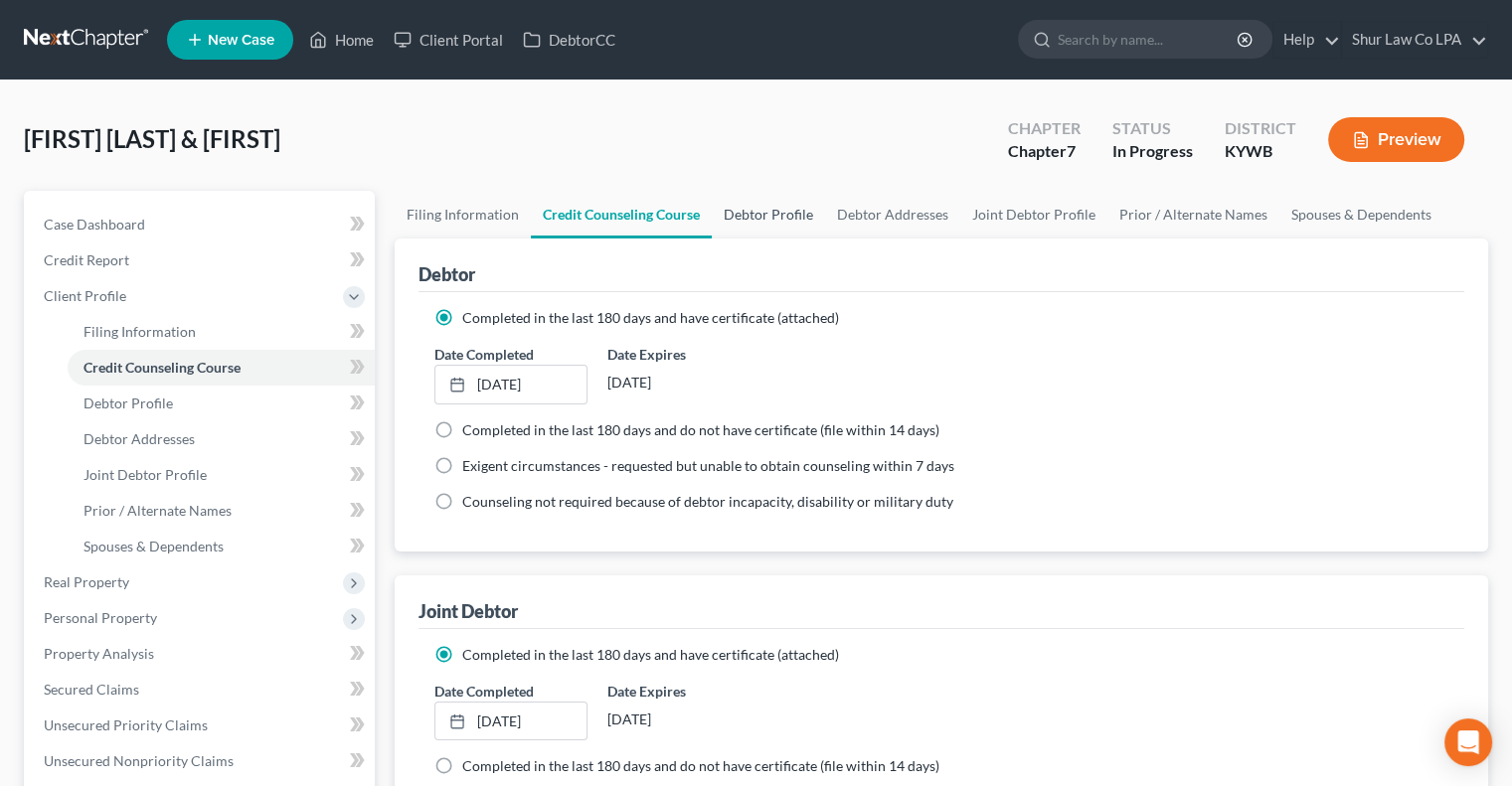 click on "Debtor Profile" at bounding box center [768, 215] 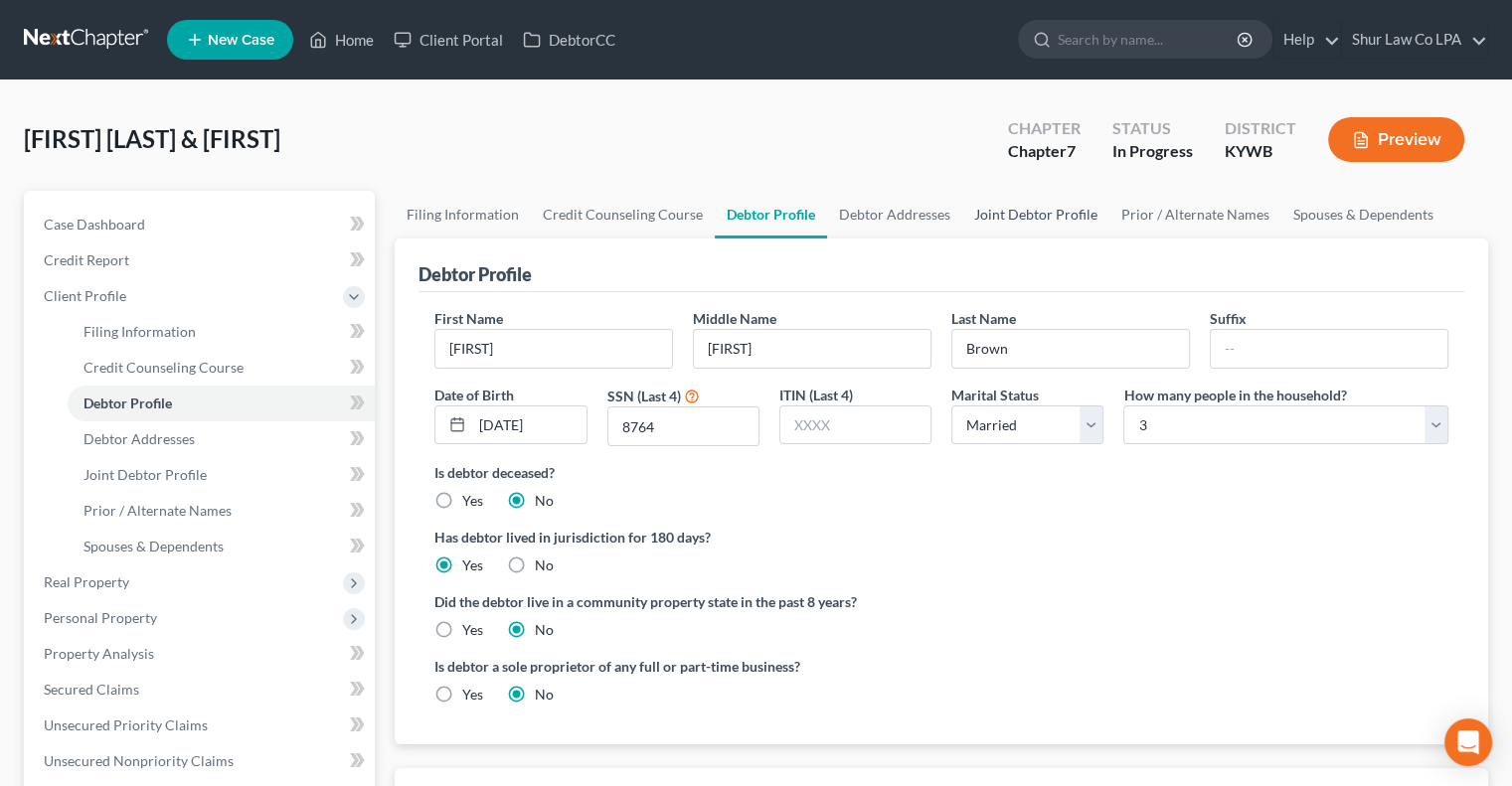 click on "Joint Debtor Profile" at bounding box center (1036, 215) 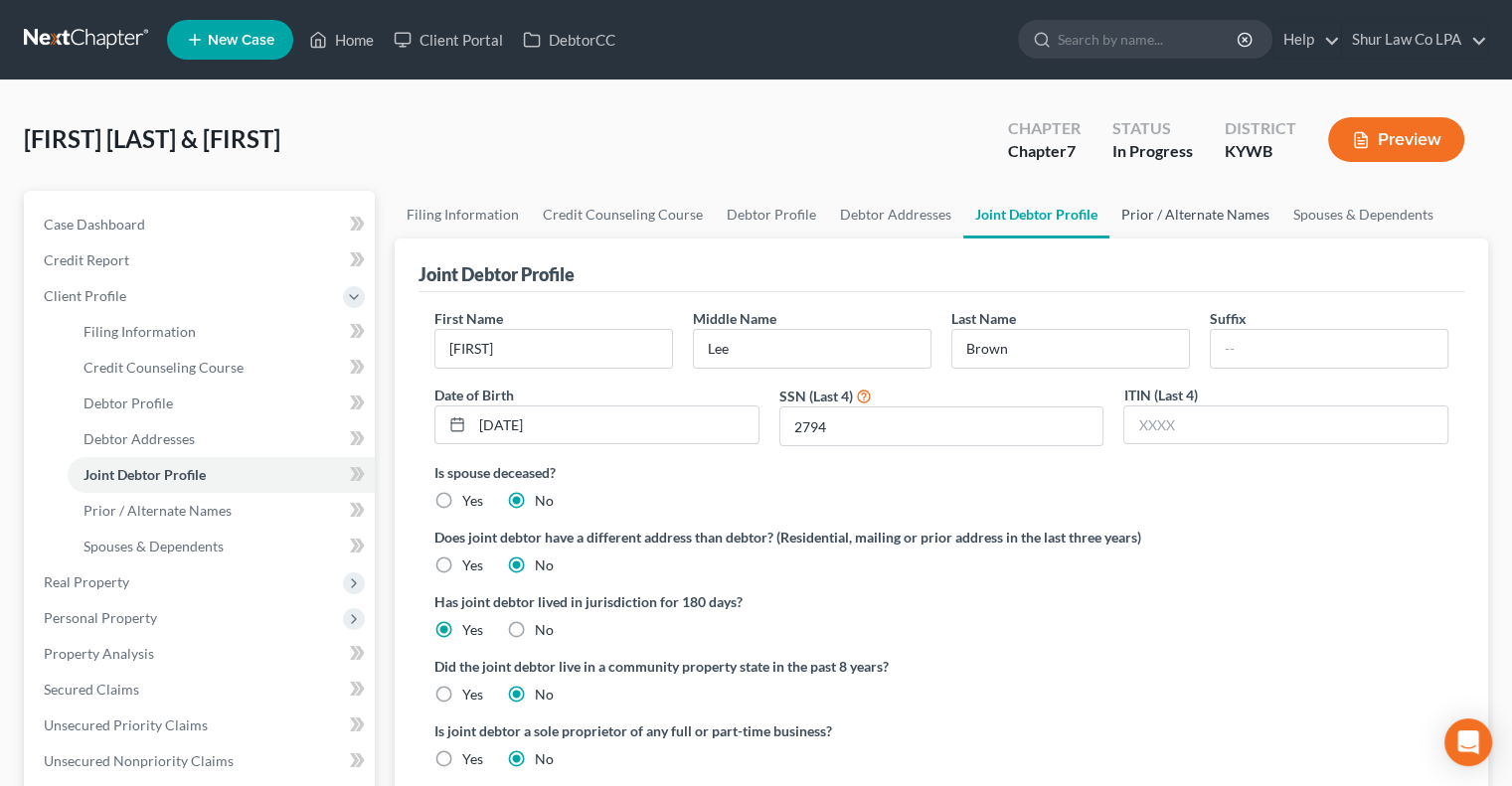 click on "Prior / Alternate Names" at bounding box center [1195, 215] 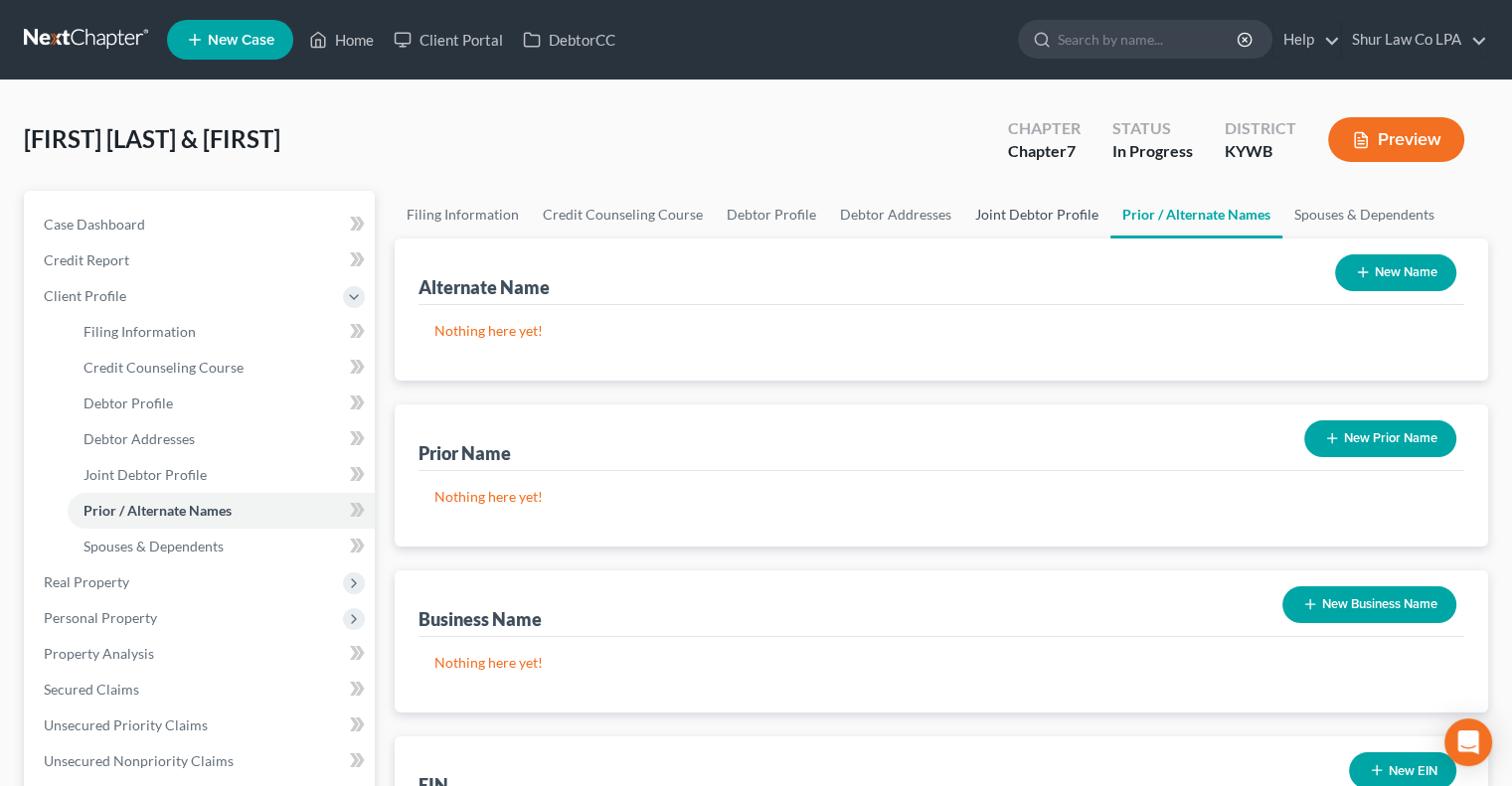 click on "Joint Debtor Profile" at bounding box center (1037, 215) 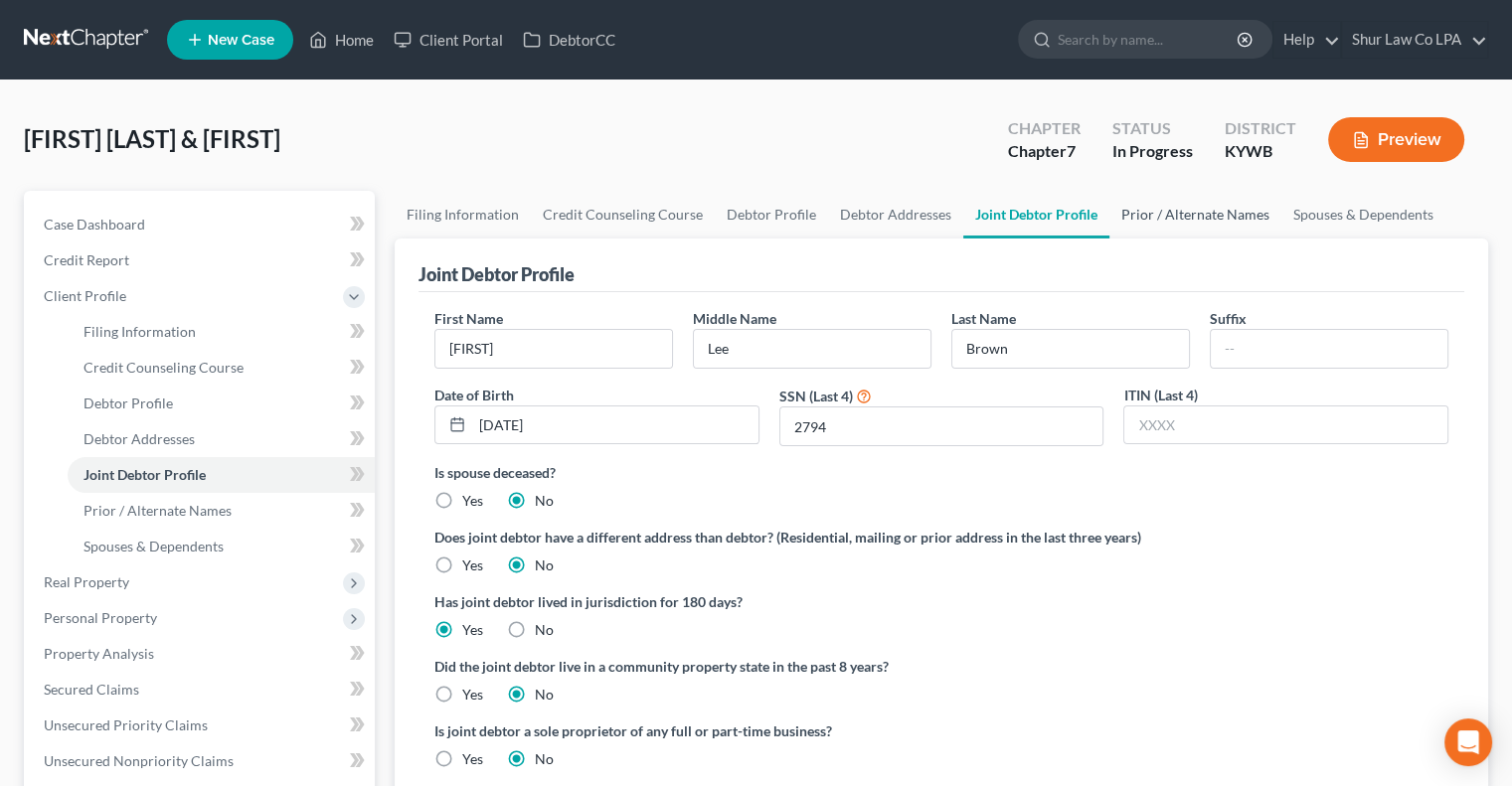 click on "Prior / Alternate Names" at bounding box center (1195, 215) 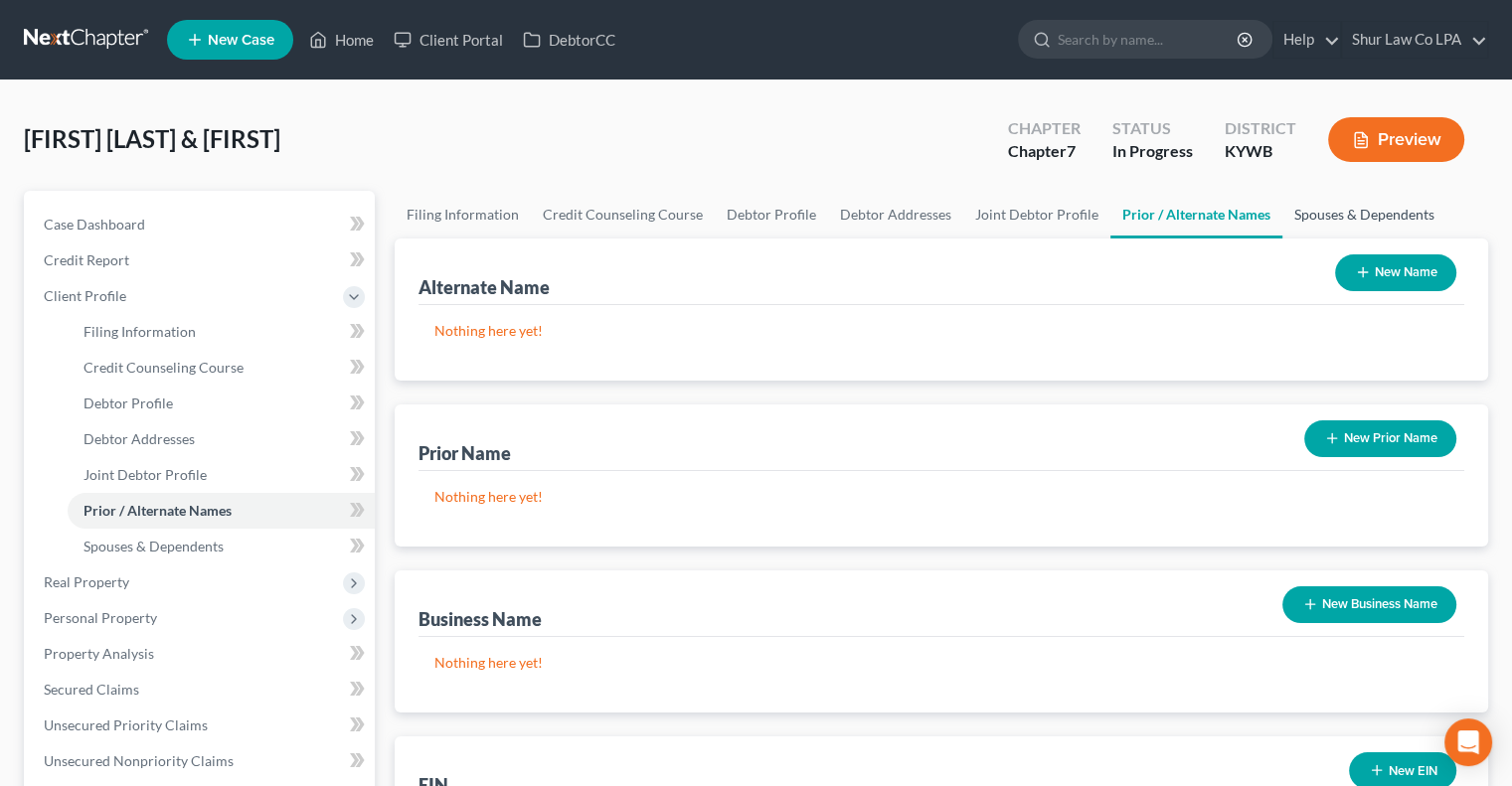 click on "Spouses & Dependents" at bounding box center [1364, 215] 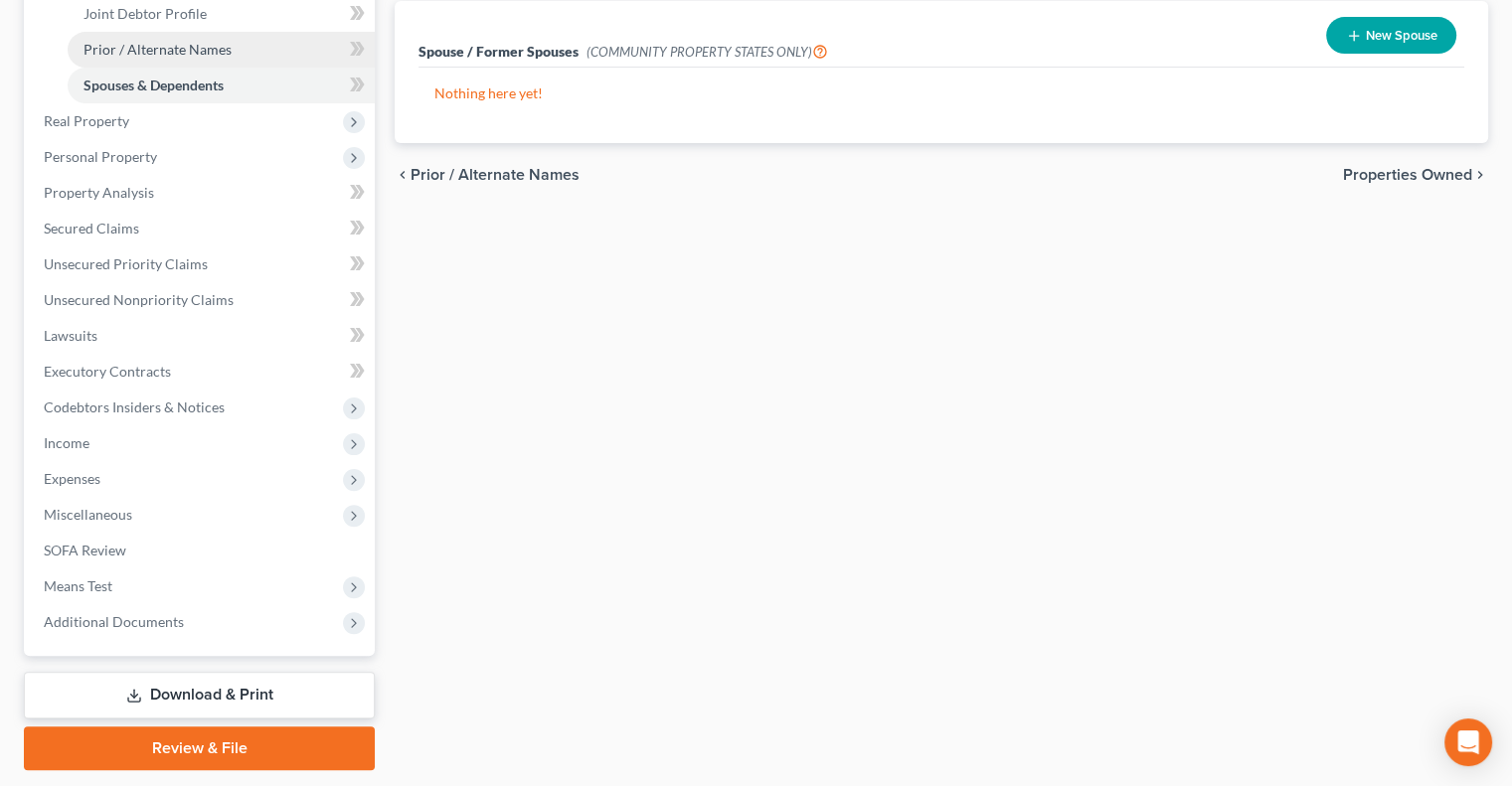 scroll, scrollTop: 517, scrollLeft: 0, axis: vertical 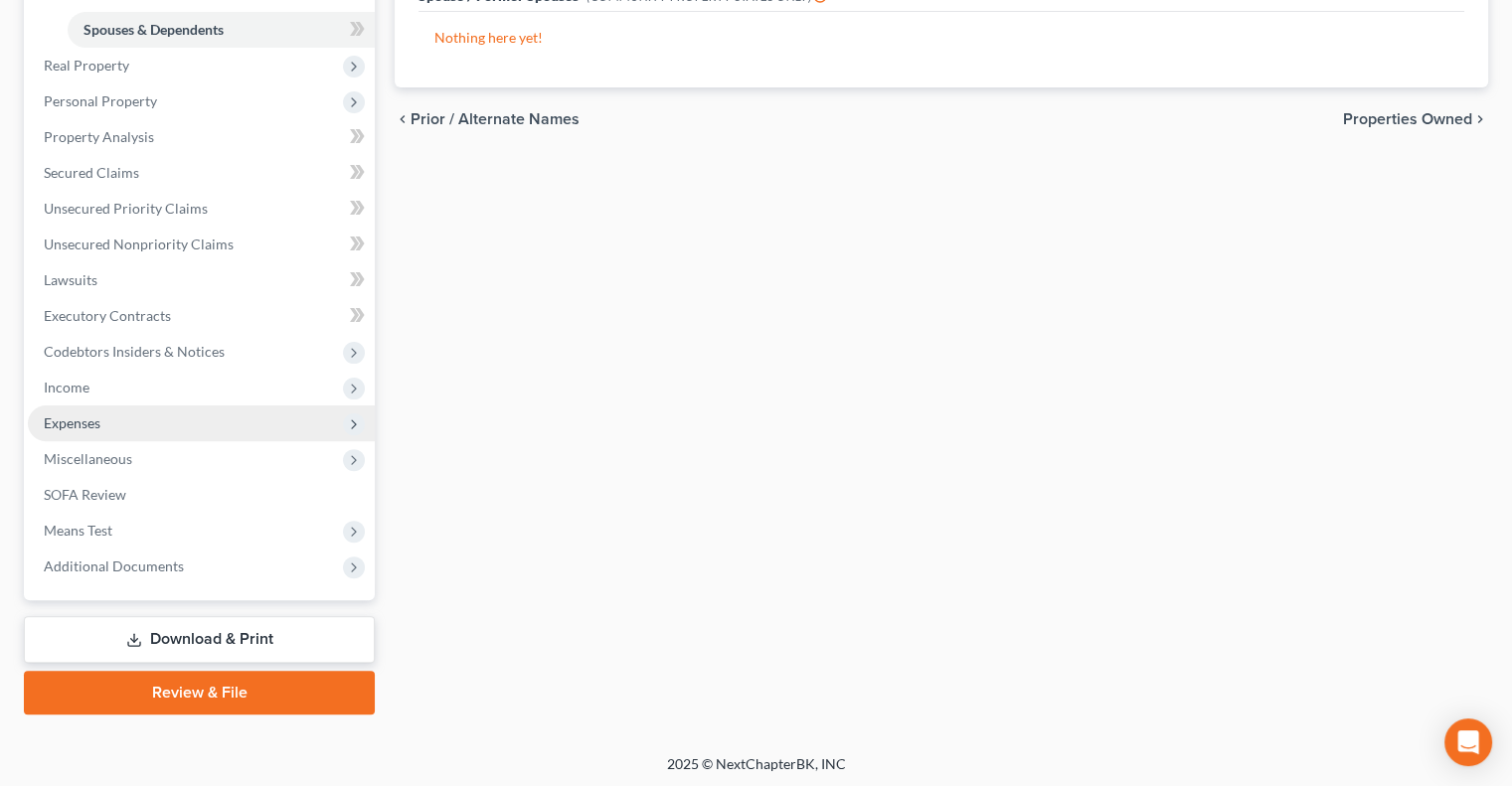 click on "Expenses" at bounding box center [201, 423] 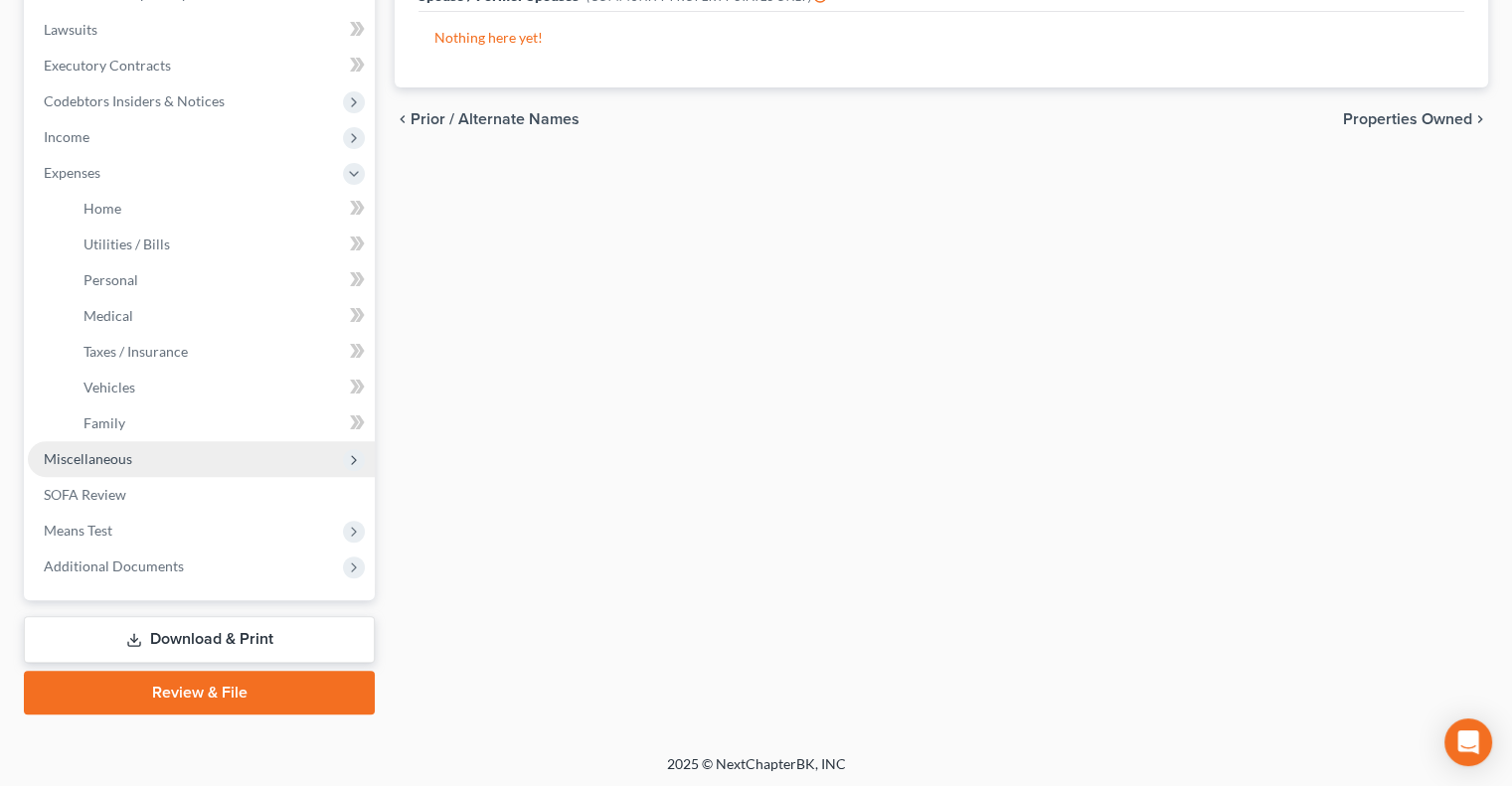 click on "Miscellaneous" at bounding box center [201, 459] 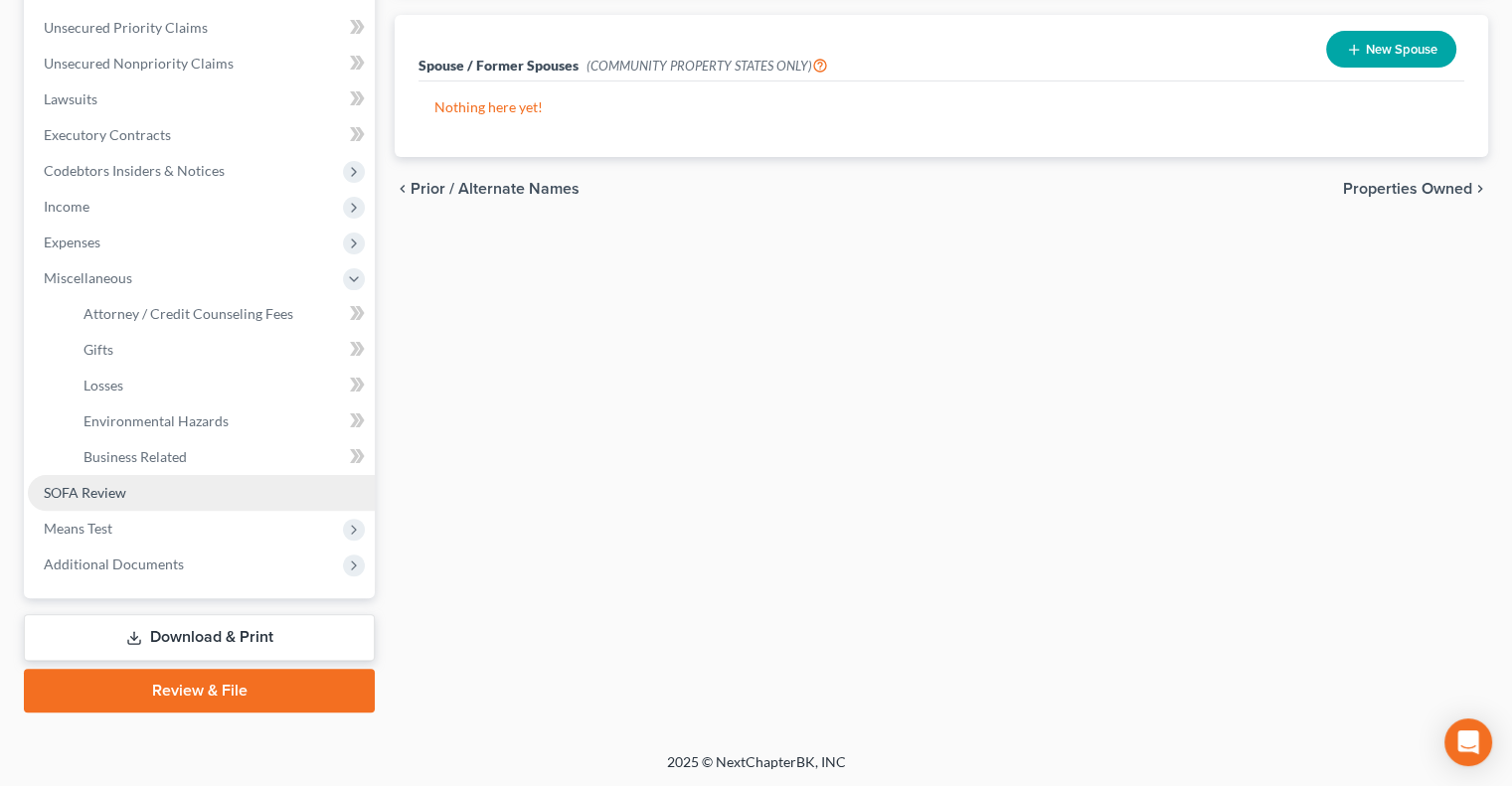 click on "SOFA Review" at bounding box center (201, 493) 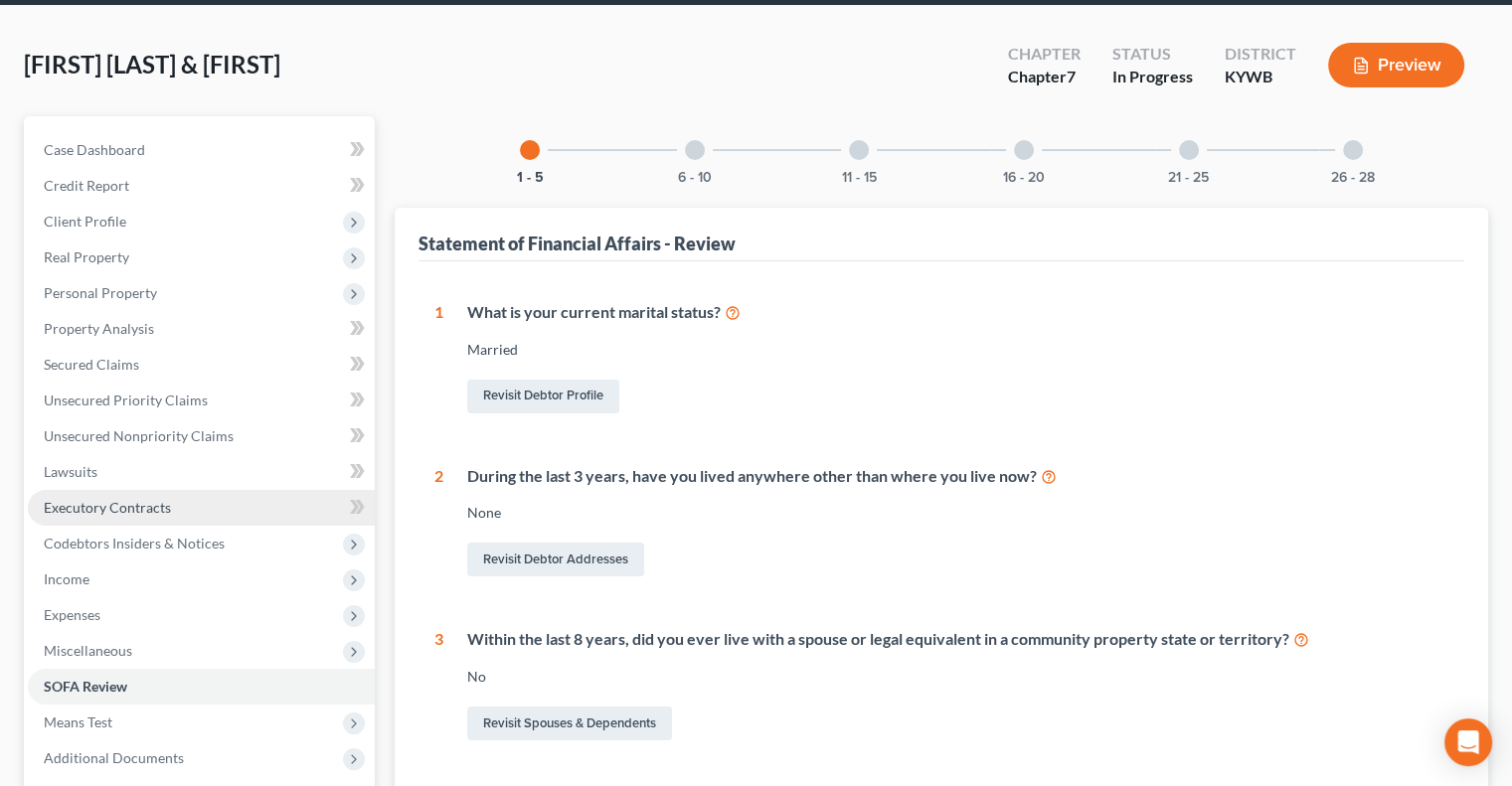 scroll, scrollTop: 0, scrollLeft: 0, axis: both 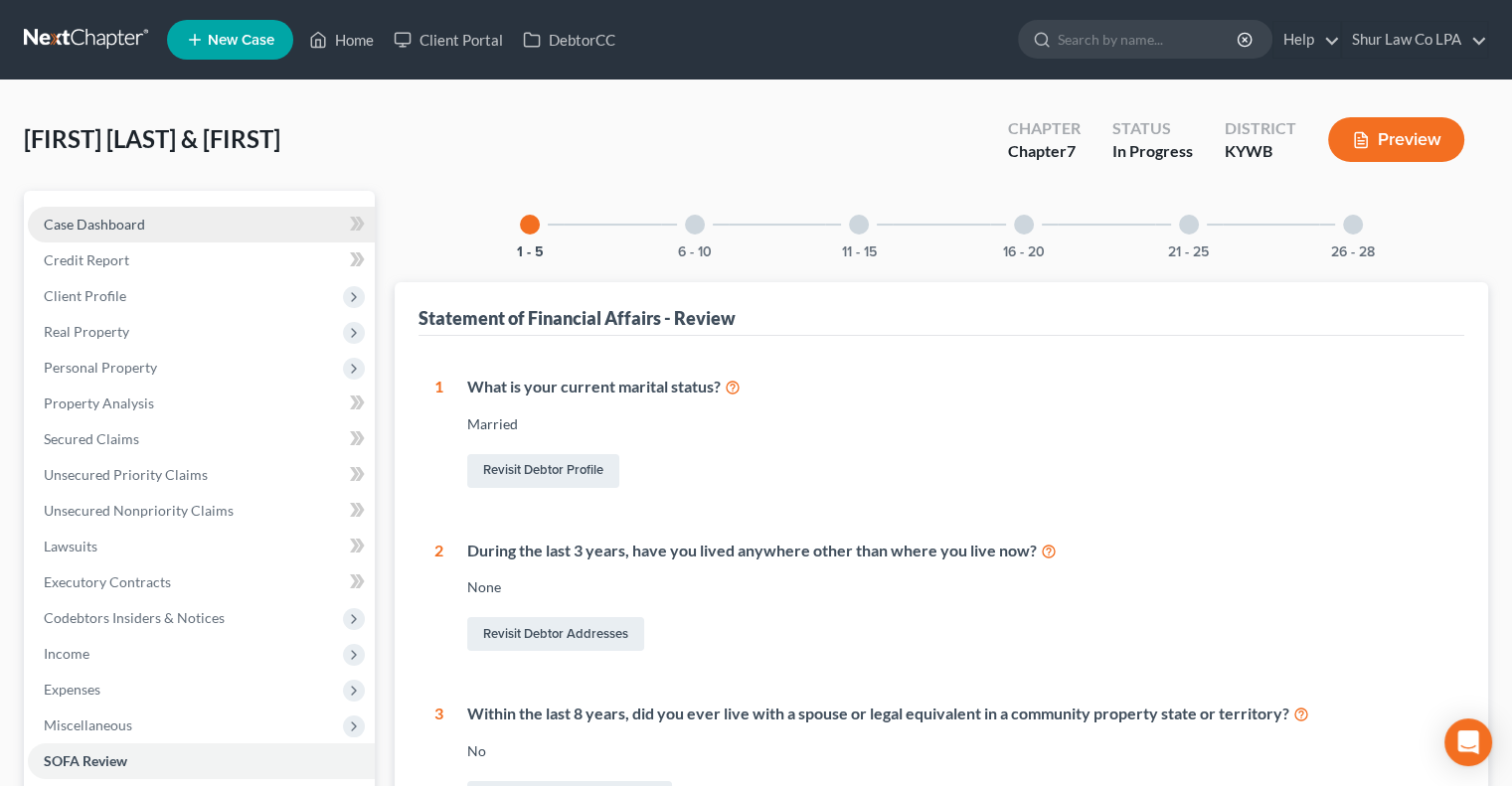 click on "Case Dashboard" at bounding box center [201, 225] 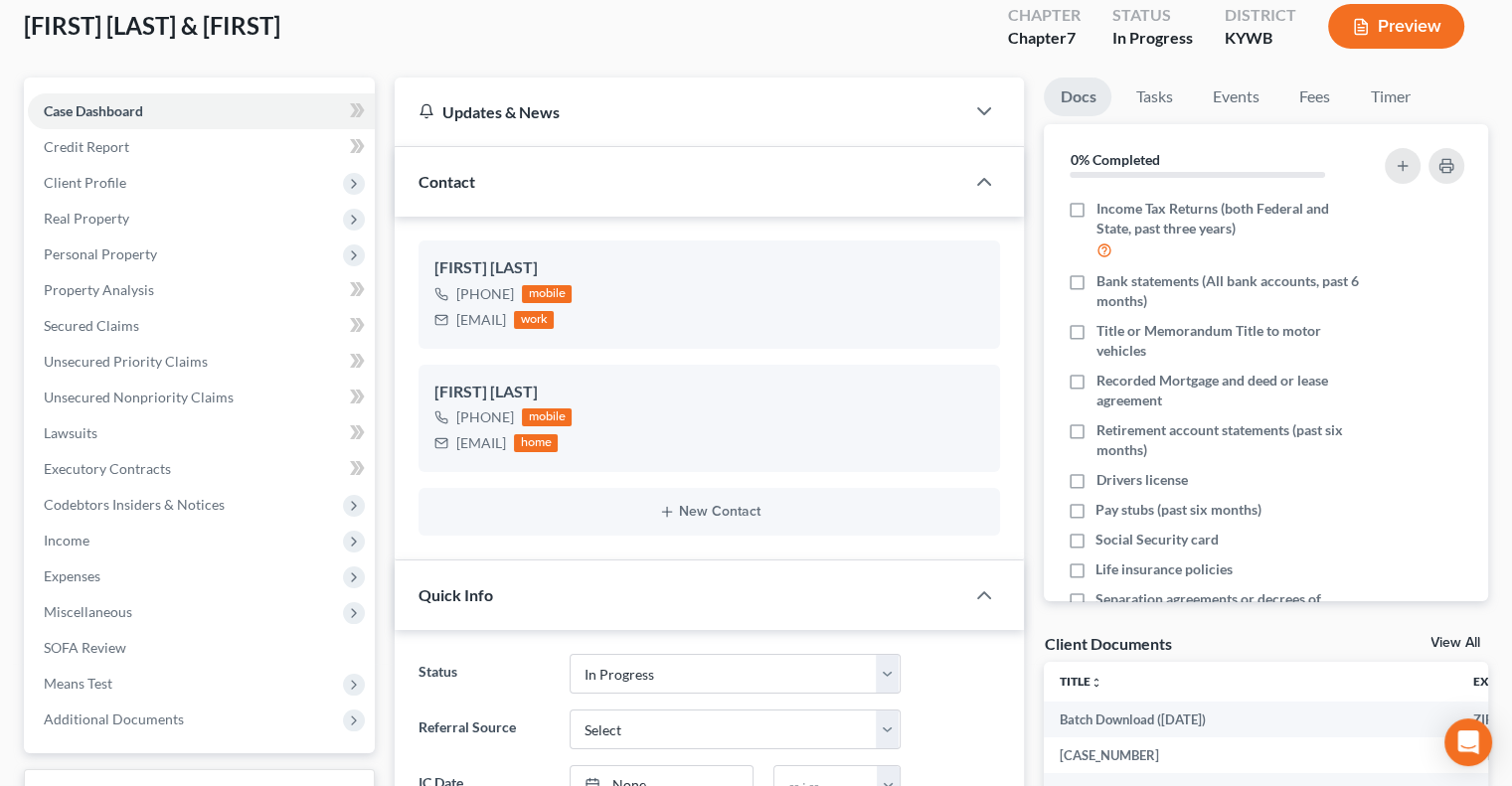 scroll, scrollTop: 111, scrollLeft: 0, axis: vertical 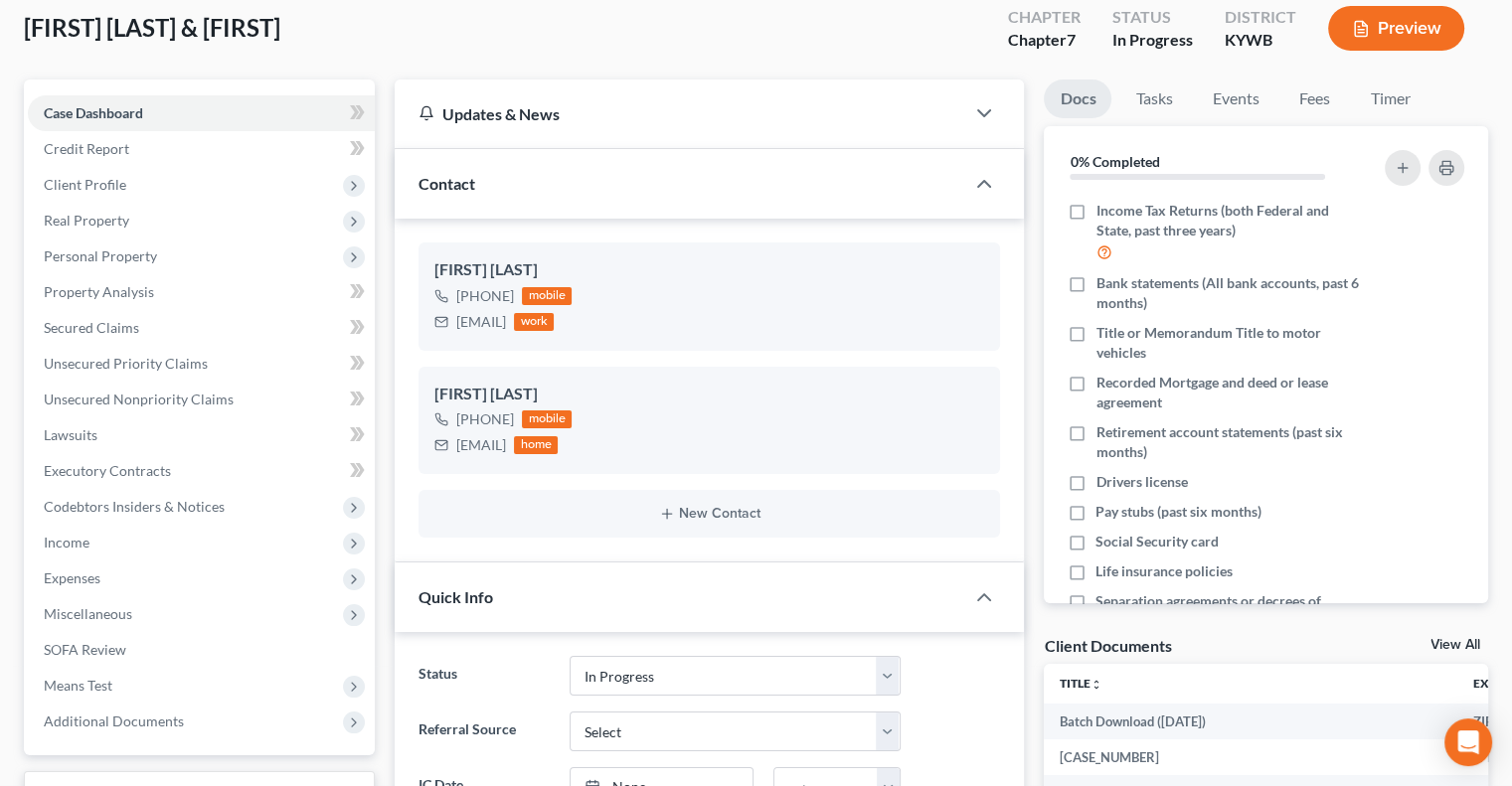 click on "Contact" at bounding box center (679, 183) 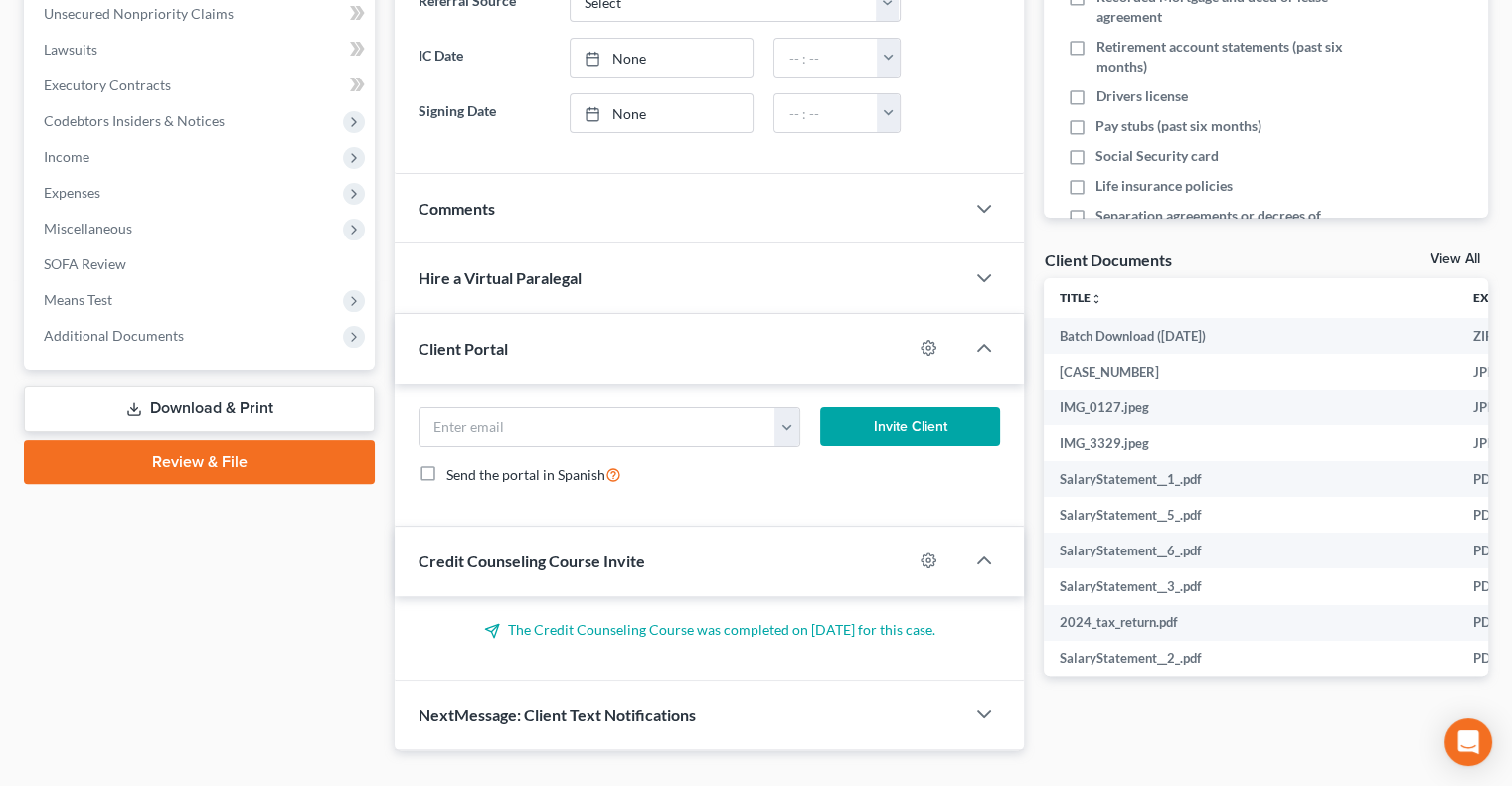 click on "Client Portal" at bounding box center (653, 348) 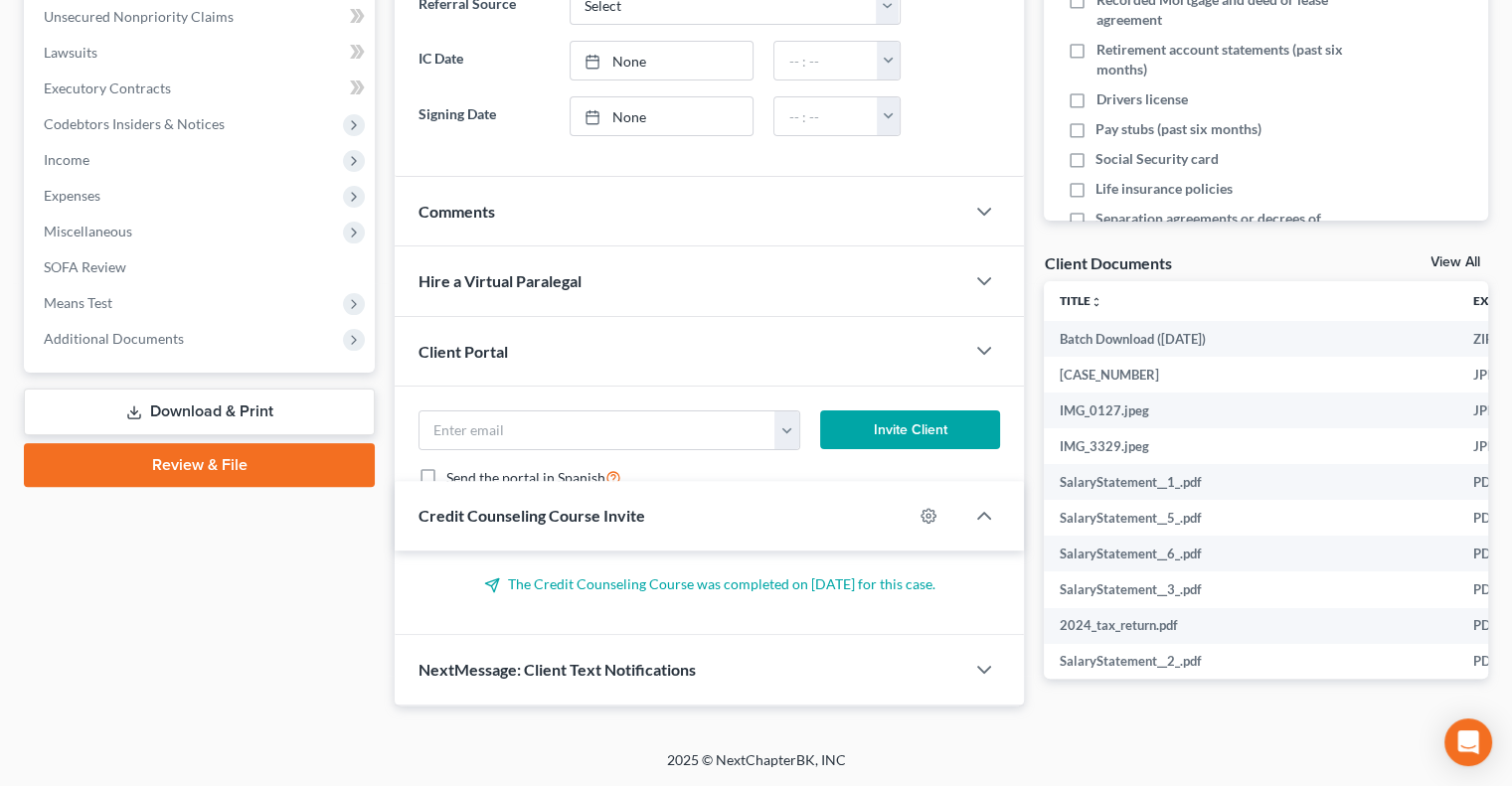 scroll, scrollTop: 493, scrollLeft: 0, axis: vertical 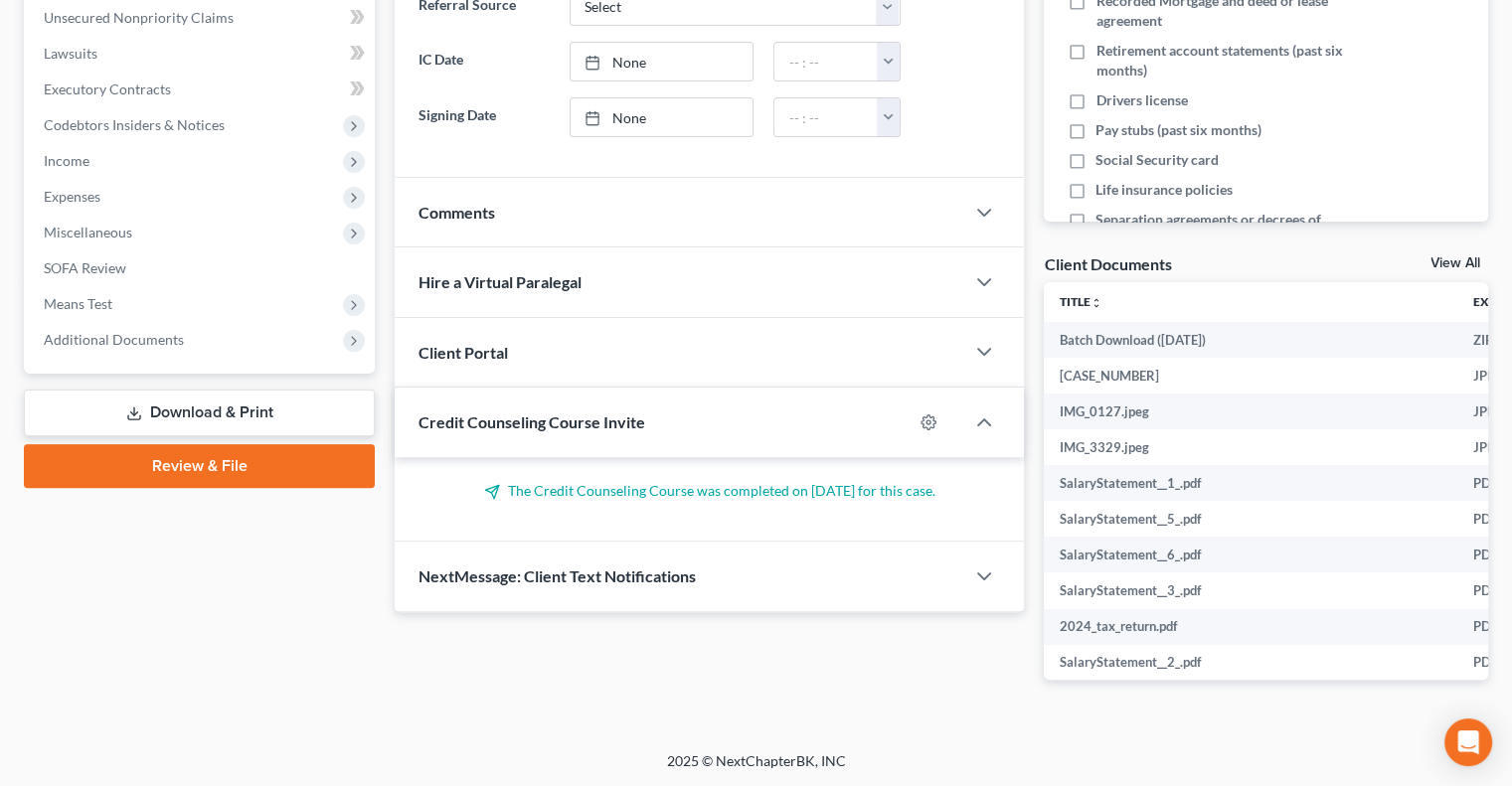 click on "Credit Counseling Course Invite" at bounding box center (653, 421) 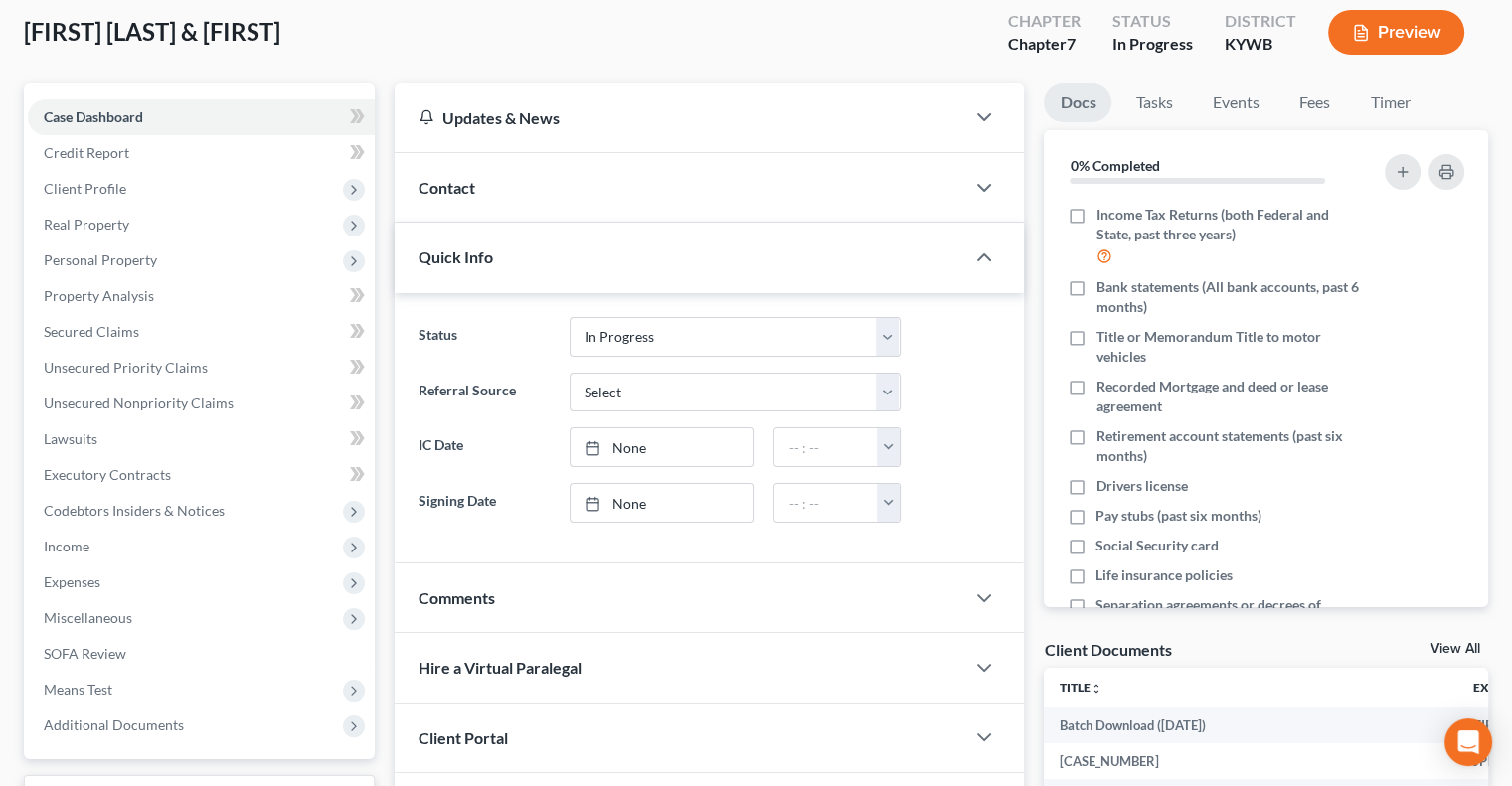 scroll, scrollTop: 0, scrollLeft: 0, axis: both 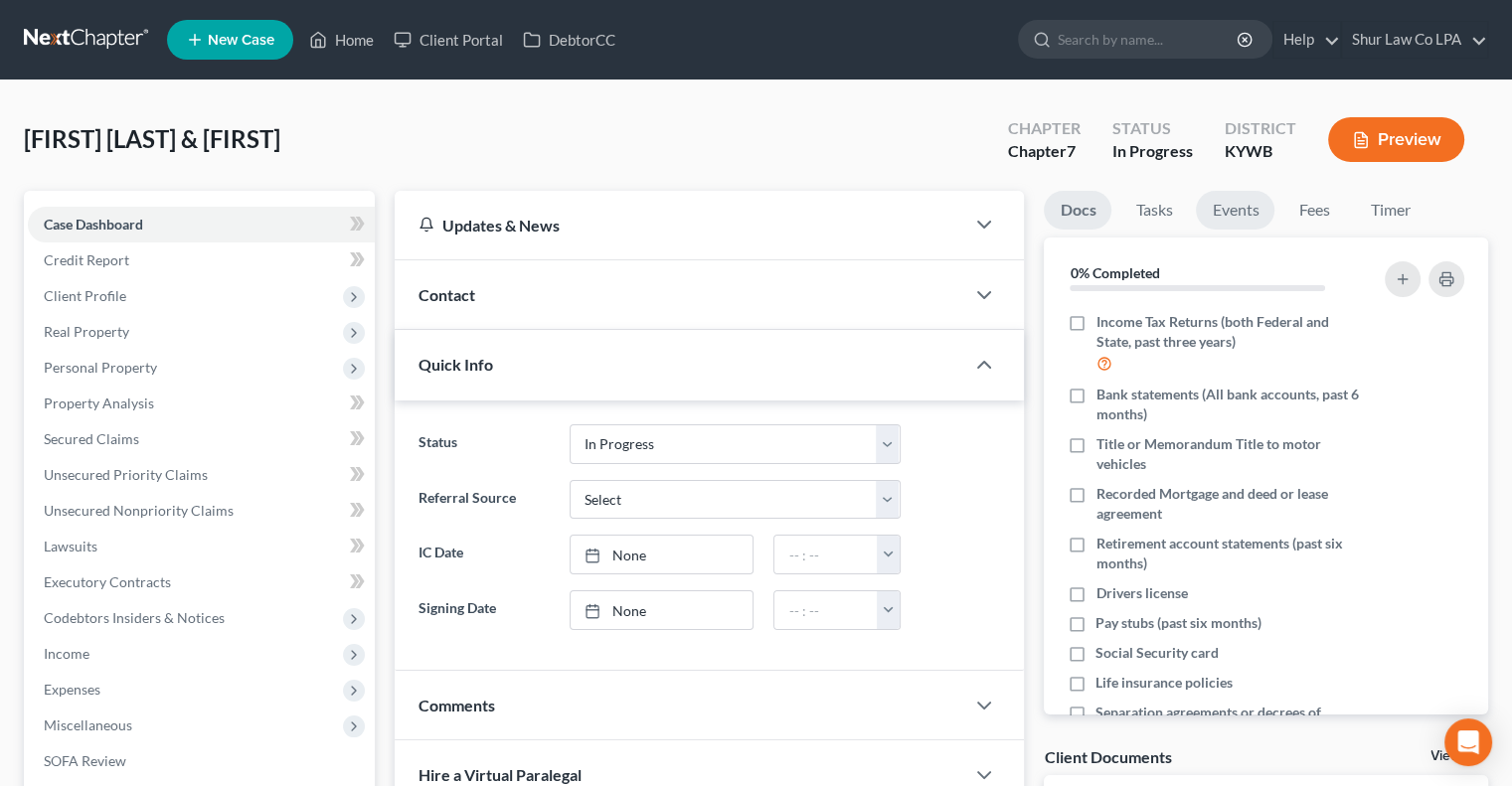 click on "Events" at bounding box center [1235, 210] 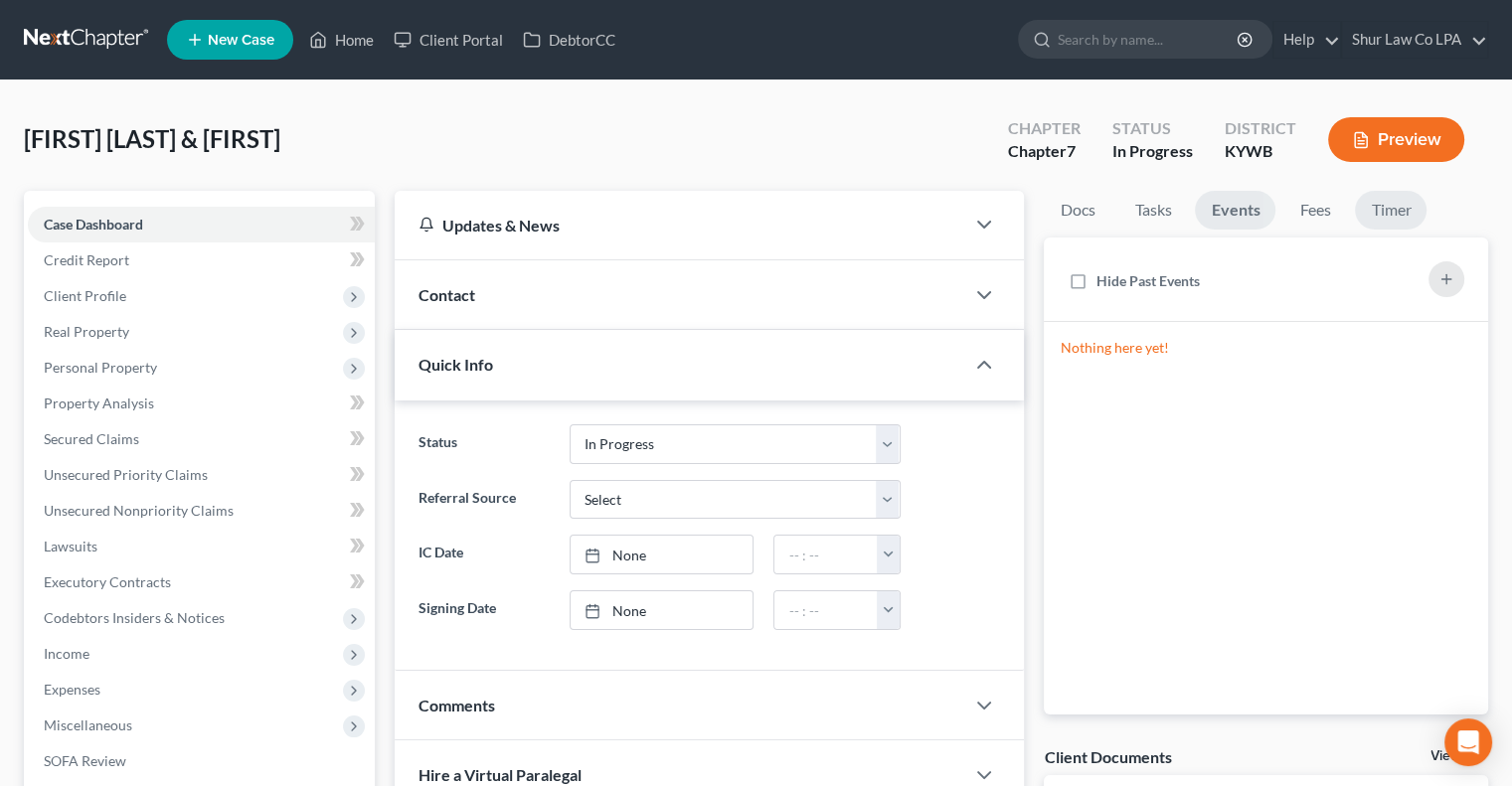 click on "Timer" at bounding box center [1391, 210] 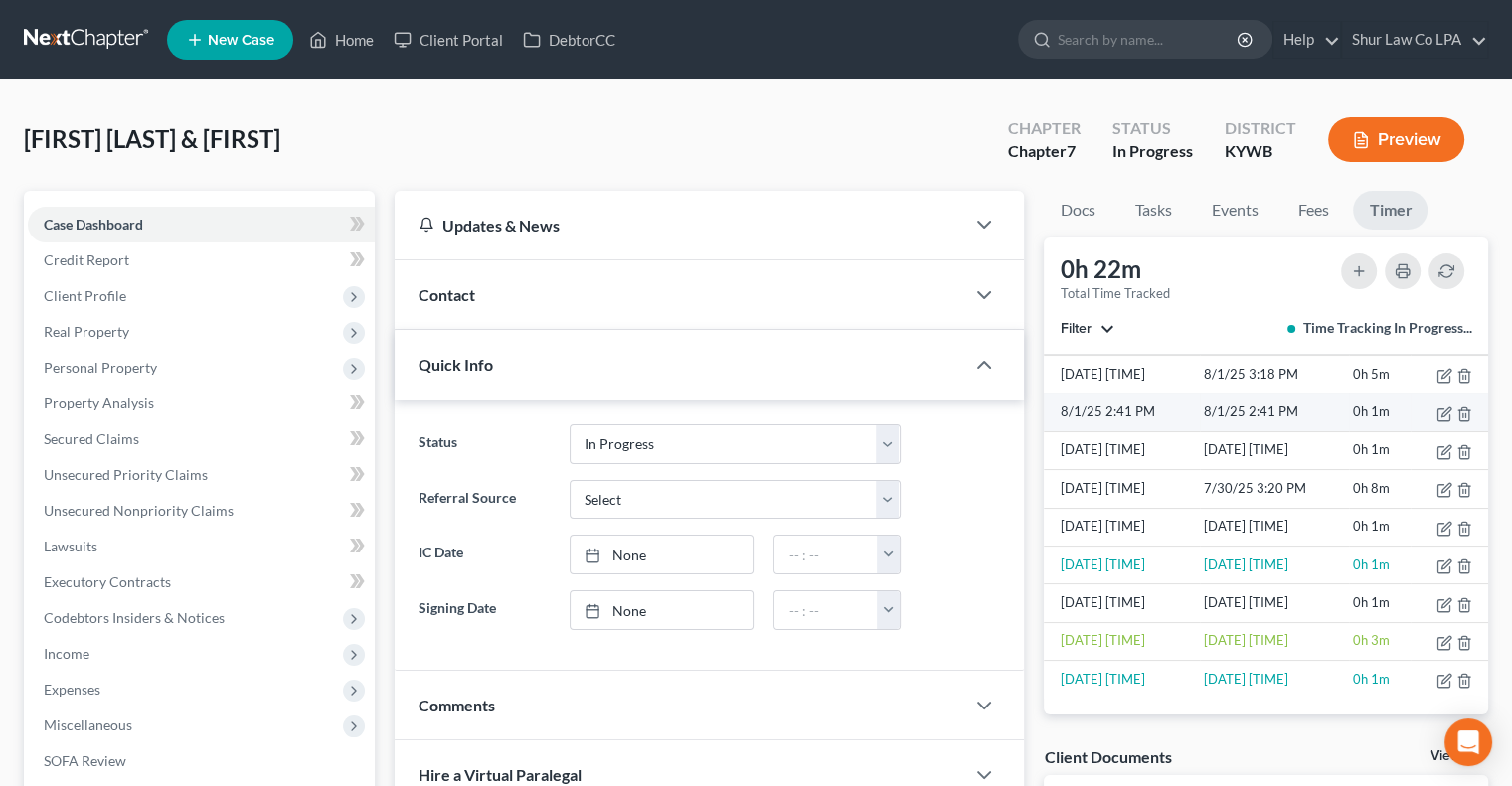 scroll, scrollTop: 39, scrollLeft: 0, axis: vertical 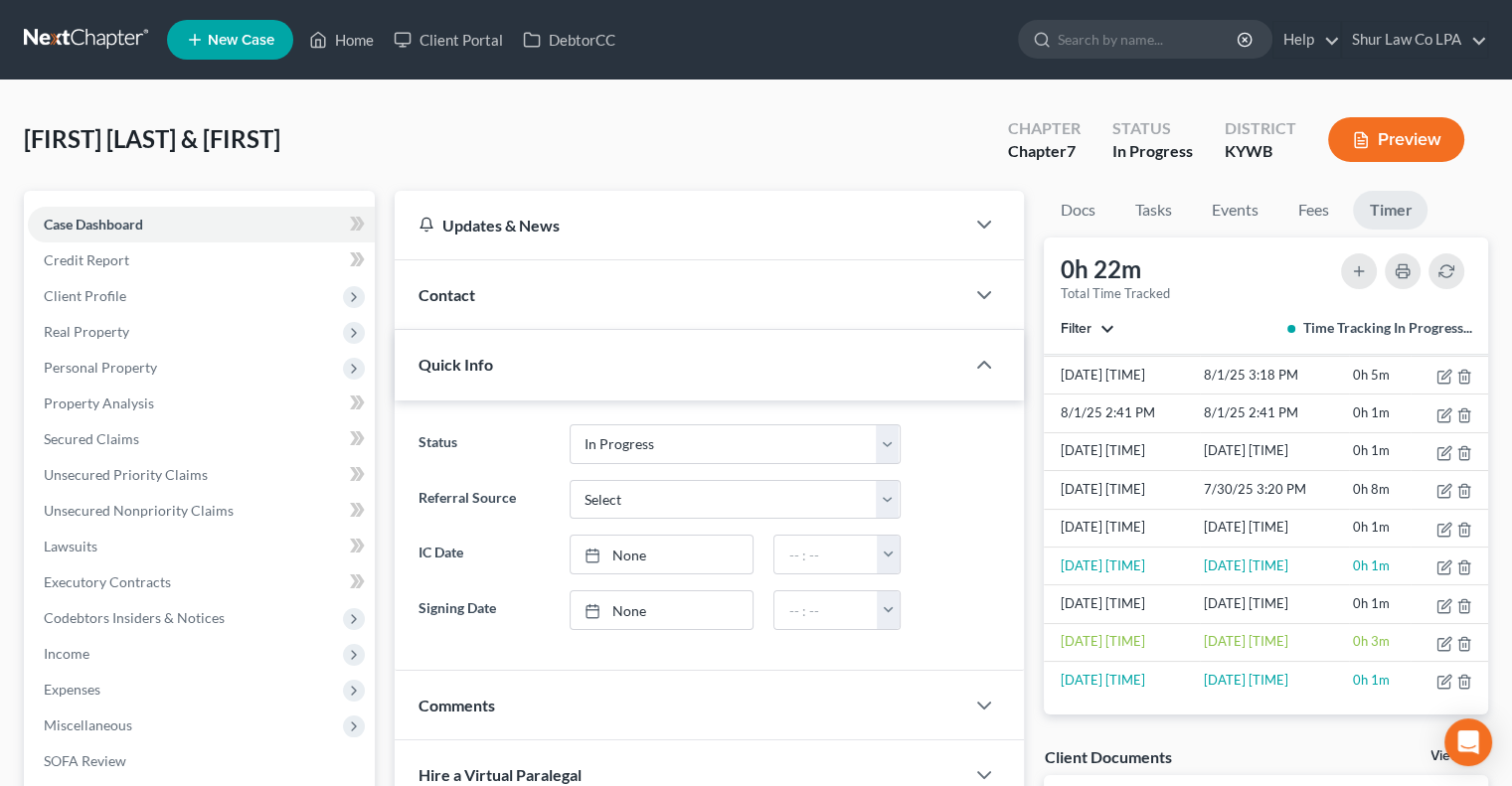 click on "Filter" at bounding box center [1087, 329] 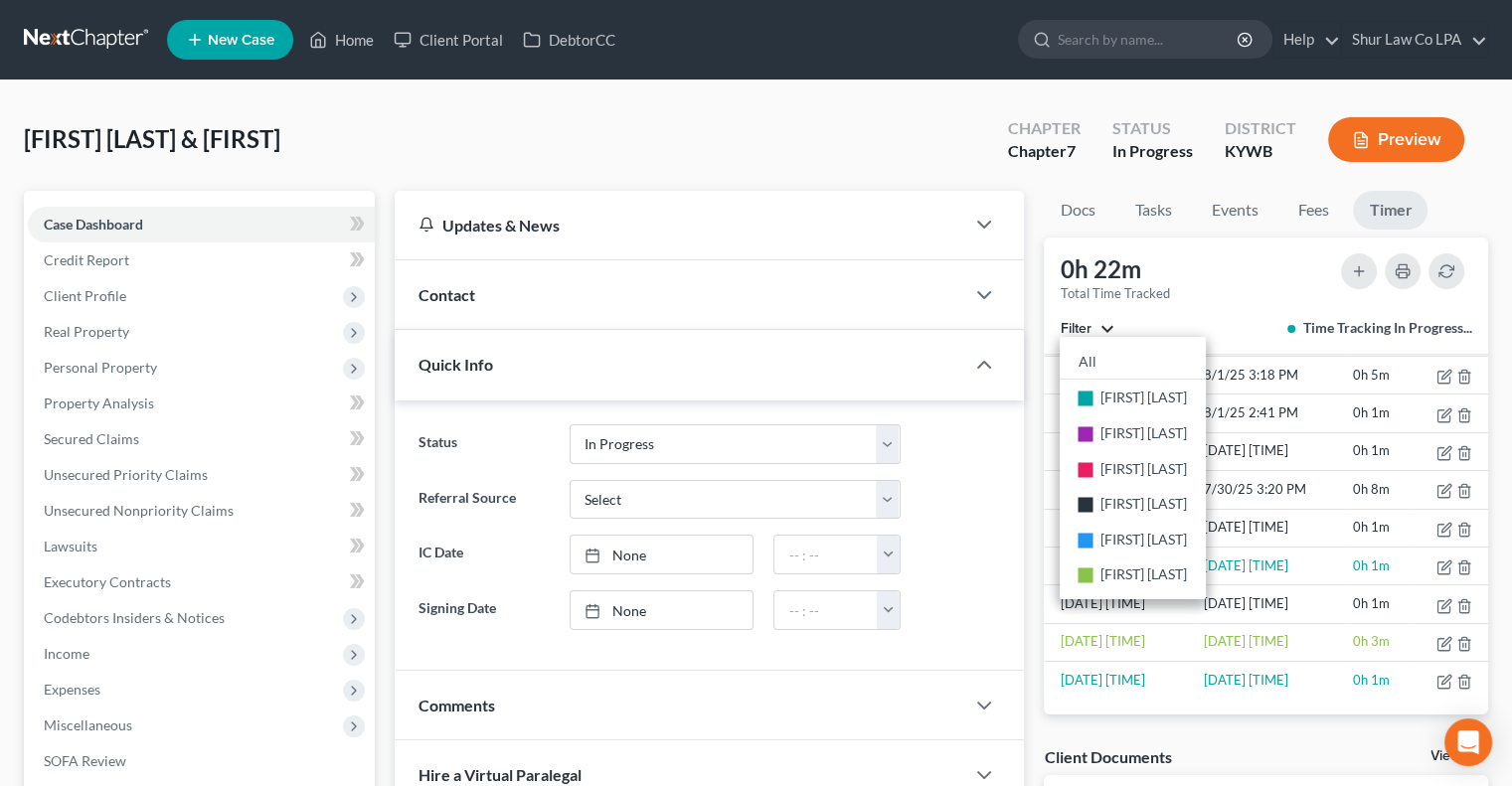 click on "Filter" at bounding box center (1087, 329) 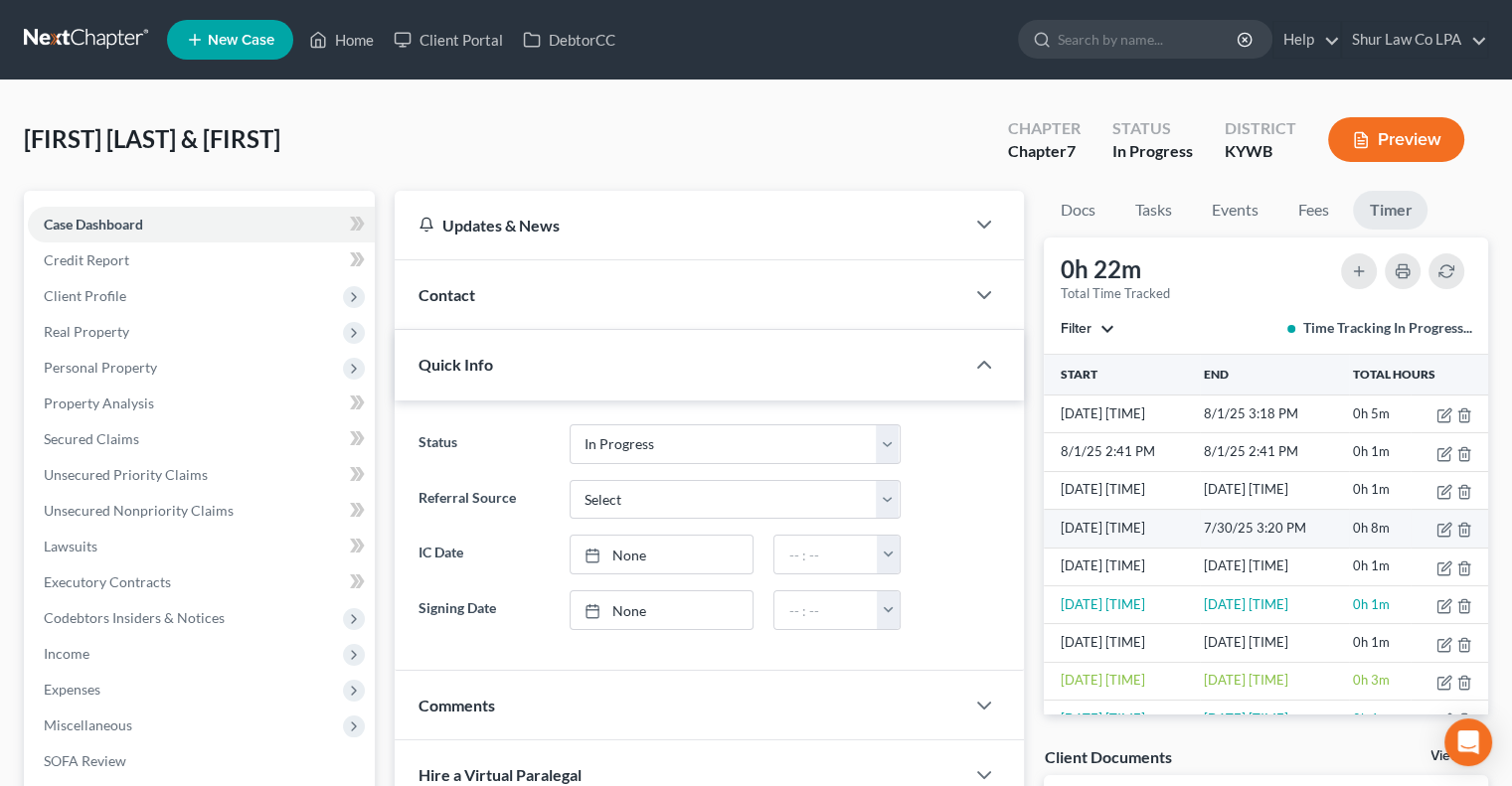 scroll, scrollTop: 0, scrollLeft: 0, axis: both 